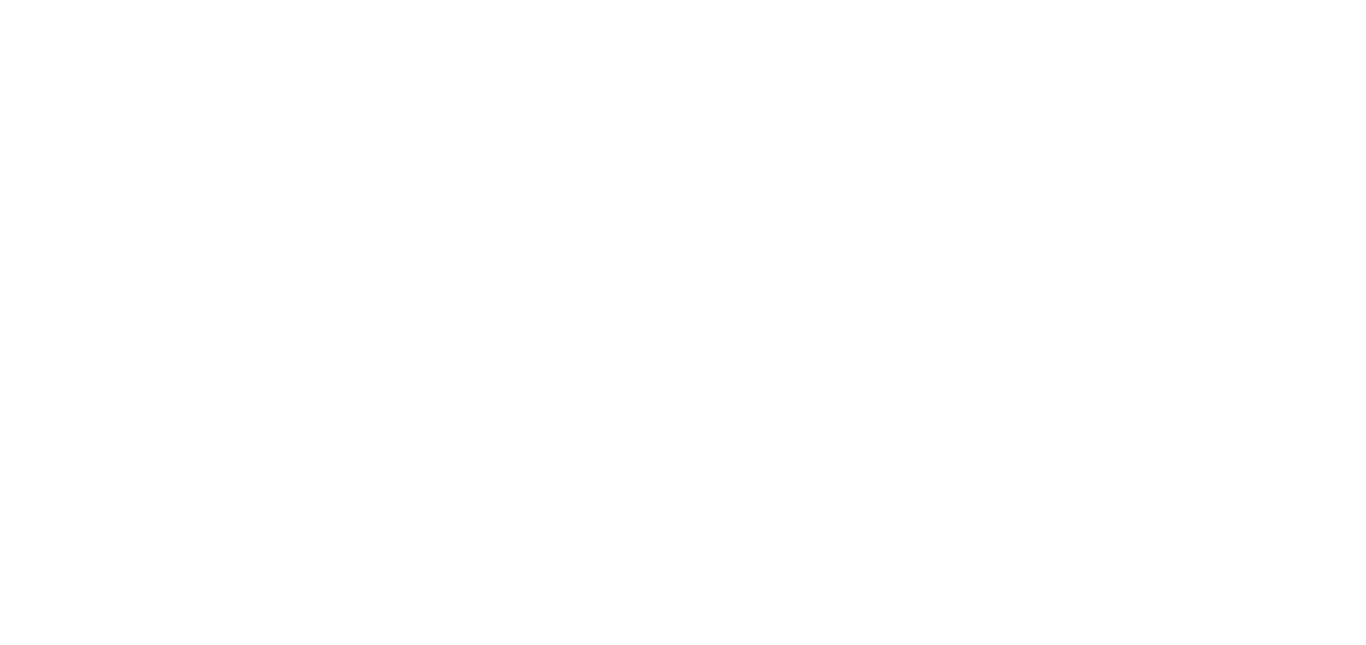 scroll, scrollTop: 0, scrollLeft: 0, axis: both 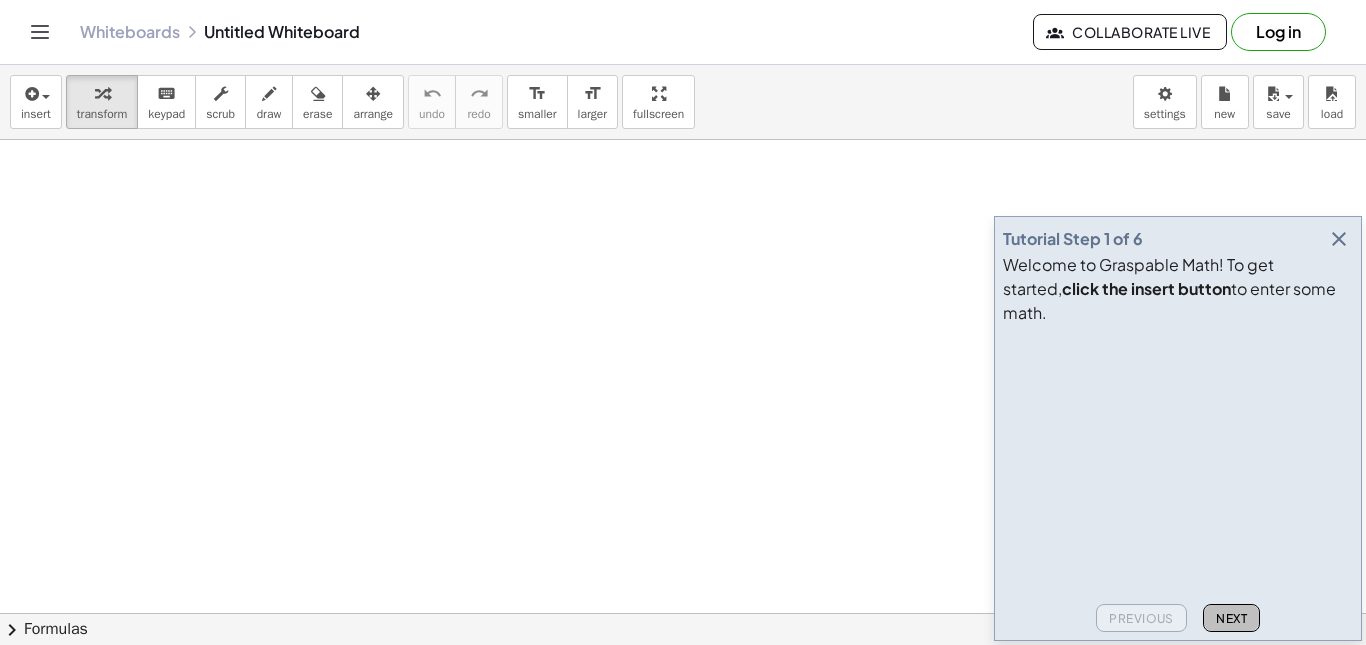 click on "Next" 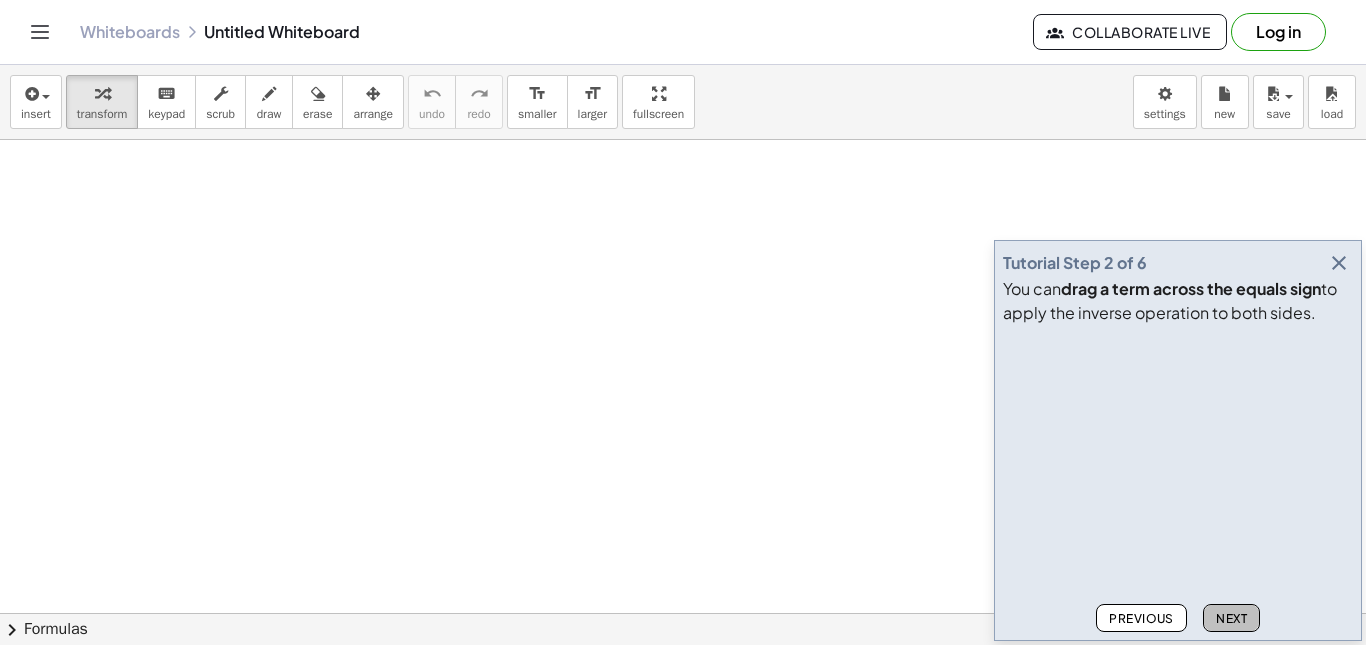 click on "Next" 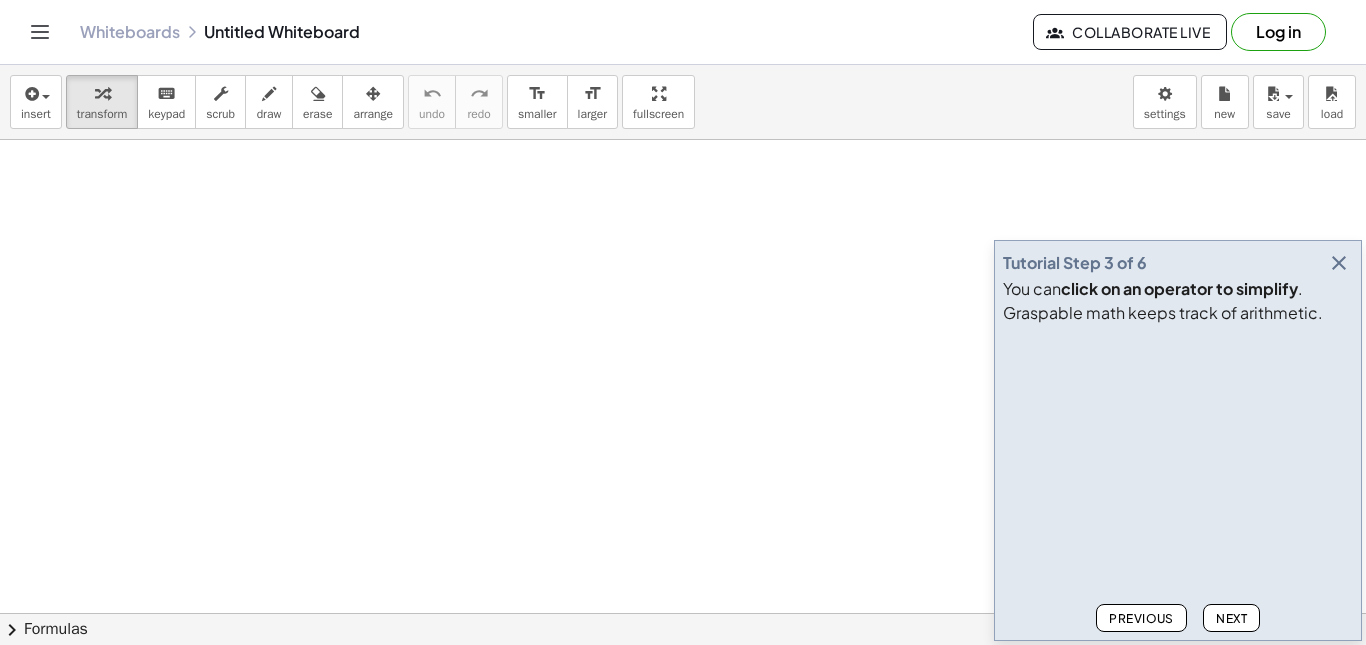 click on "Next" 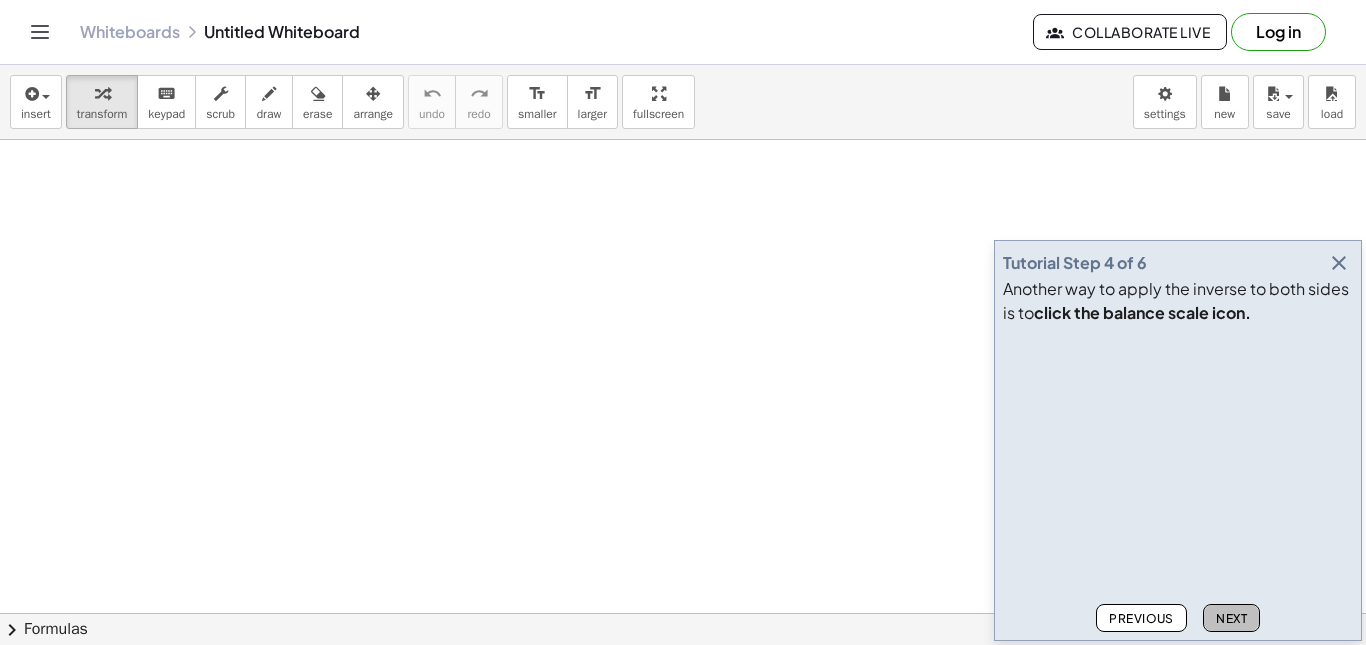 click on "Next" 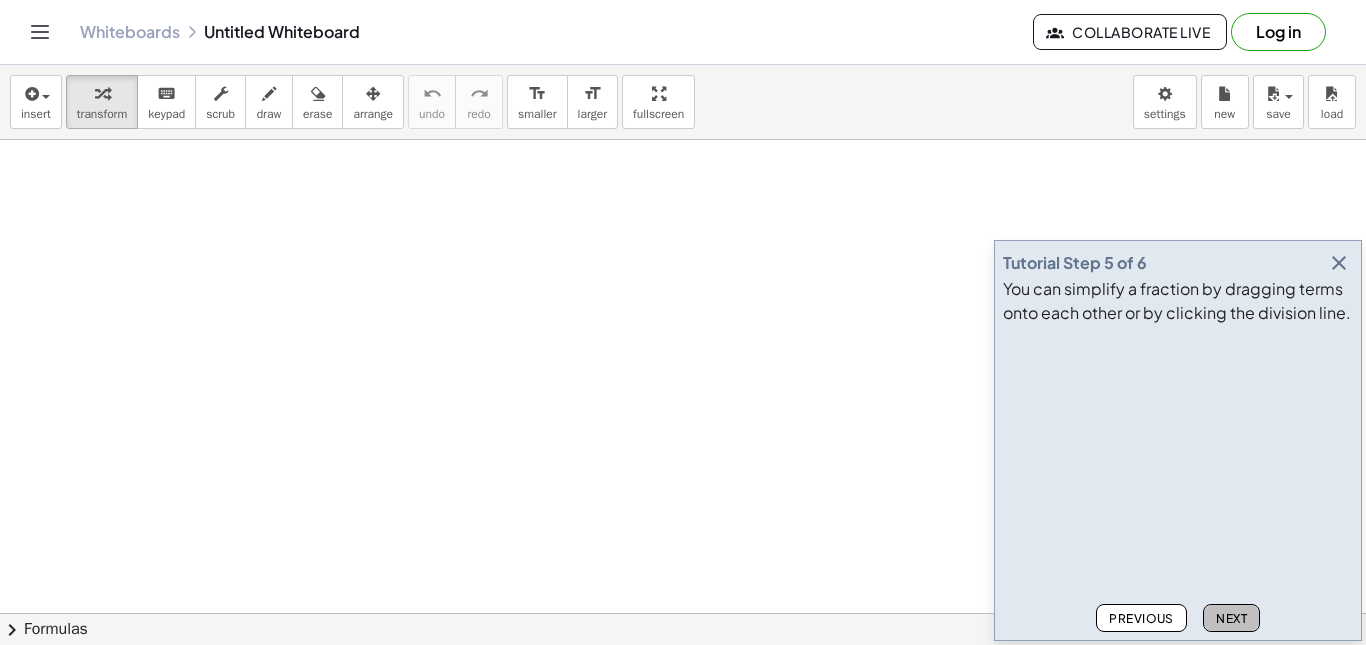 click on "Next" 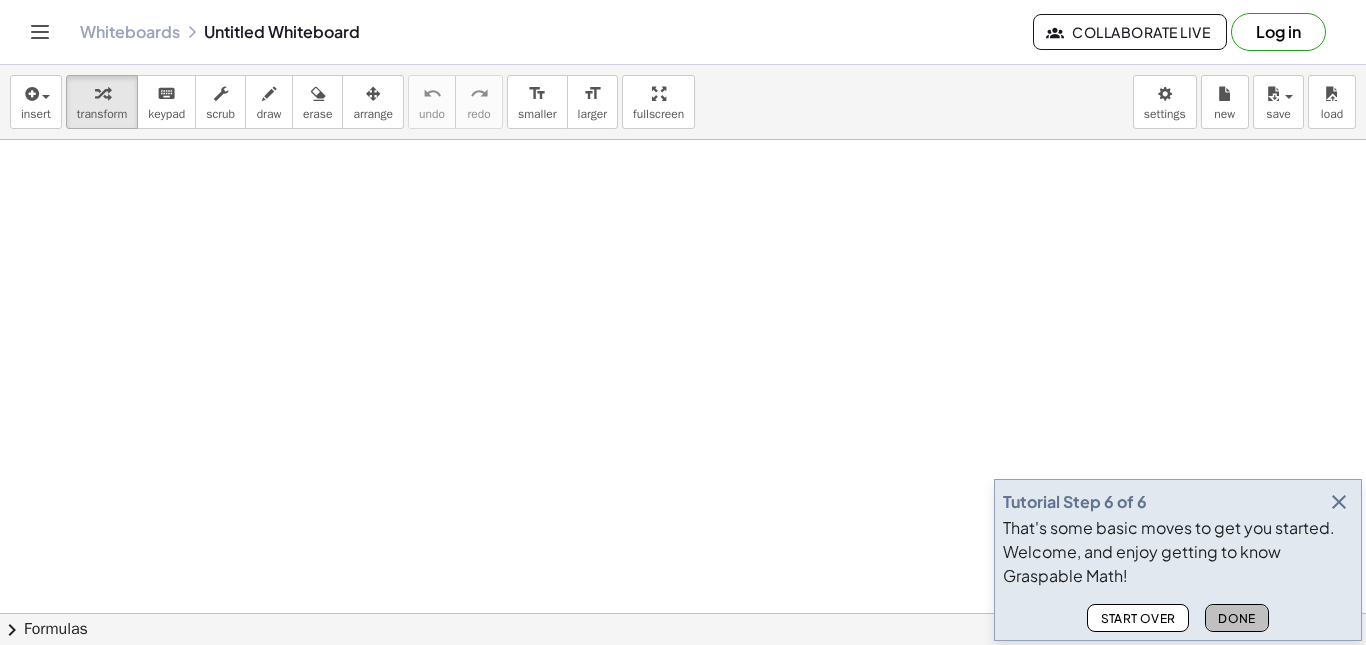 click on "Done" 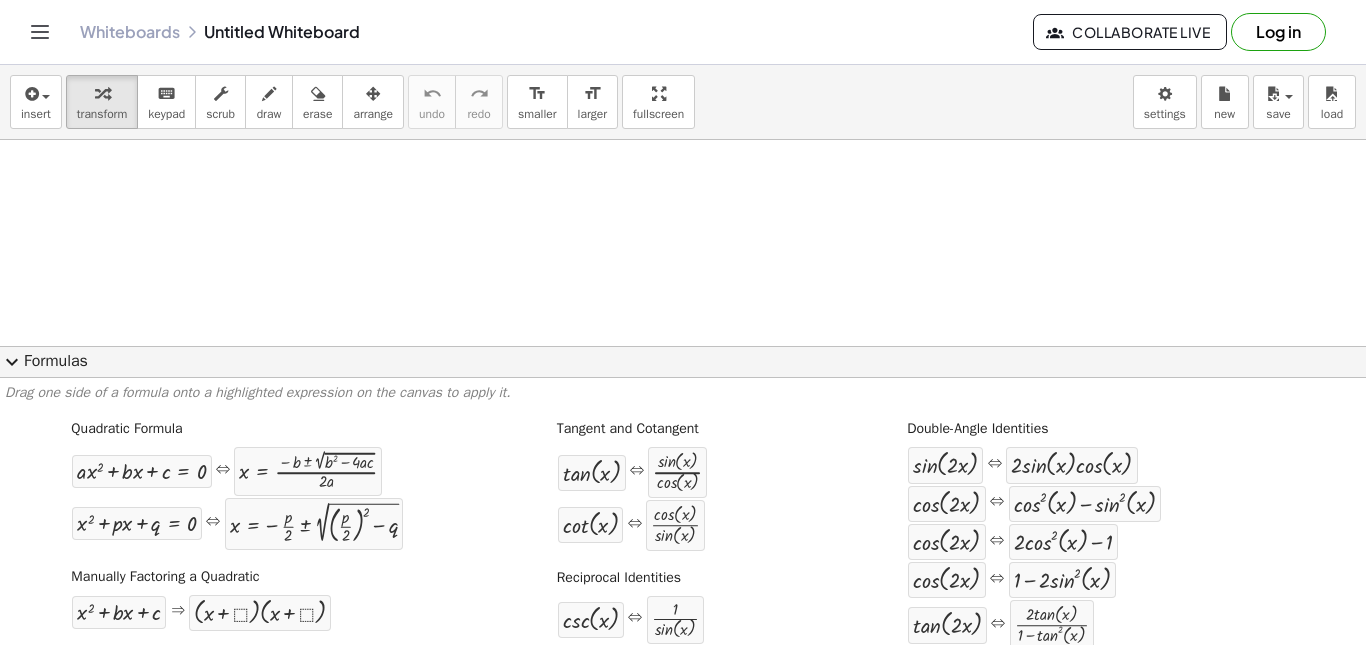 click at bounding box center (683, 678) 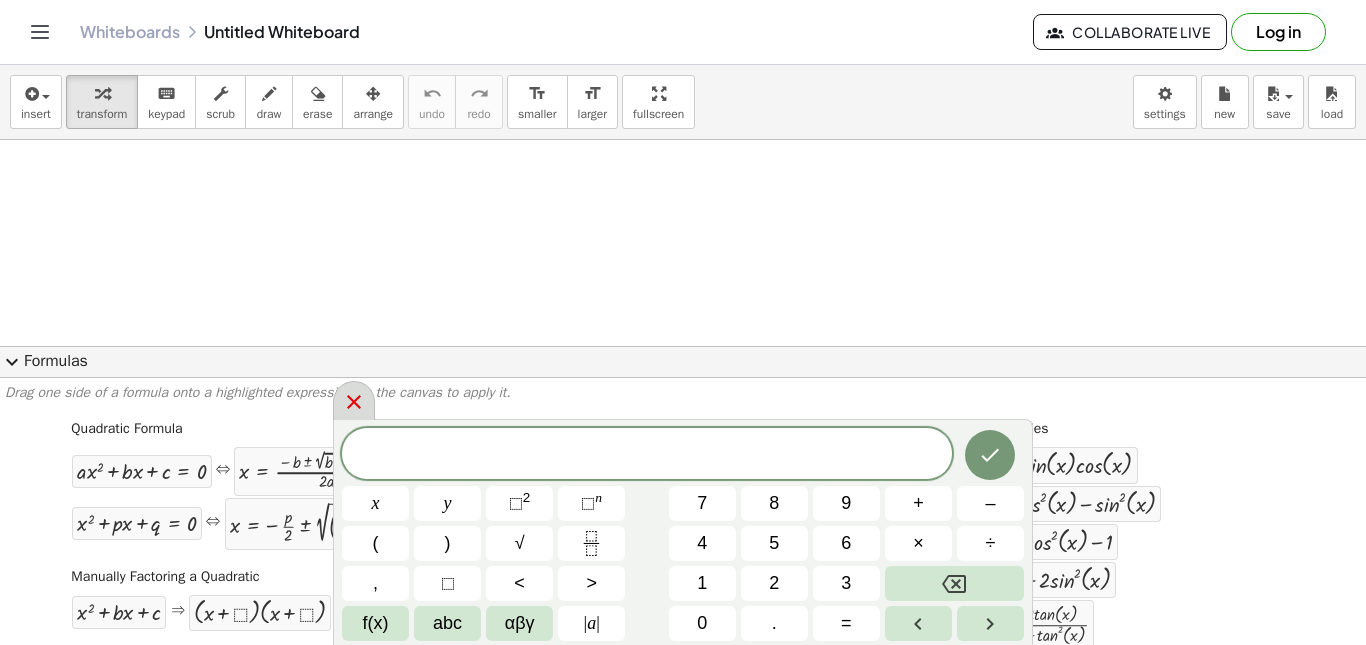 click 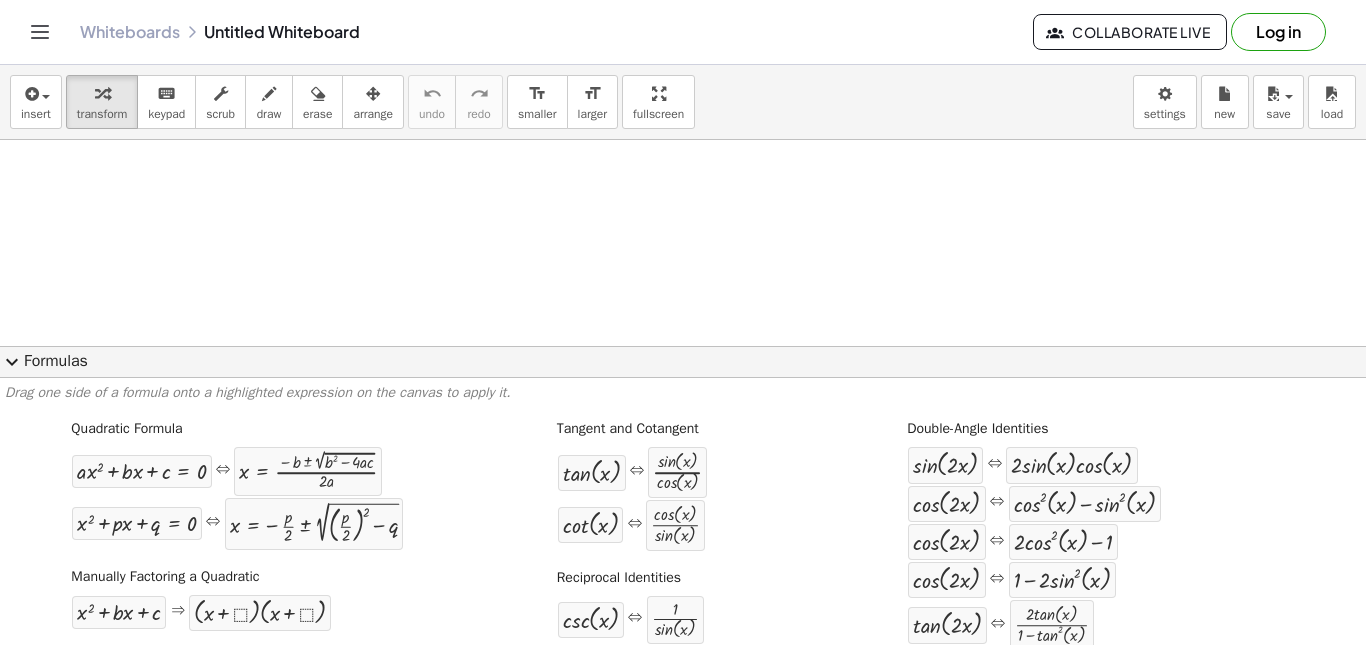 click at bounding box center (683, 678) 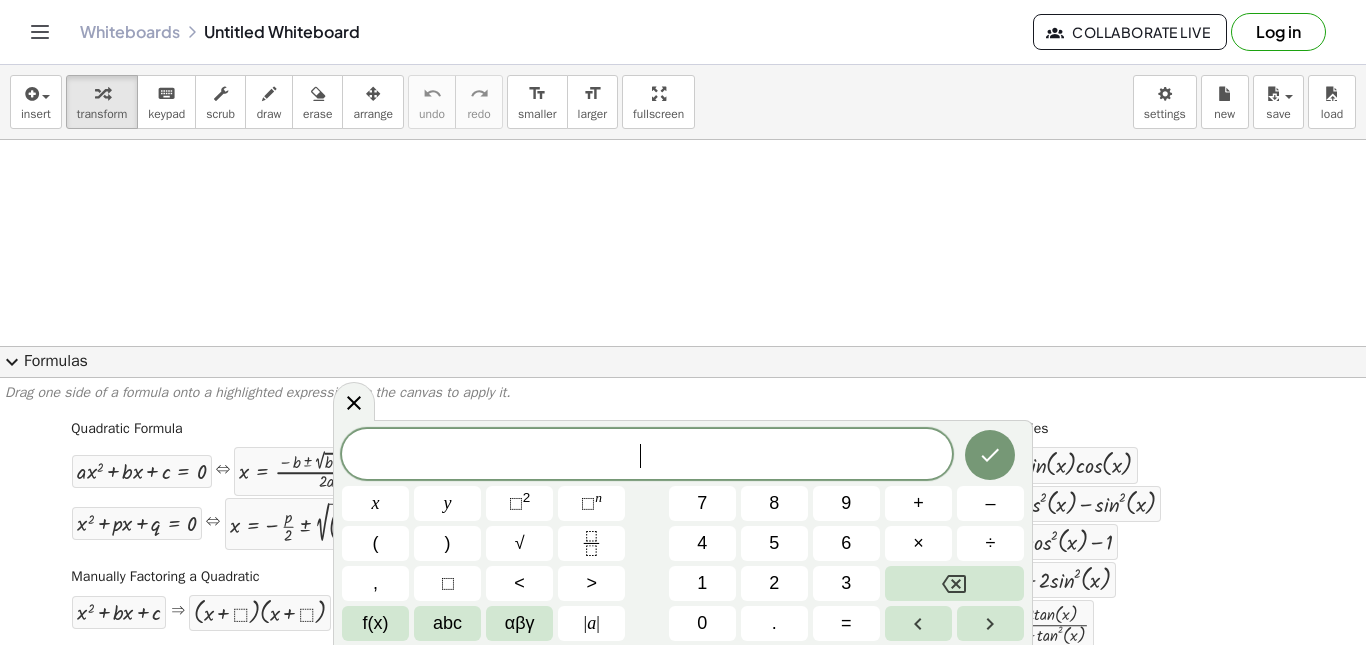 click at bounding box center (683, 678) 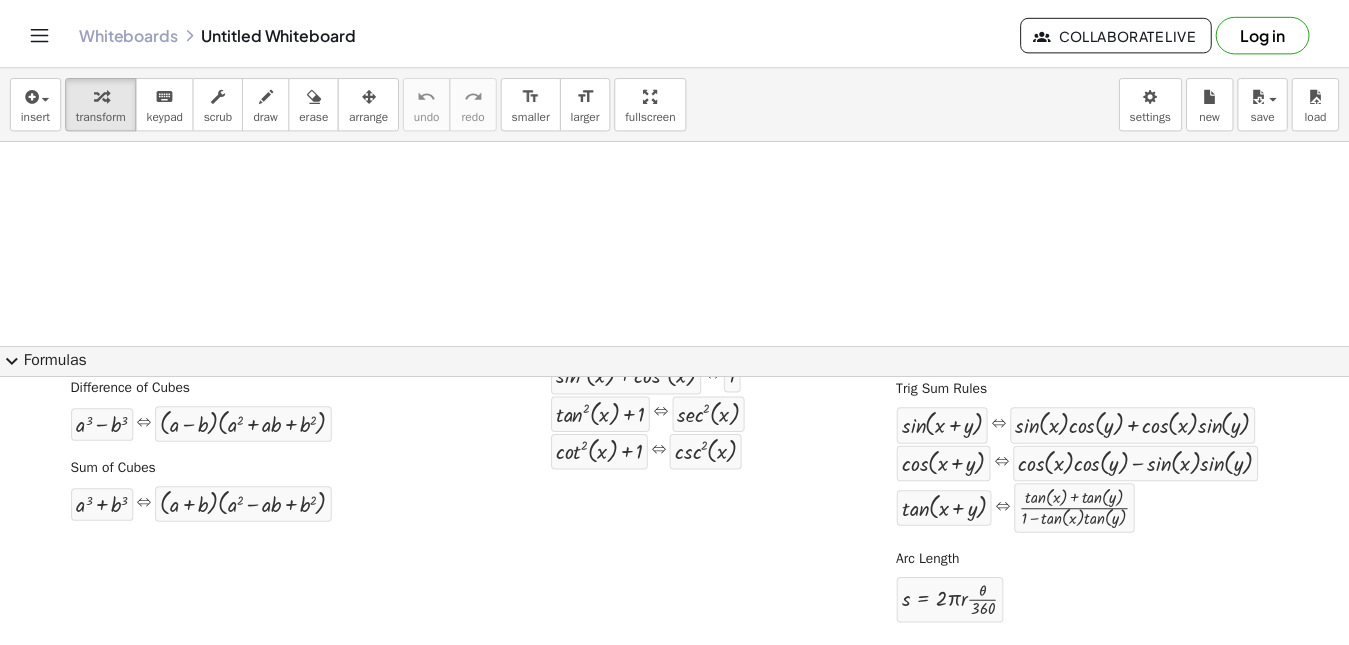 scroll, scrollTop: 0, scrollLeft: 0, axis: both 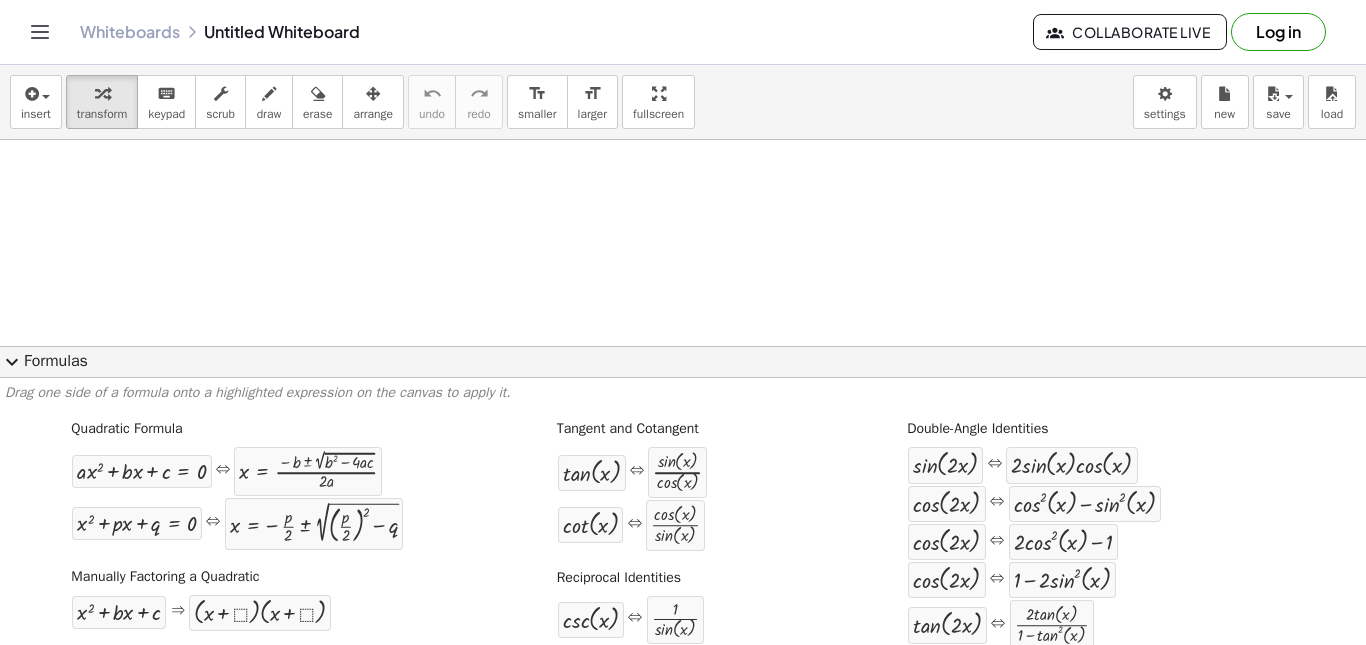 click on "expand_more" at bounding box center (12, 362) 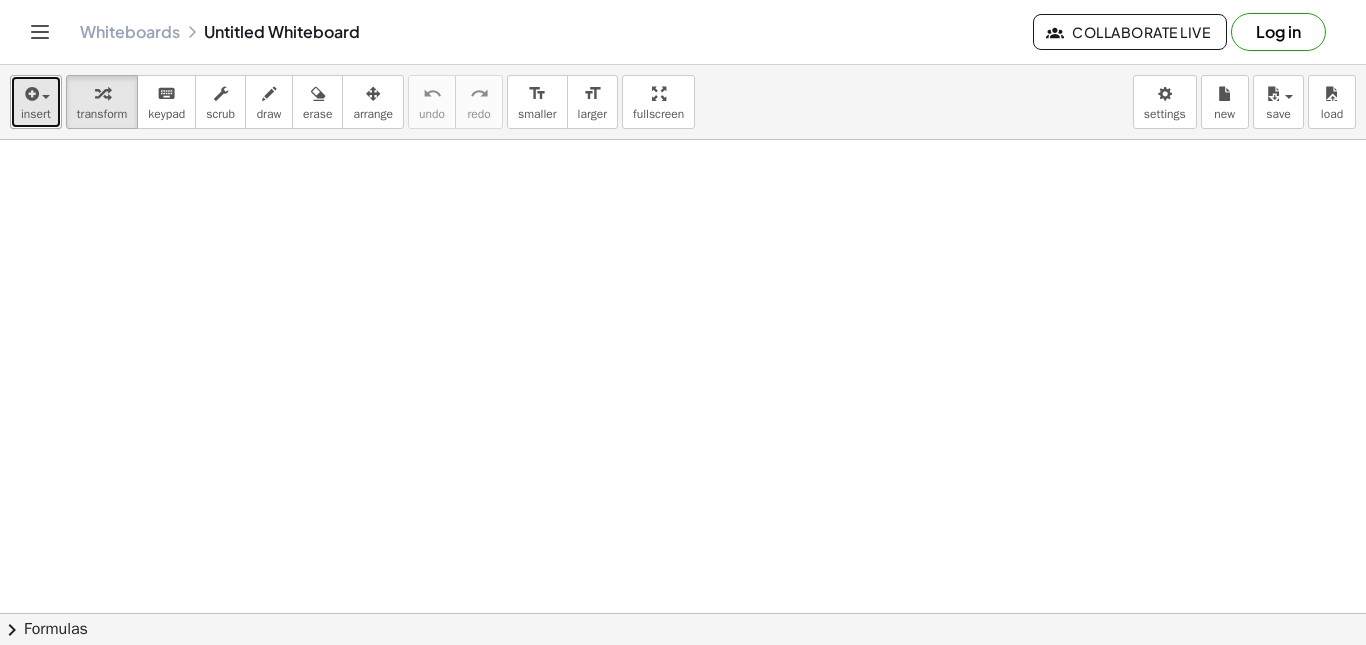 click on "insert" at bounding box center (36, 114) 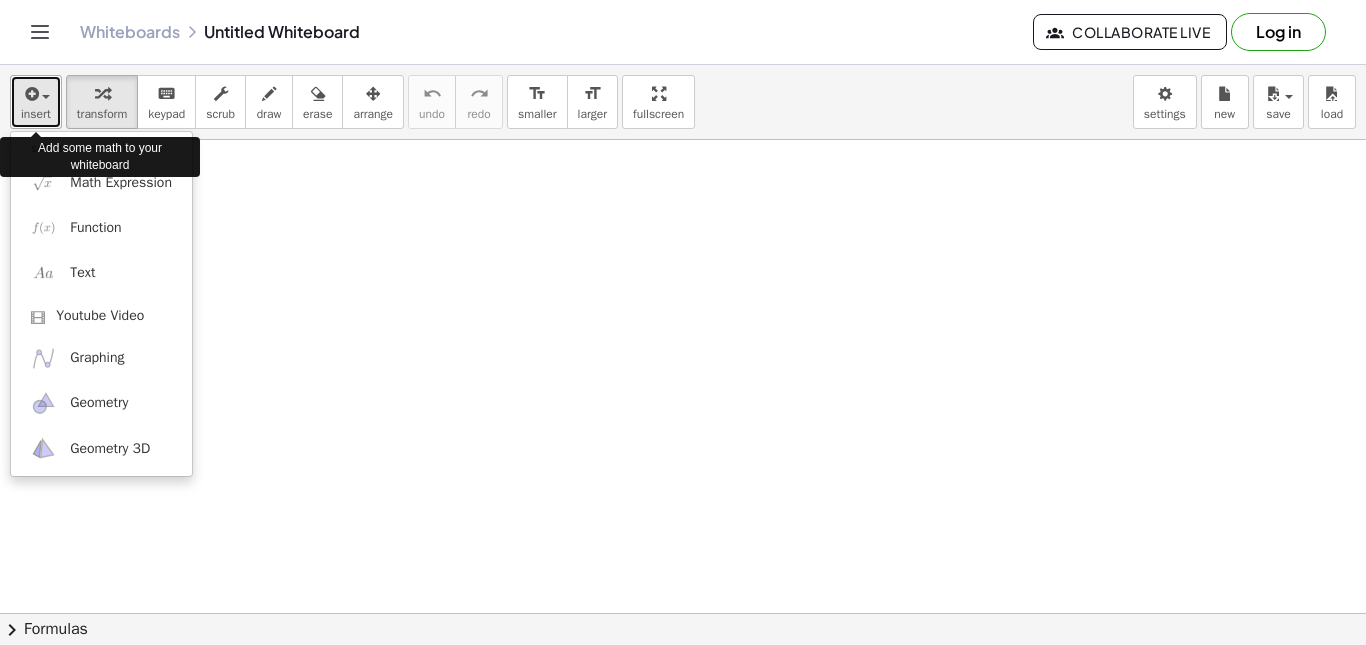 click on "insert" at bounding box center [36, 114] 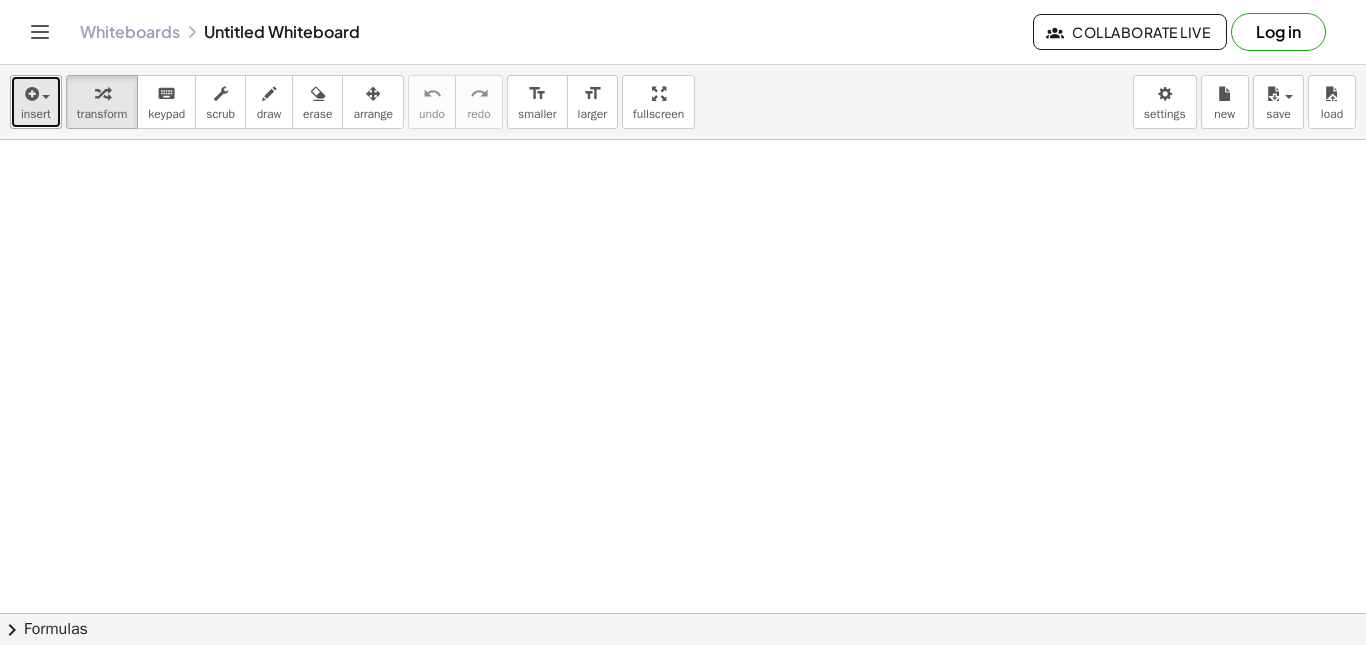 click at bounding box center (41, 96) 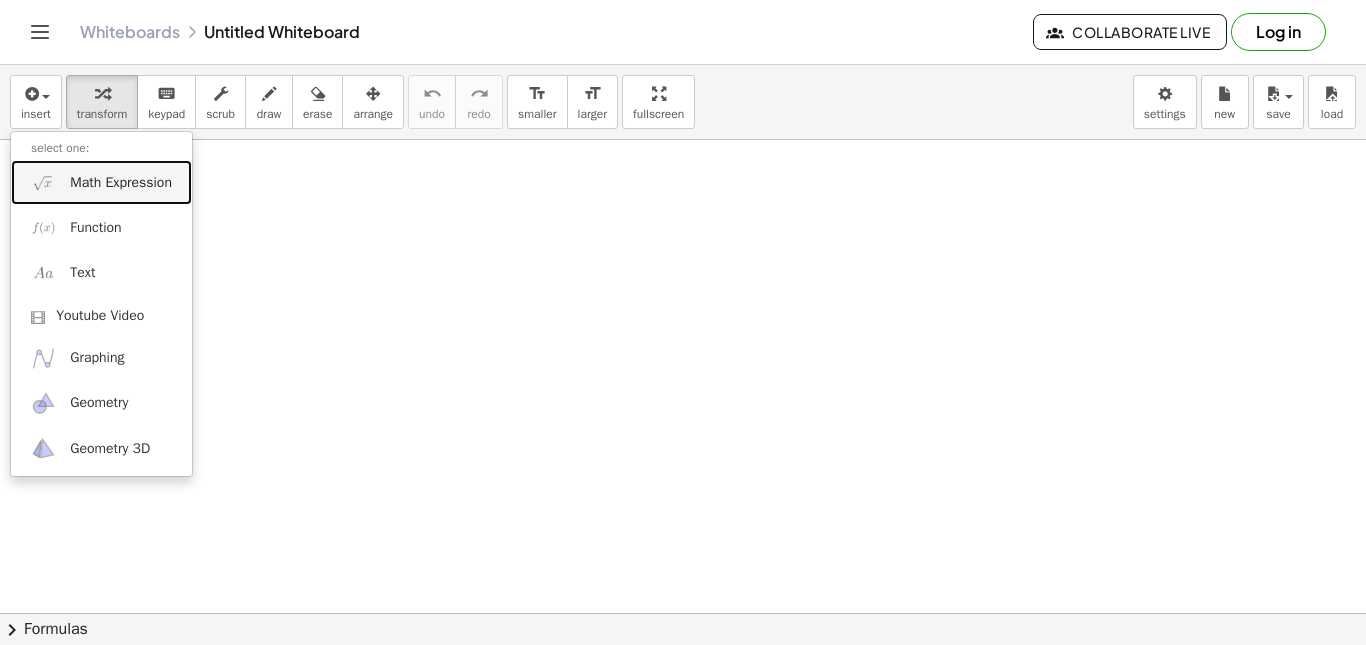 click on "Math Expression" at bounding box center (121, 183) 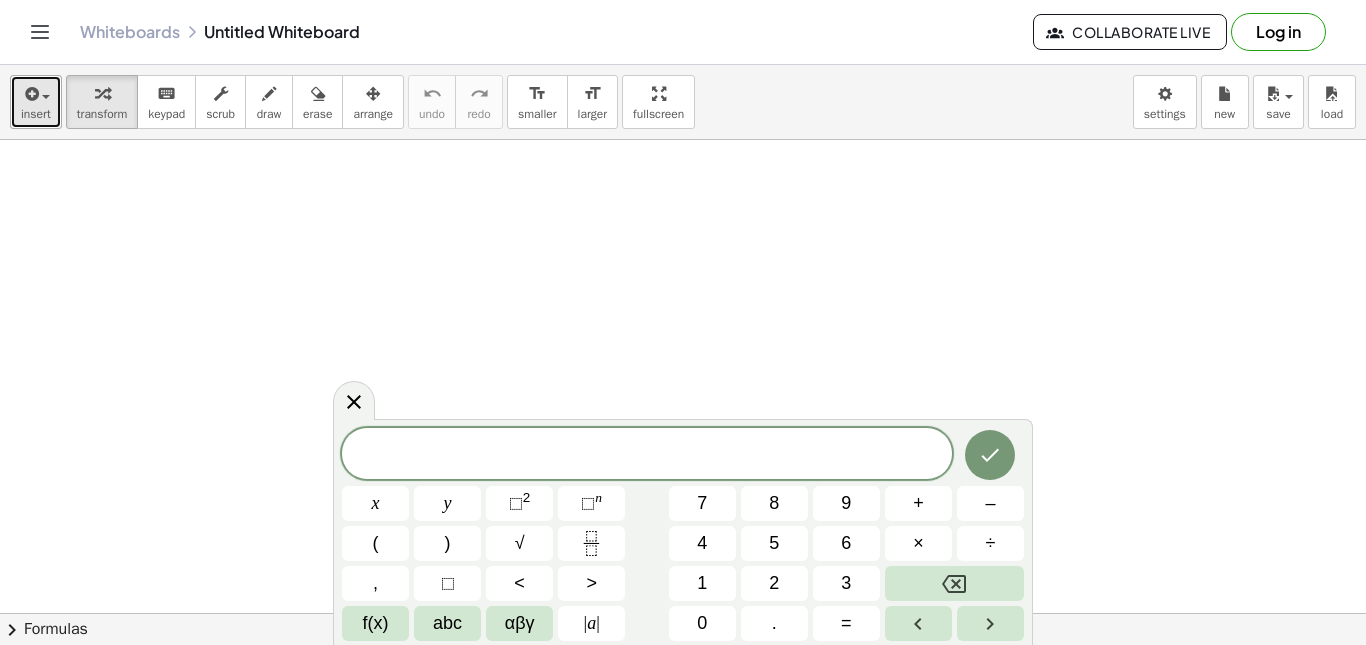 click on "insert" at bounding box center (36, 114) 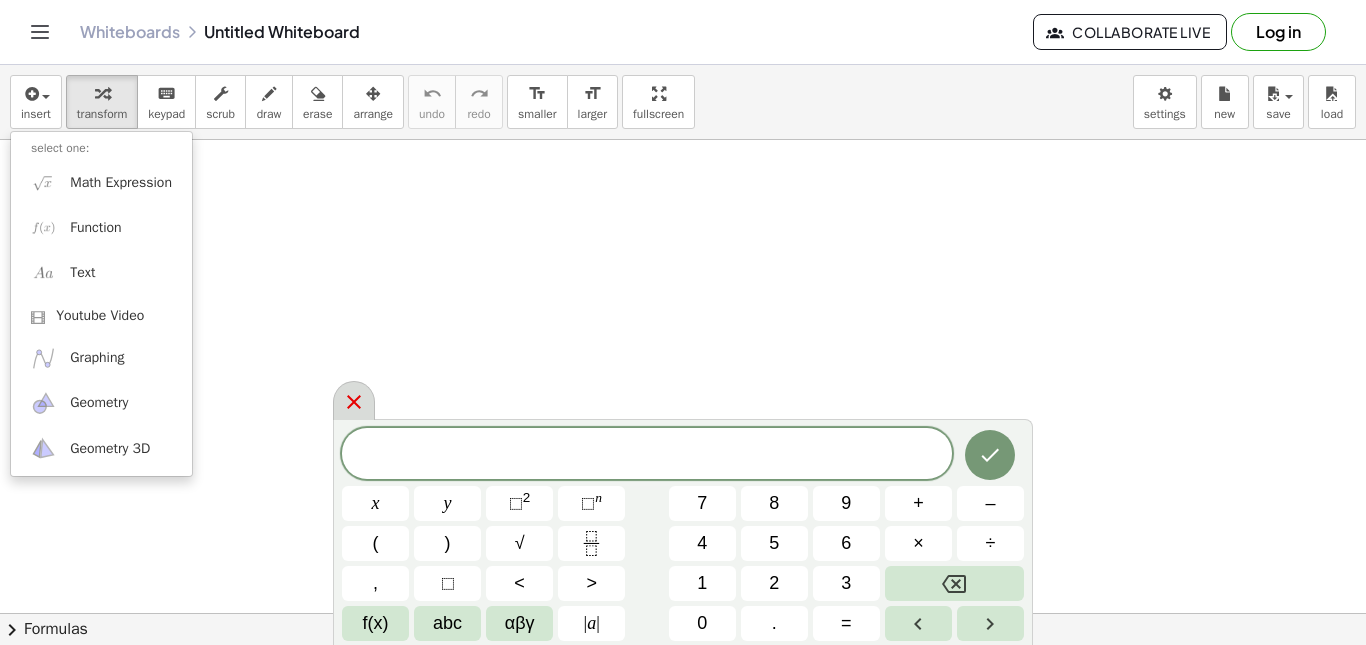 click 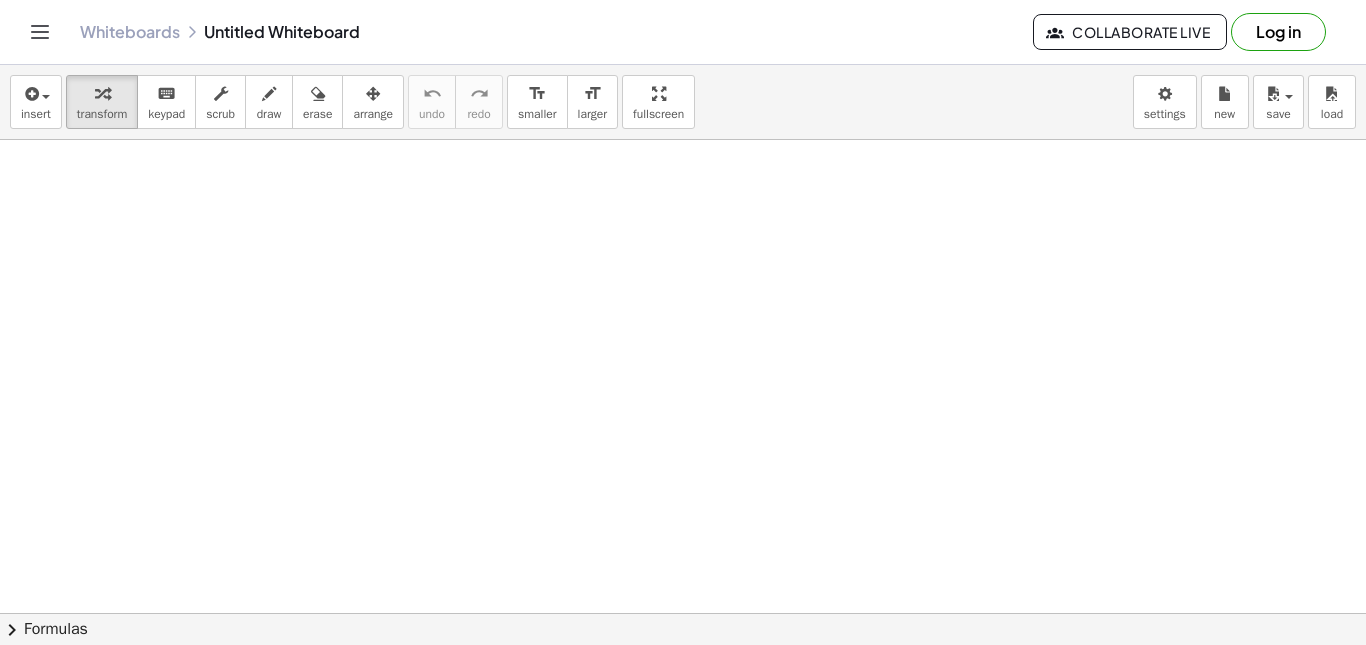 click 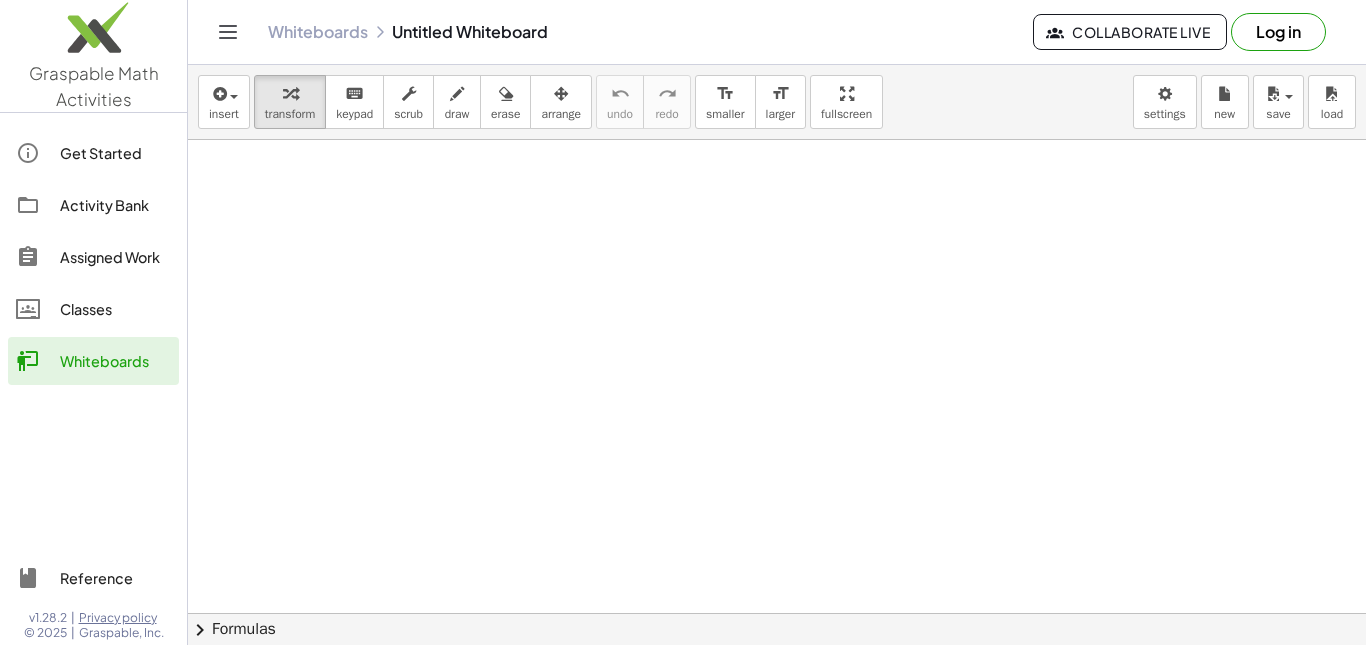 type 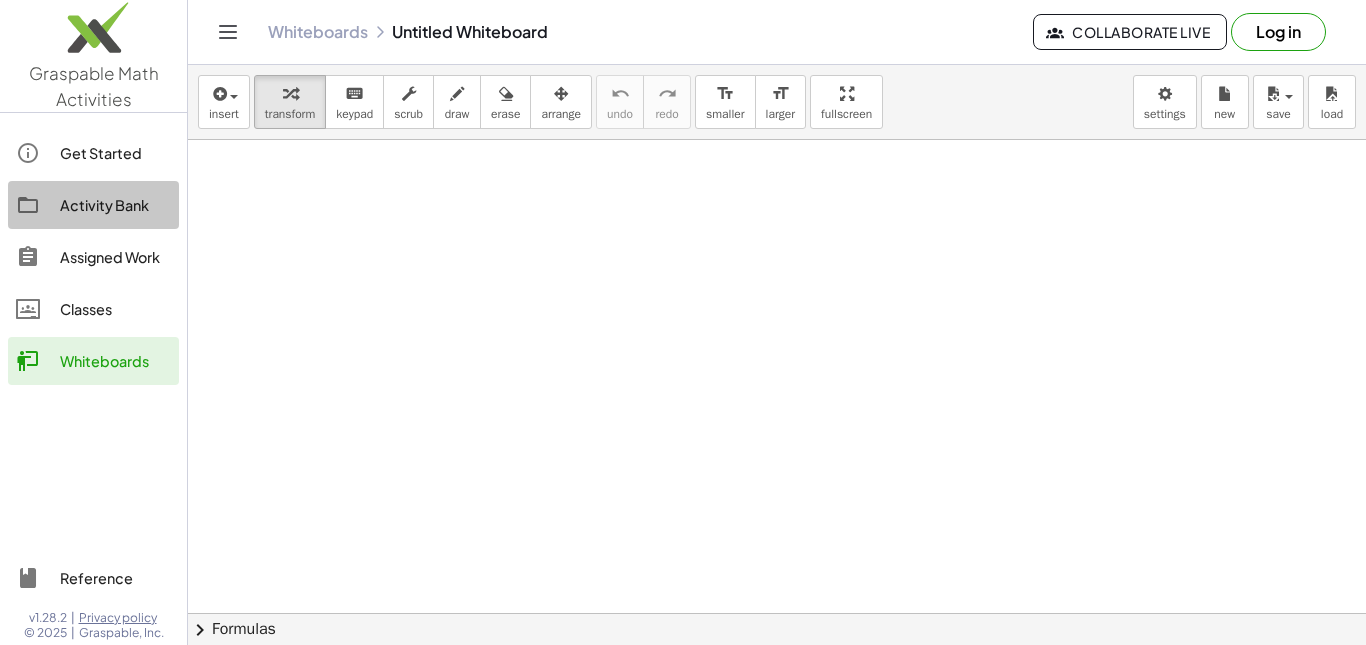 click on "Activity Bank" 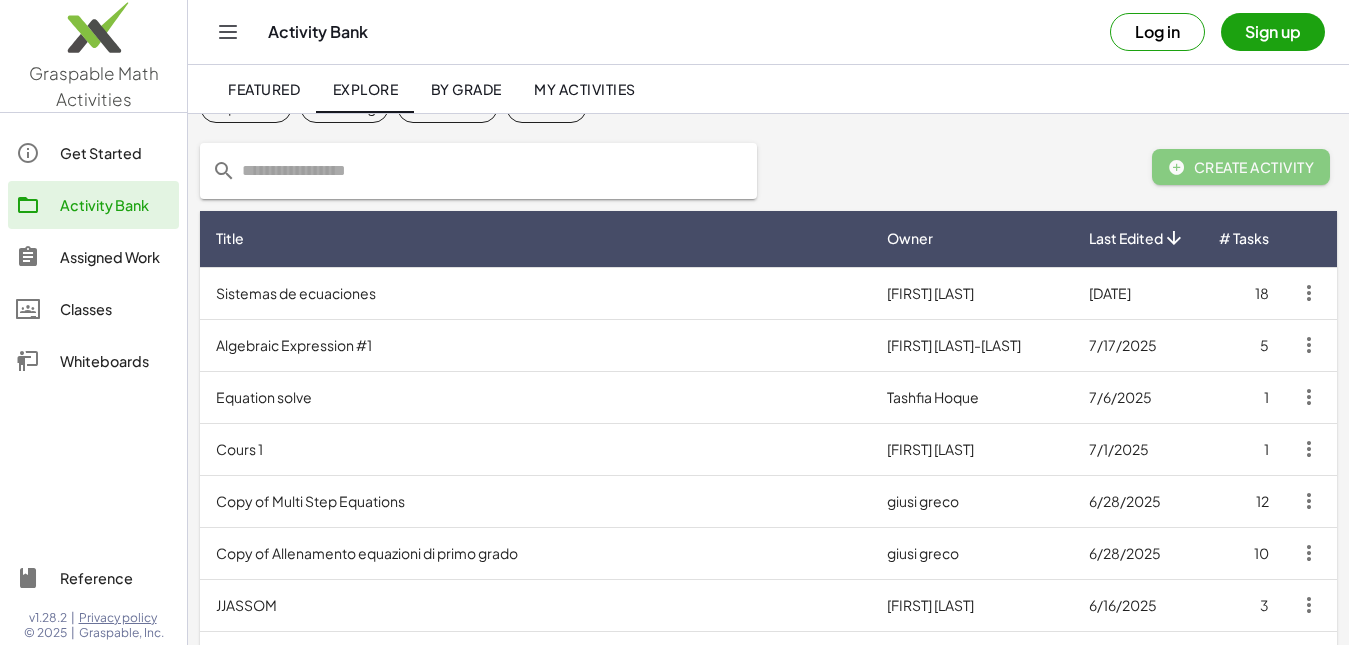 scroll, scrollTop: 96, scrollLeft: 0, axis: vertical 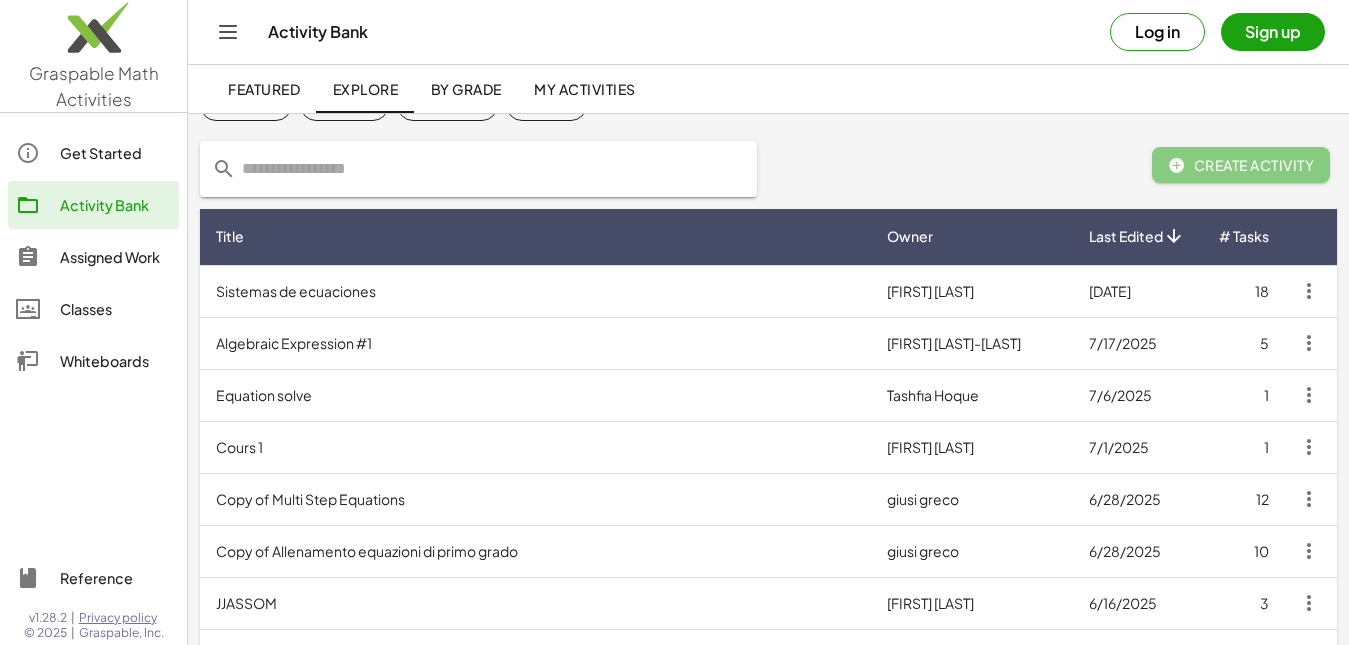click on "Algebraic Expression #1" at bounding box center (535, 343) 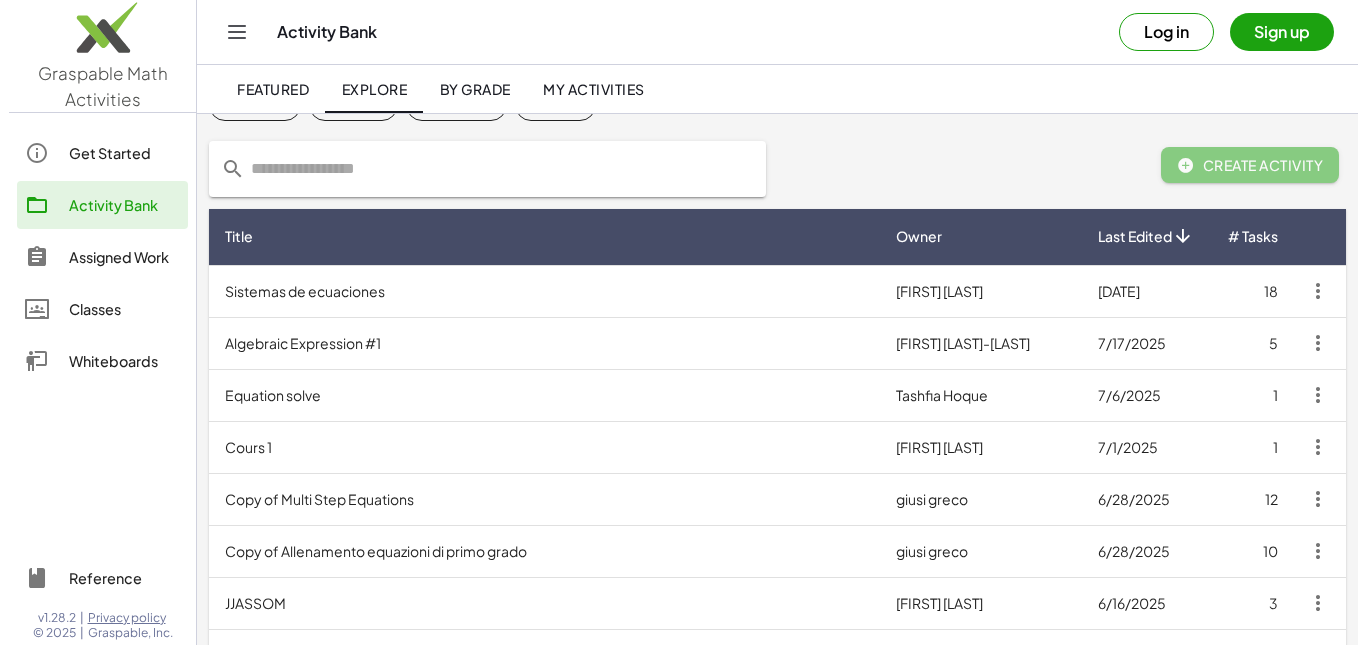 scroll, scrollTop: 0, scrollLeft: 0, axis: both 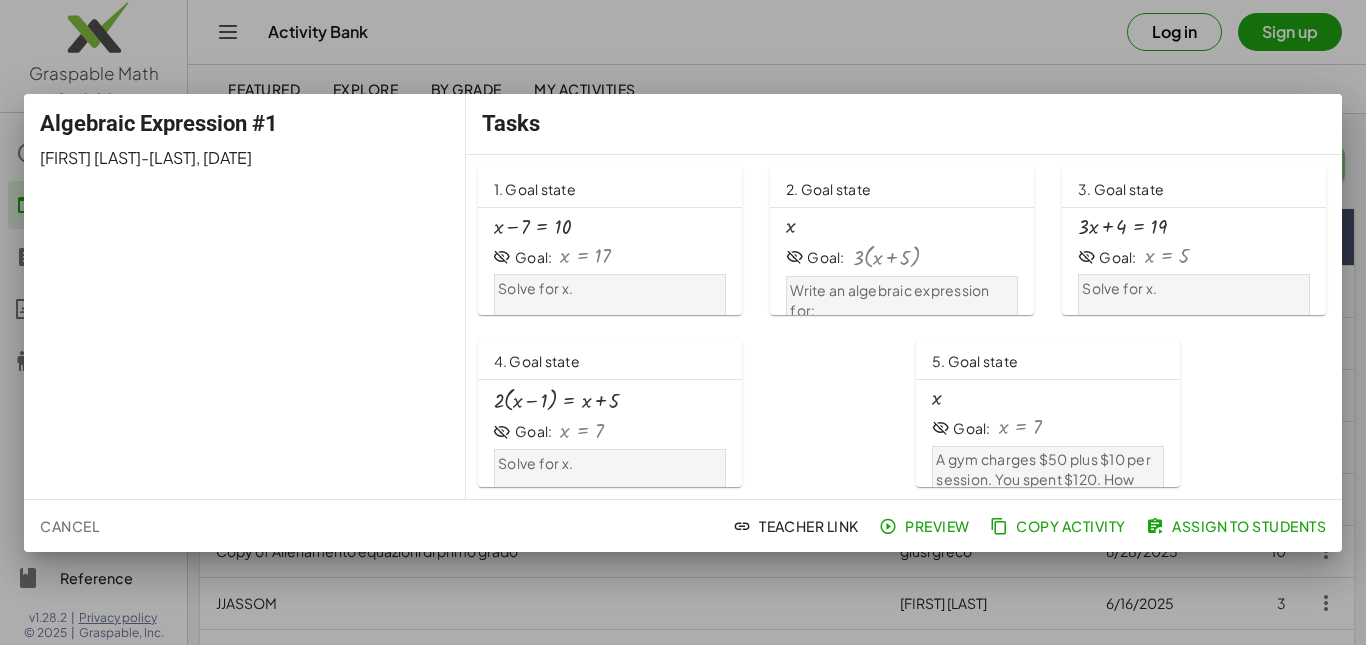 click on "Copy Activity" 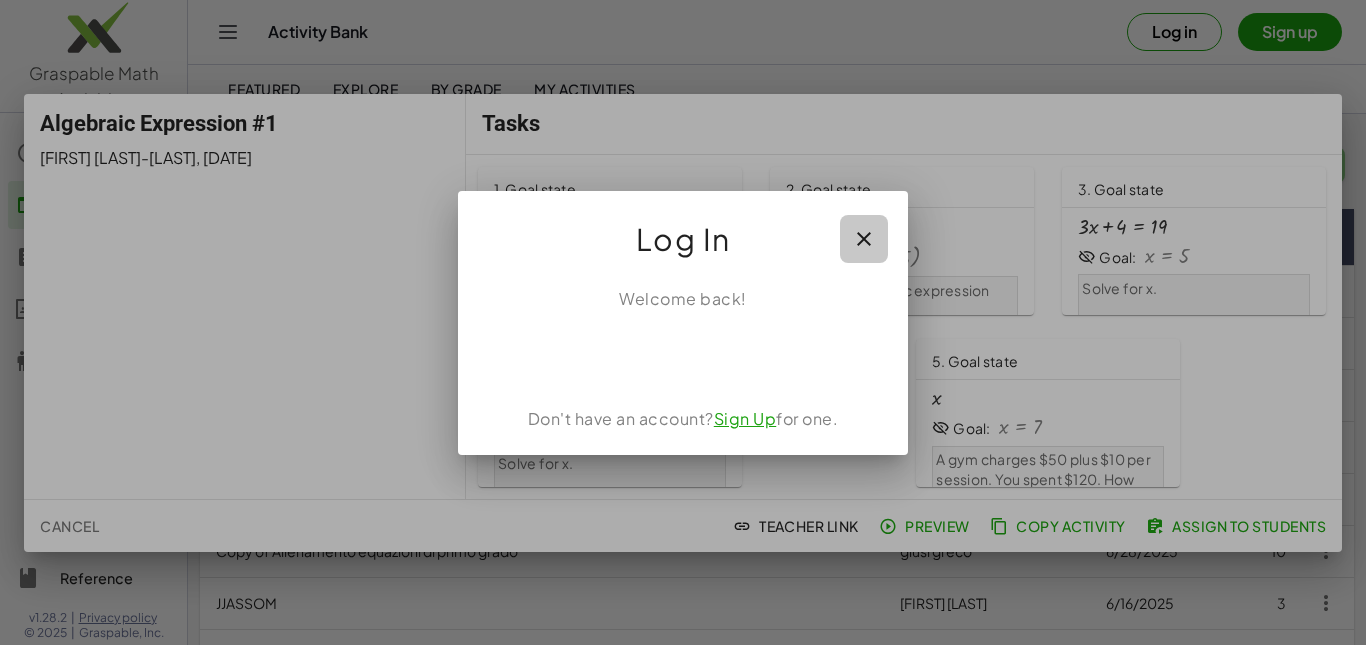 click 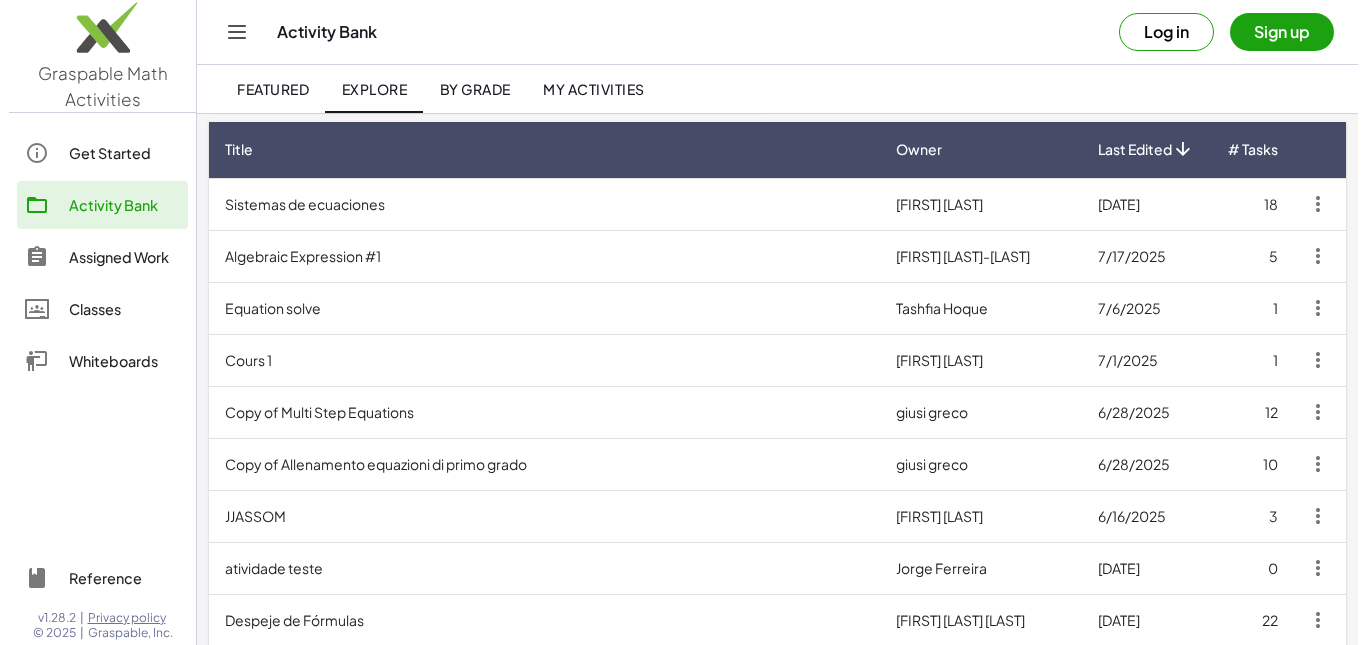scroll, scrollTop: 0, scrollLeft: 0, axis: both 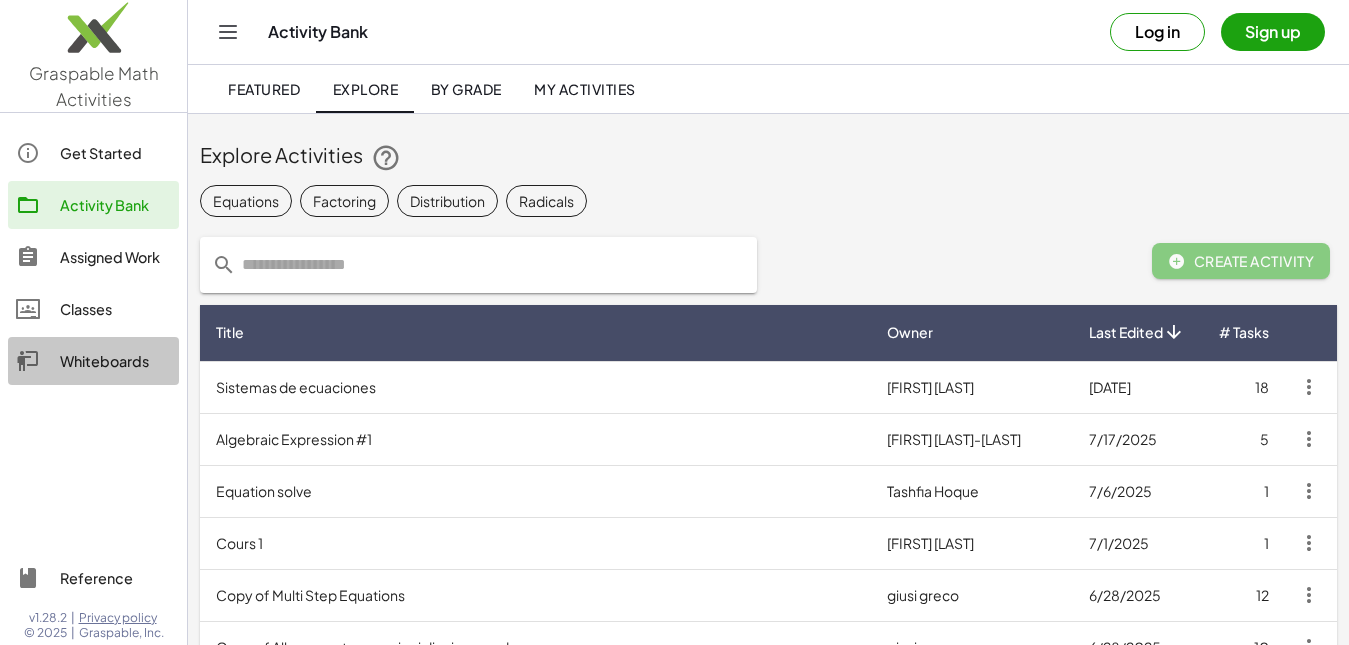 click on "Whiteboards" 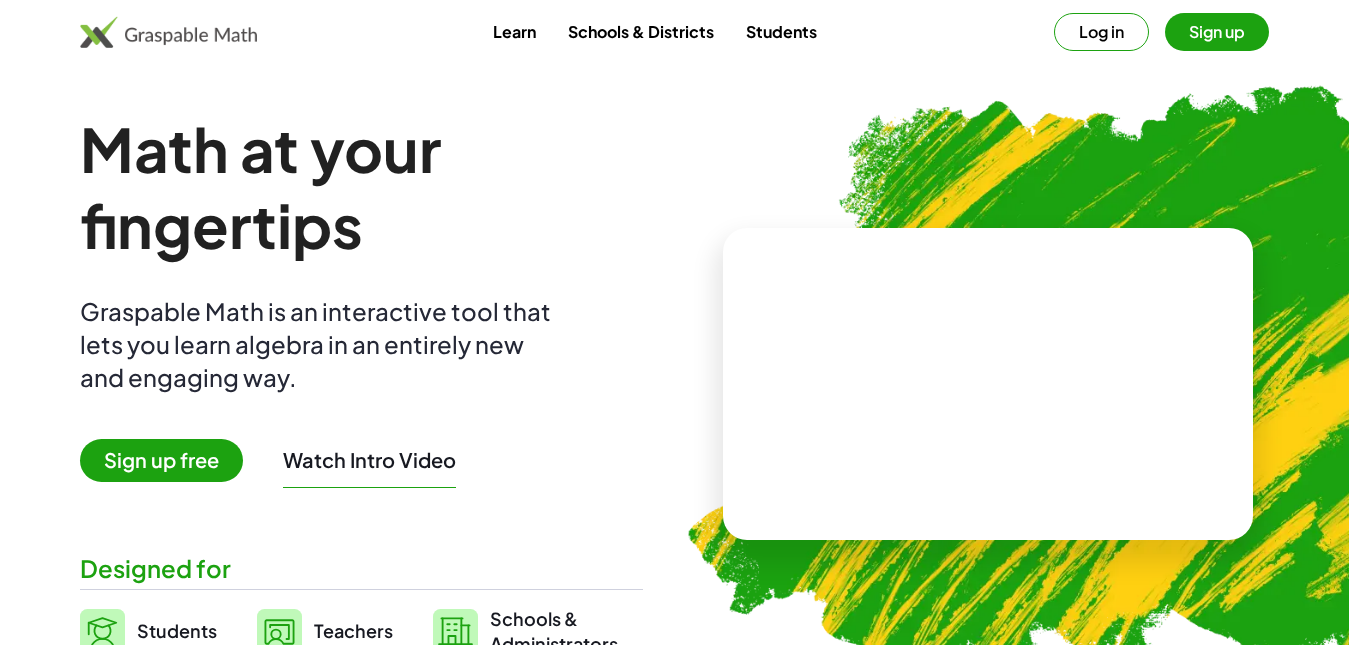 scroll, scrollTop: 0, scrollLeft: 0, axis: both 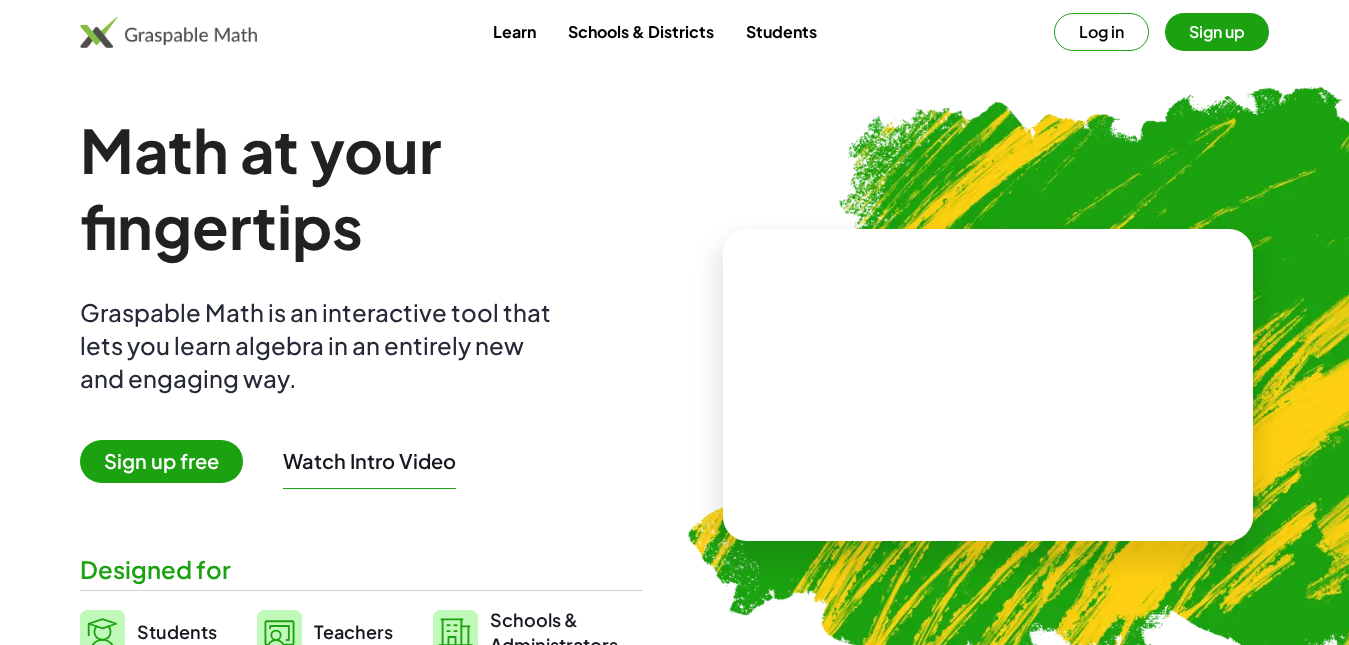 click at bounding box center [988, 385] 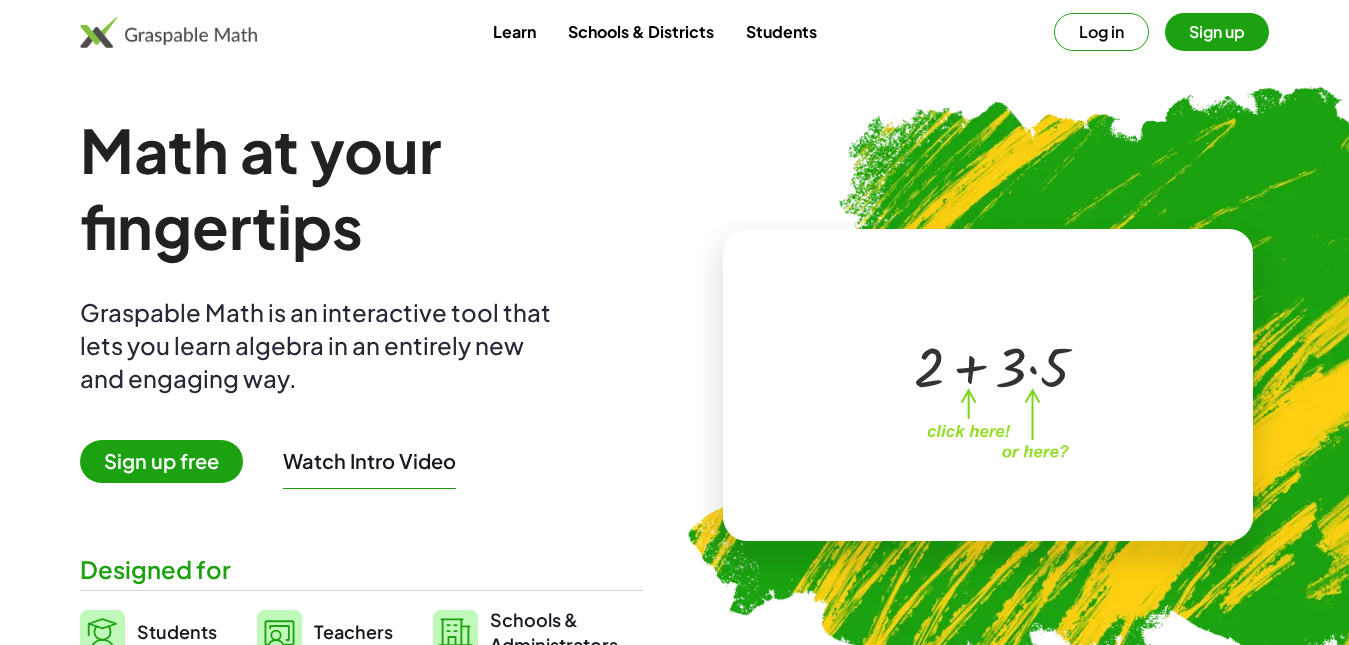 click at bounding box center [992, 365] 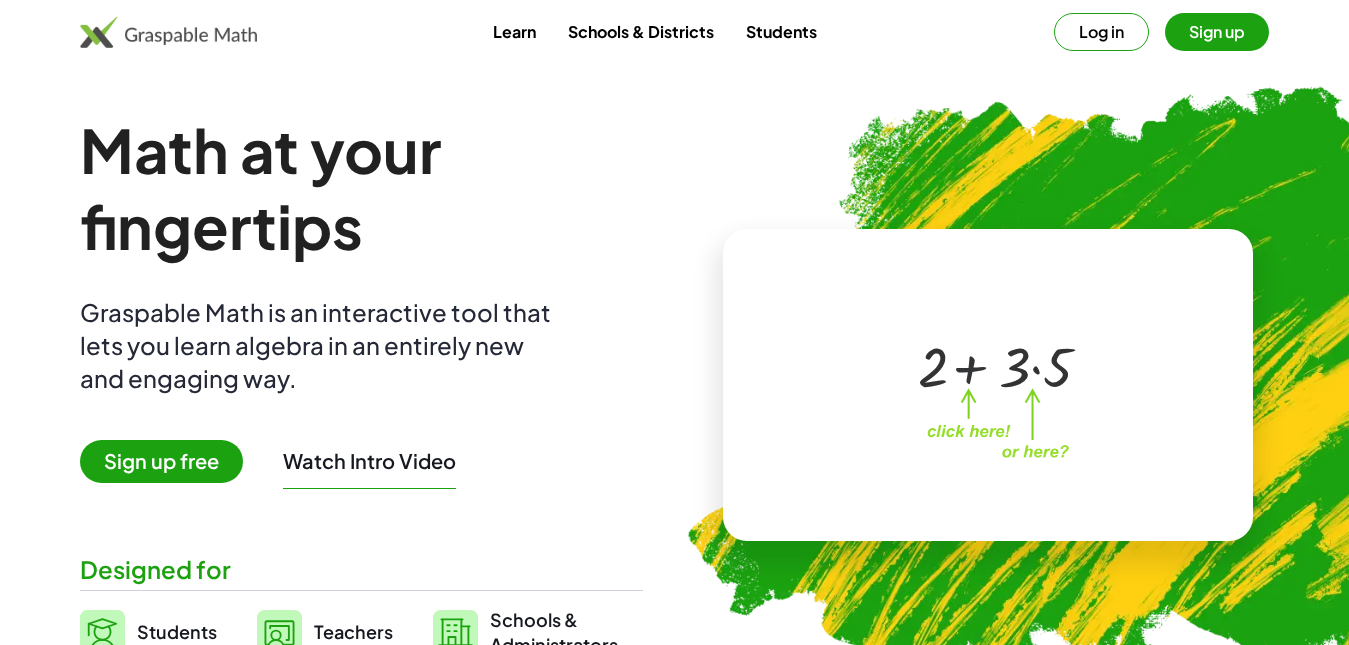 click at bounding box center [992, 365] 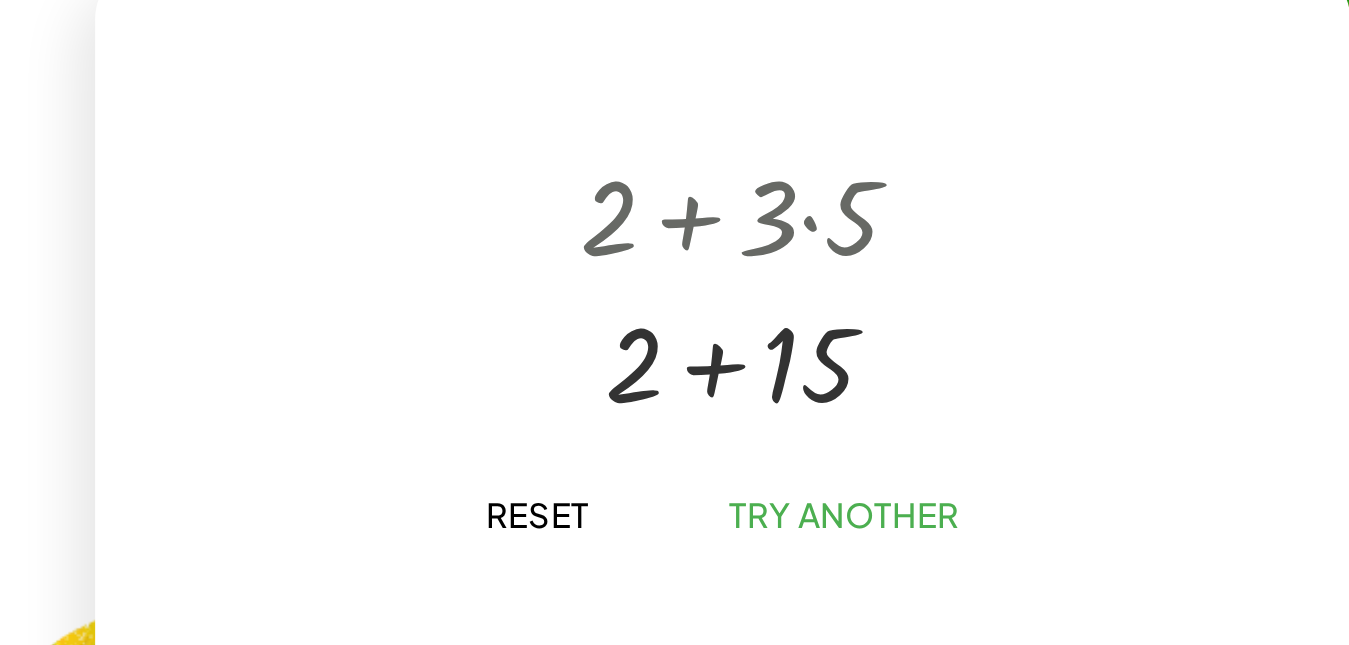 click at bounding box center (991, 396) 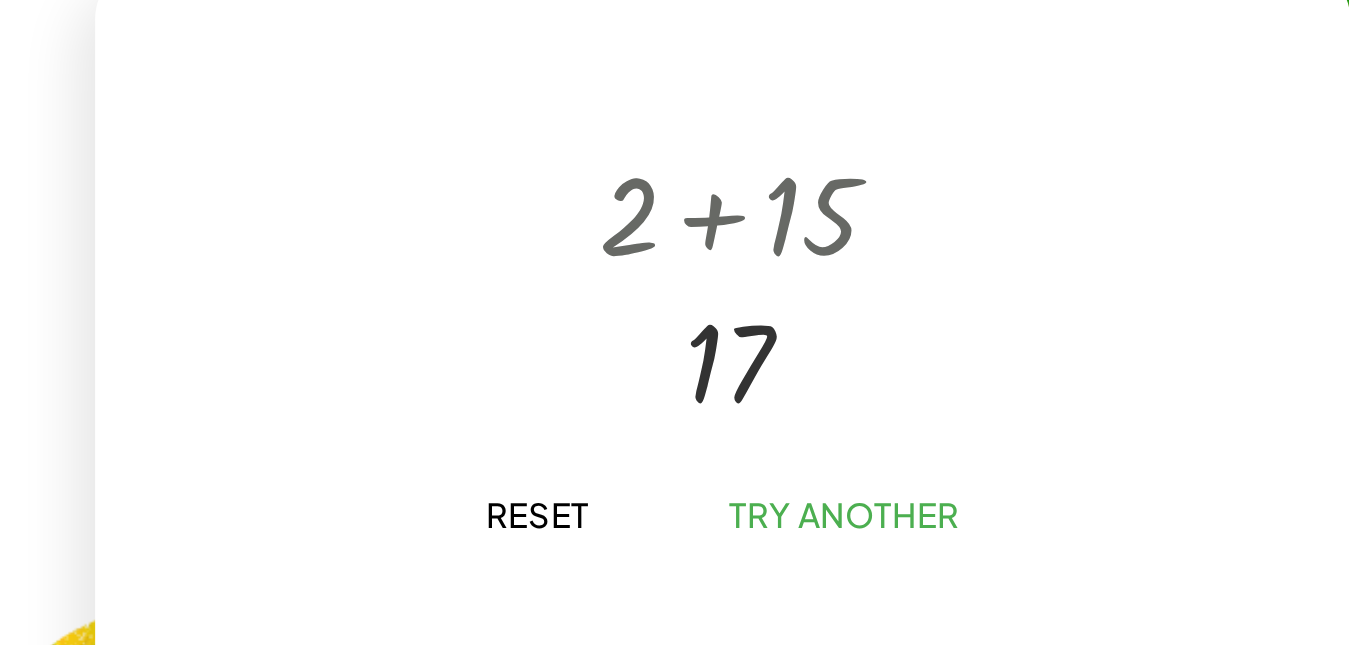 click at bounding box center (991, 334) 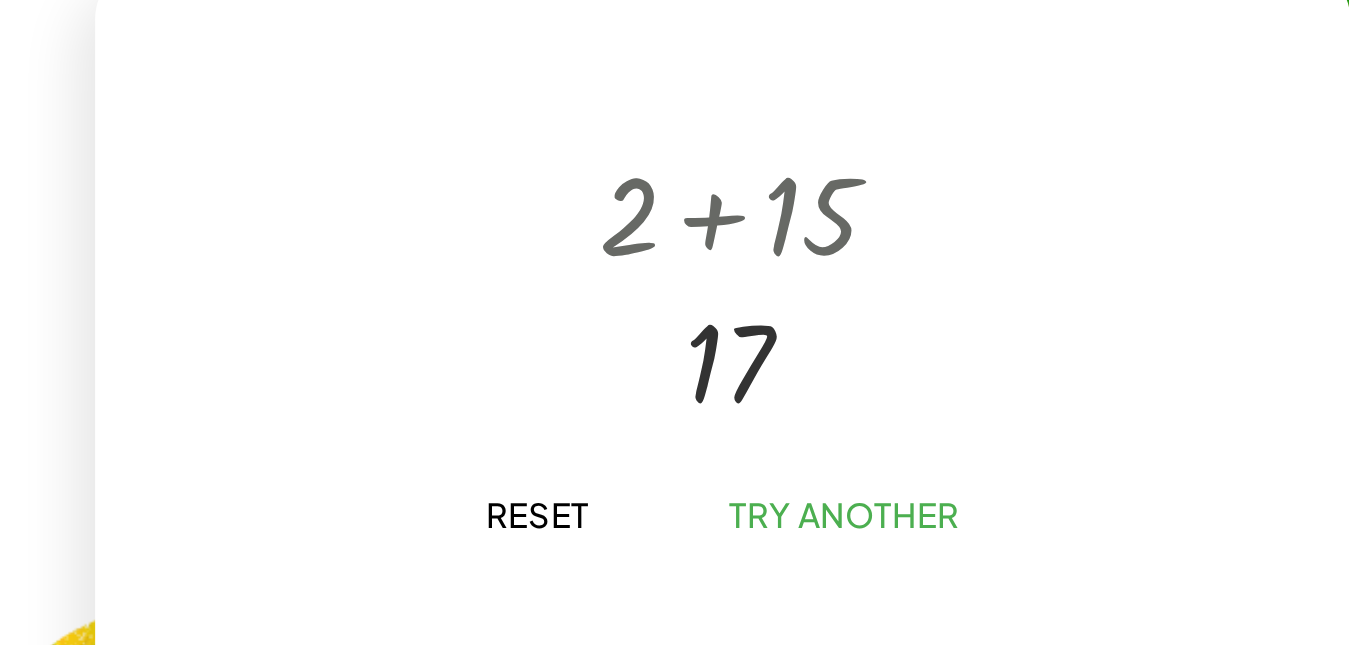 click on "Try Another" 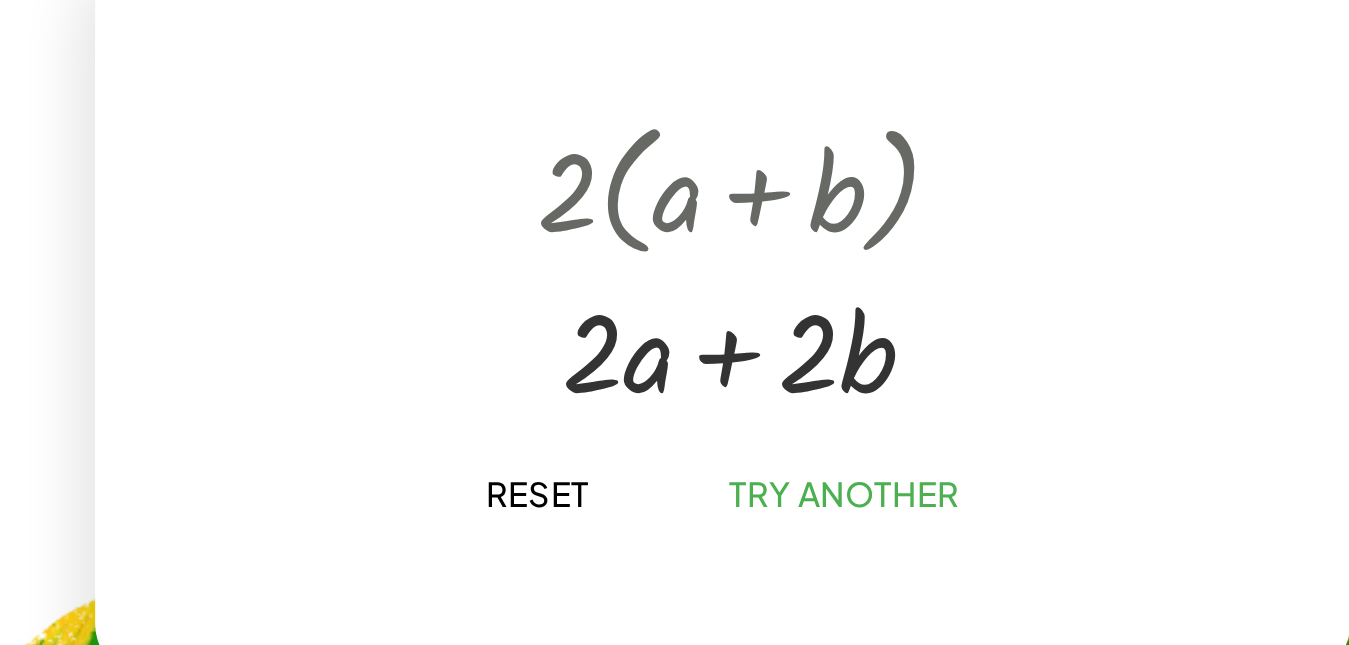 click at bounding box center [991, 332] 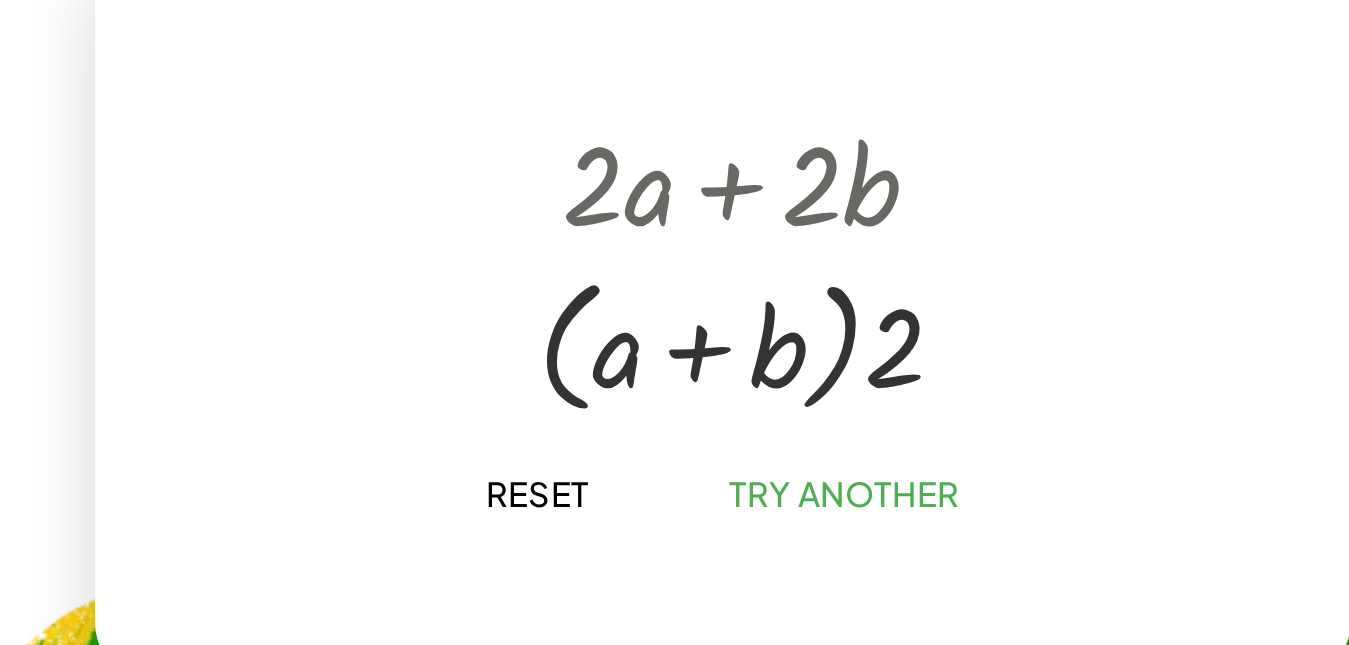 click on "Try Another" 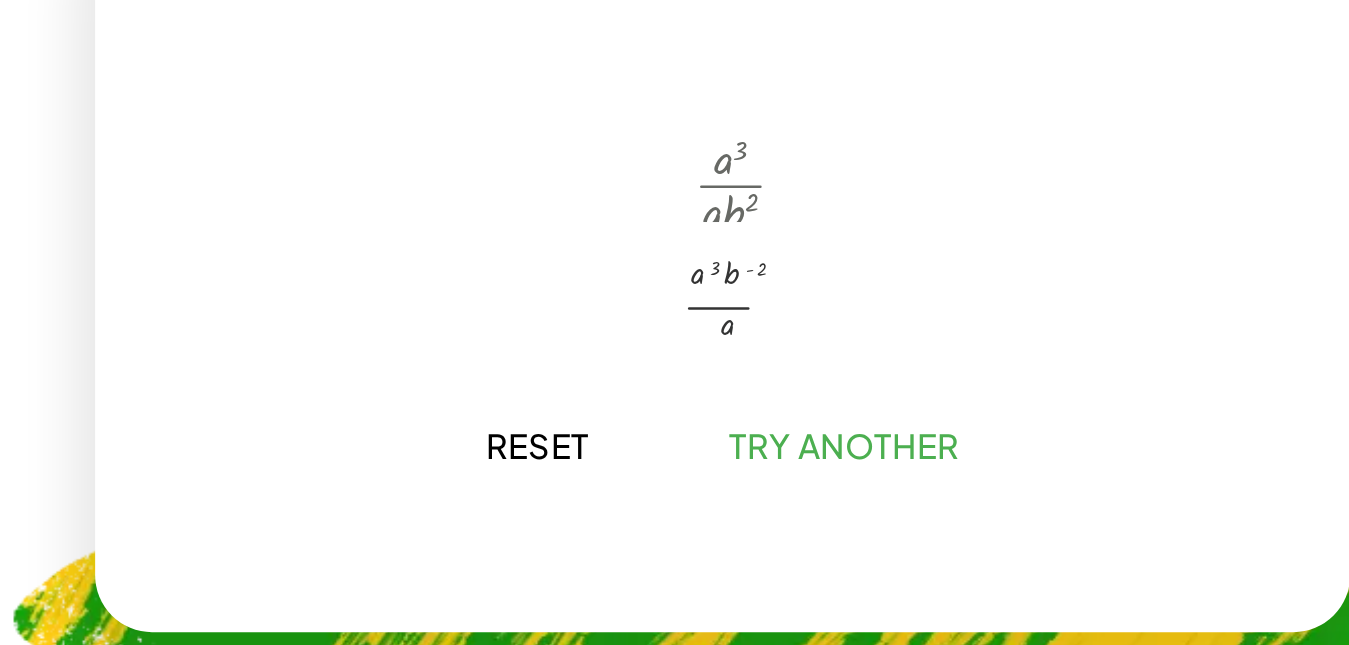 click at bounding box center (991, 401) 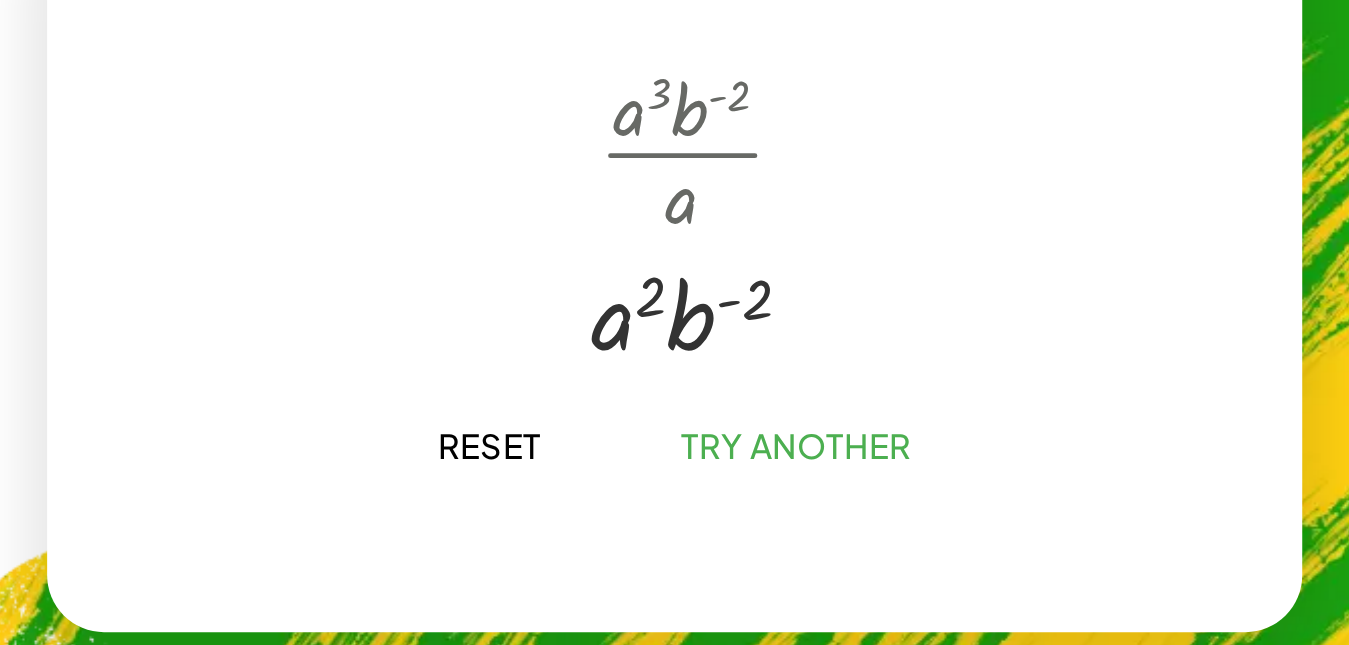 click on "Reset" 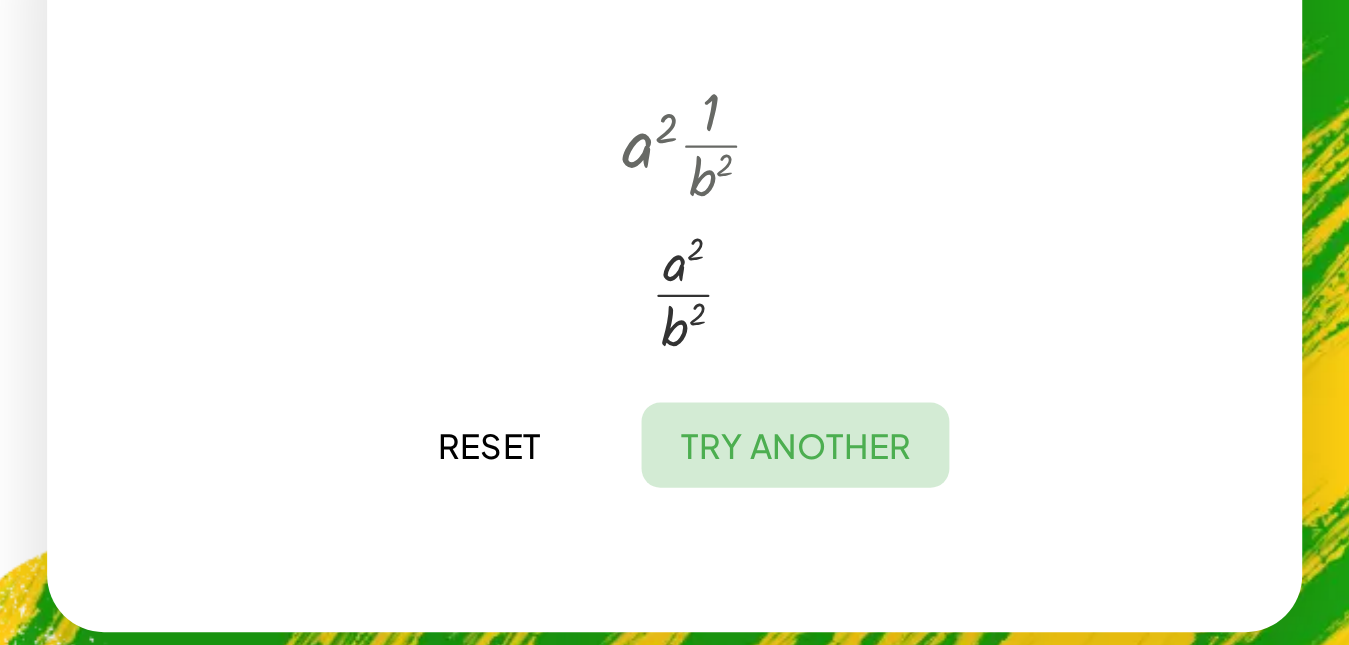 click on "Try Another" 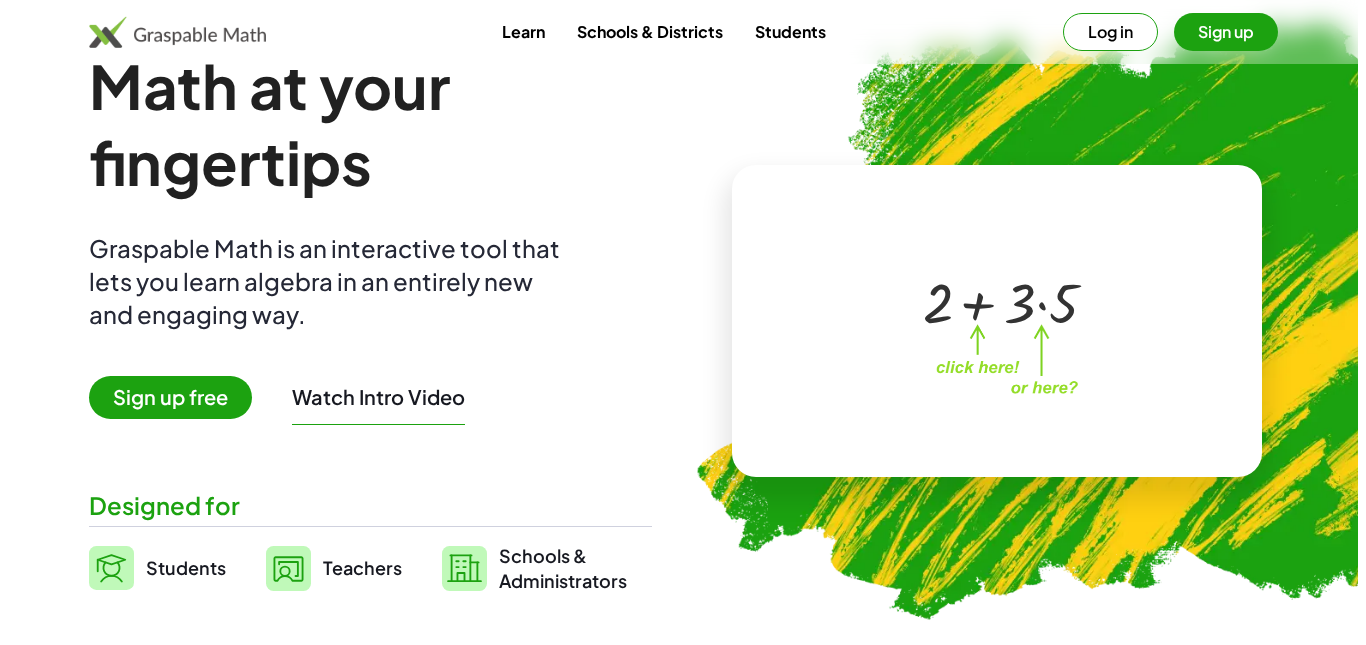 scroll, scrollTop: 0, scrollLeft: 0, axis: both 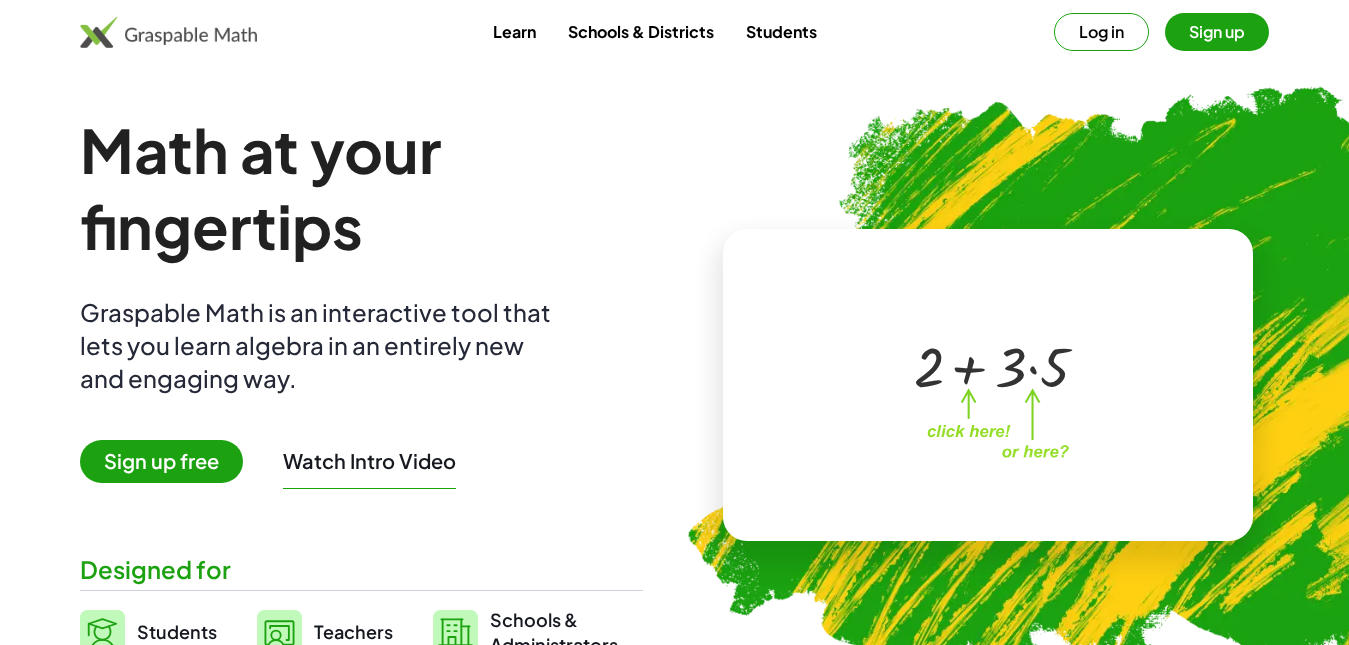 click on "Sign up" at bounding box center (1217, 32) 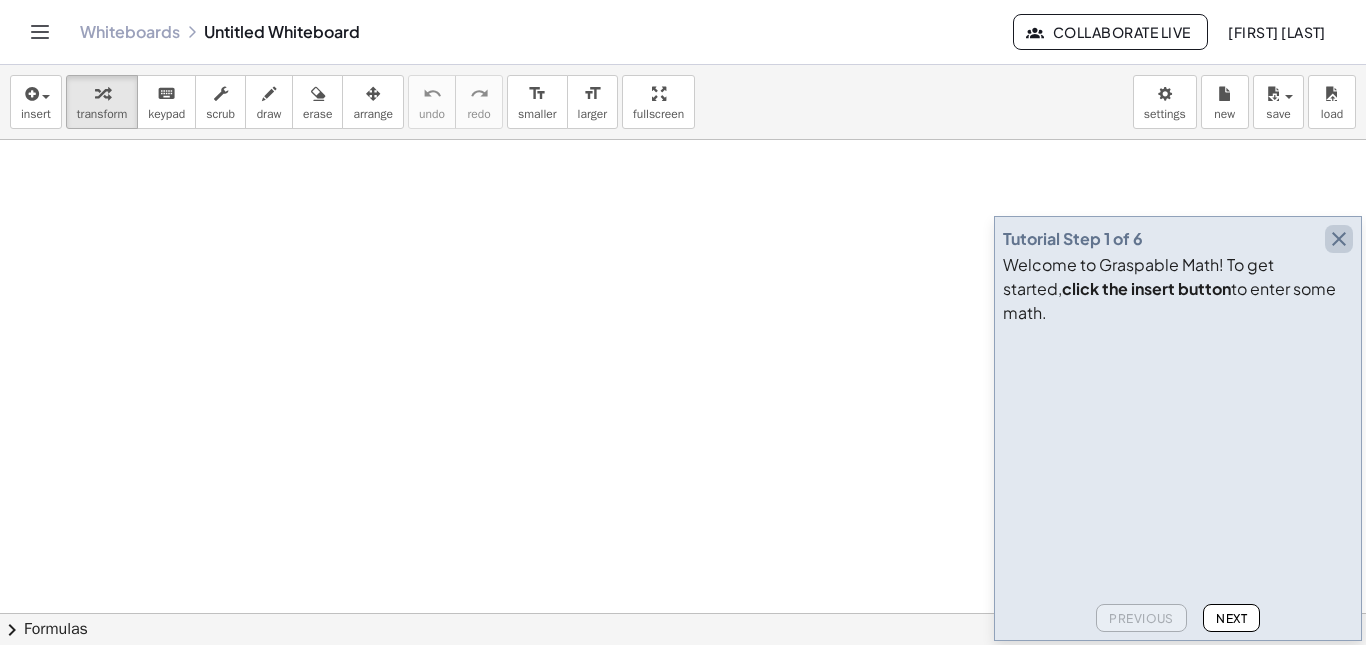 click at bounding box center (1339, 239) 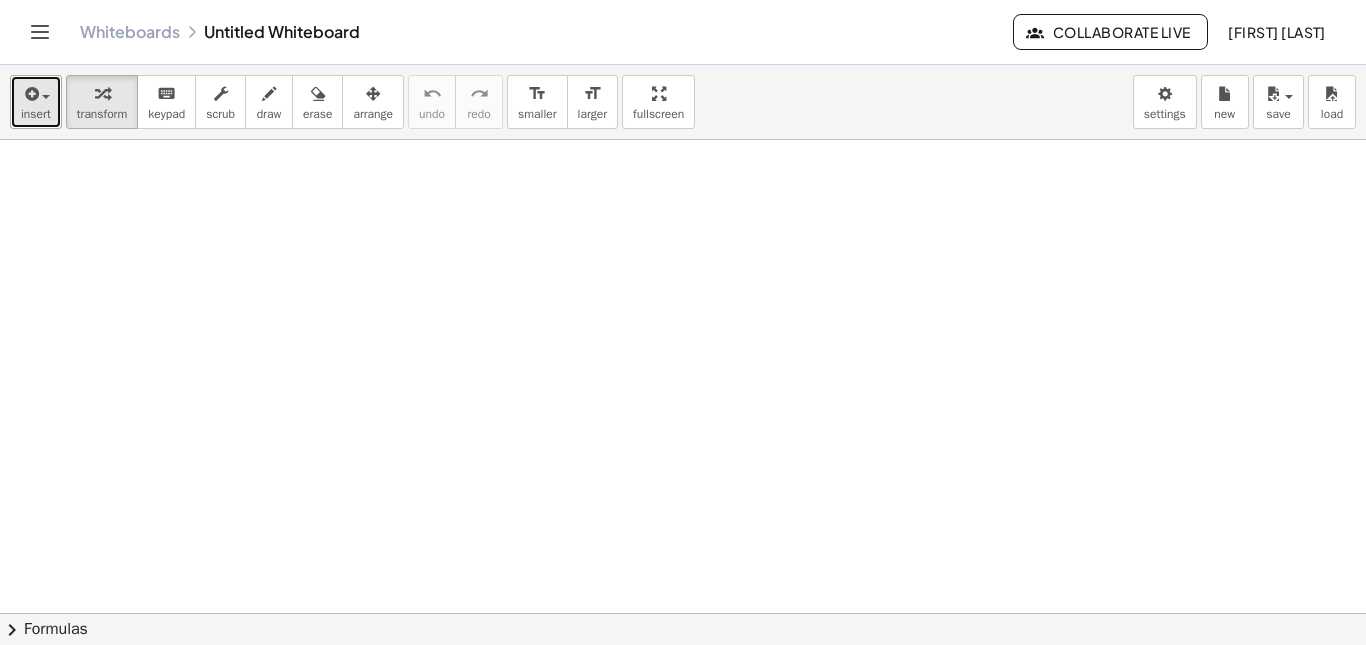 click on "insert" at bounding box center [36, 114] 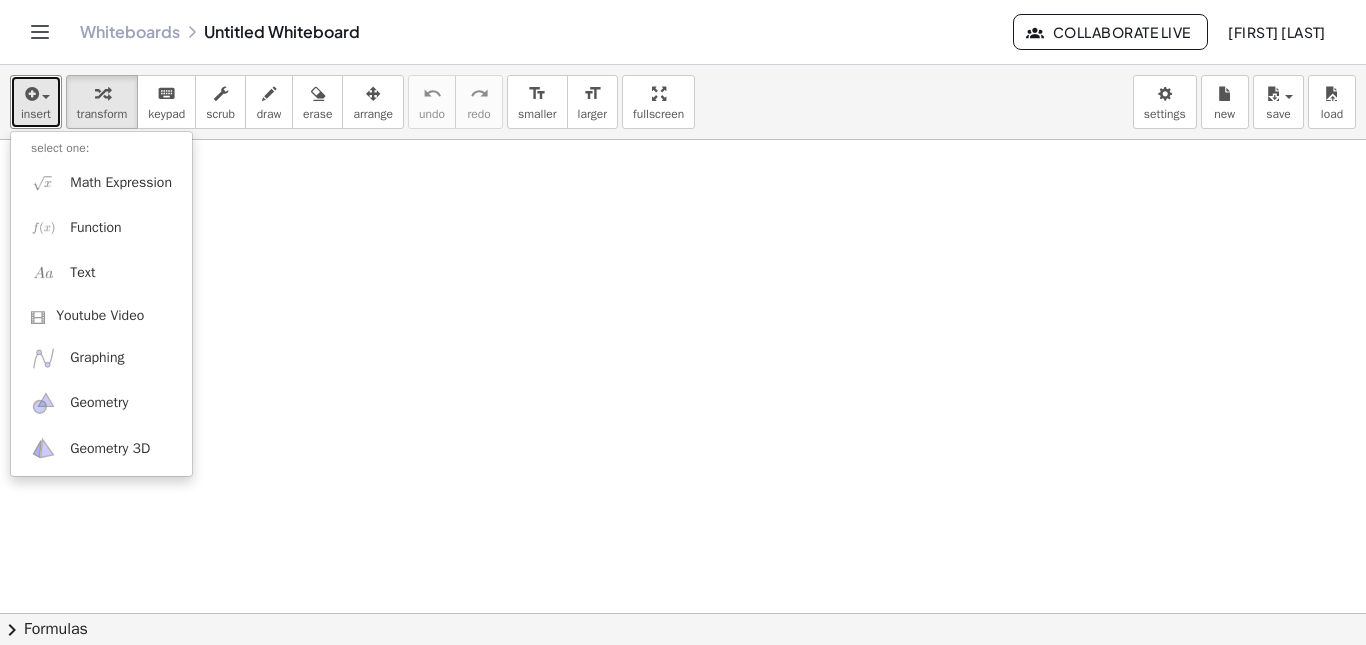 scroll, scrollTop: 160, scrollLeft: 0, axis: vertical 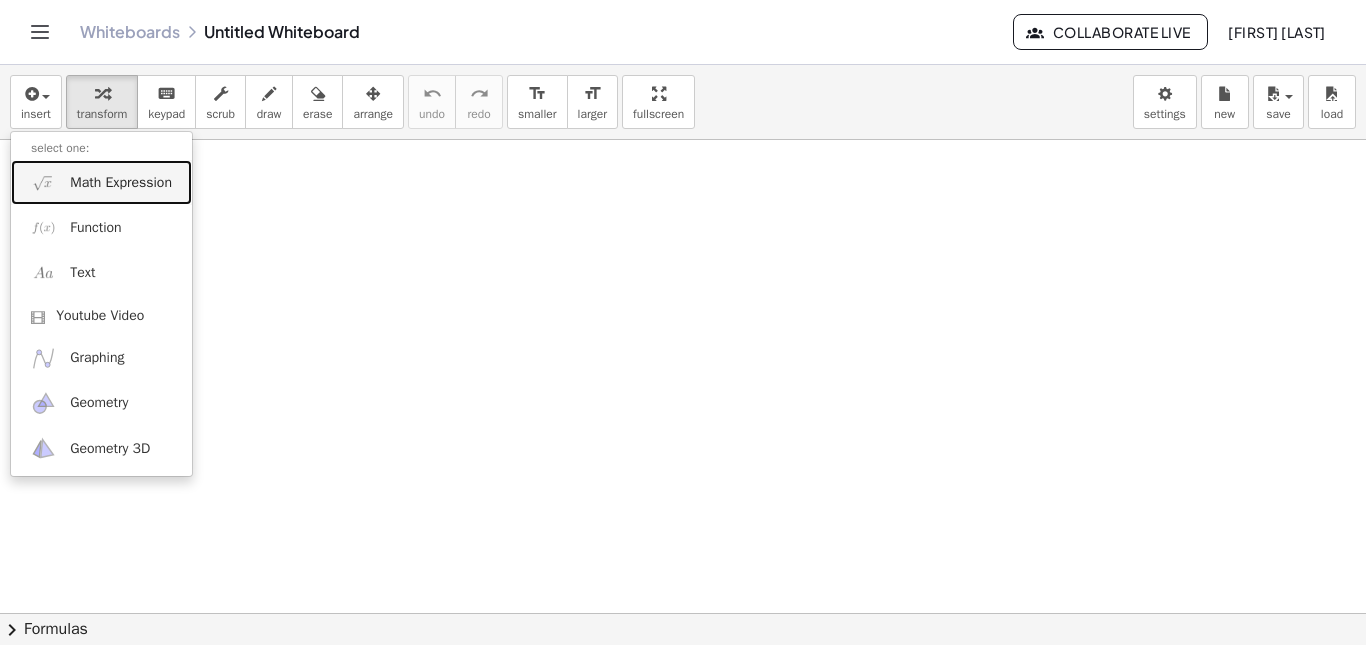 click on "Math Expression" at bounding box center [121, 183] 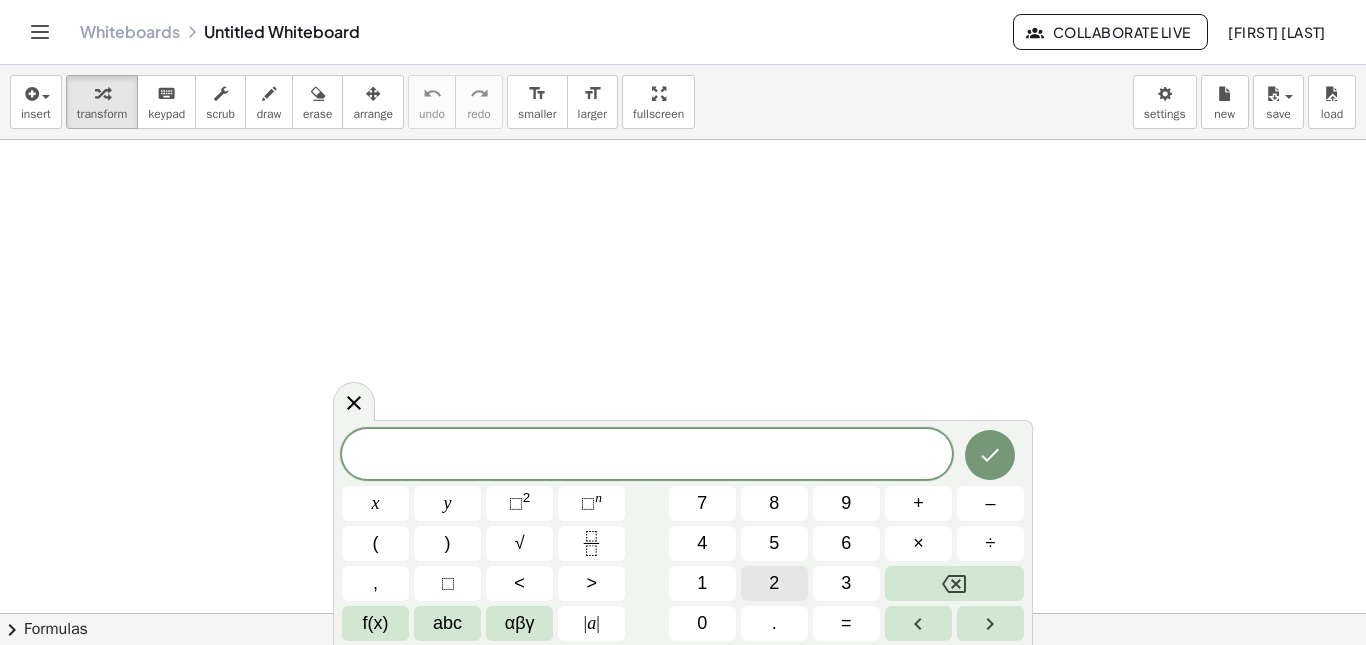 click on "2" at bounding box center (774, 583) 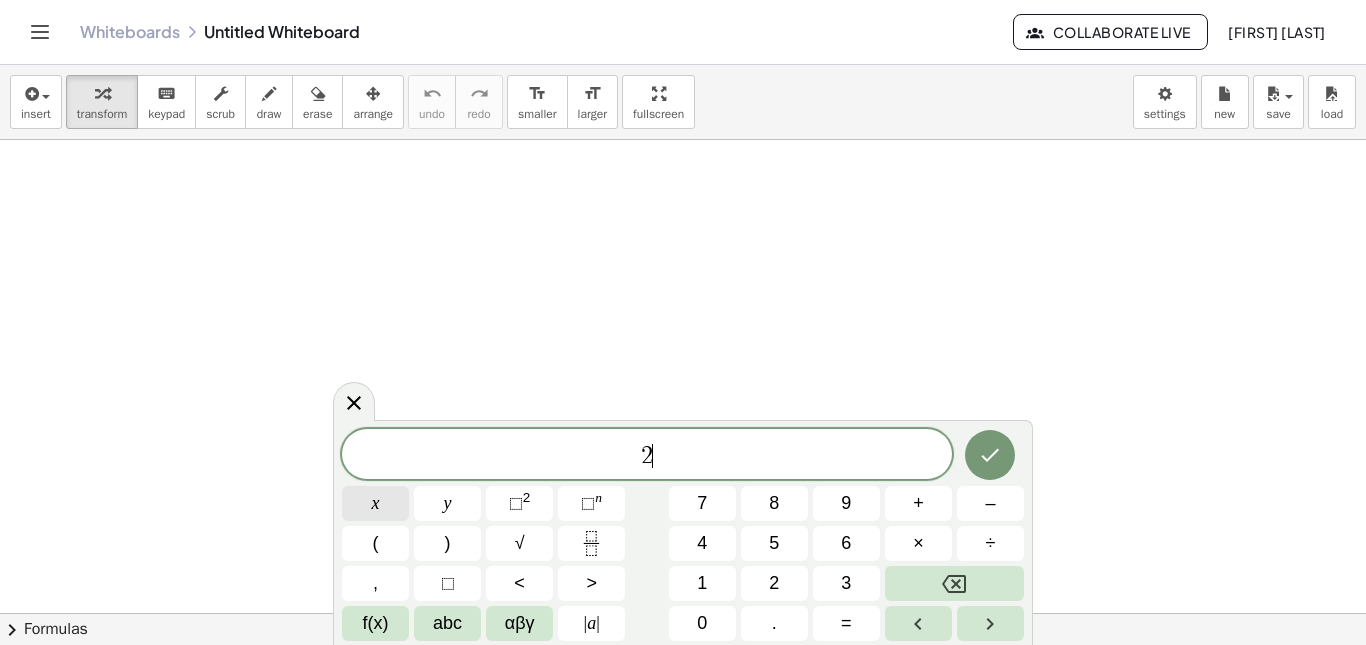 click on "x" at bounding box center [376, 503] 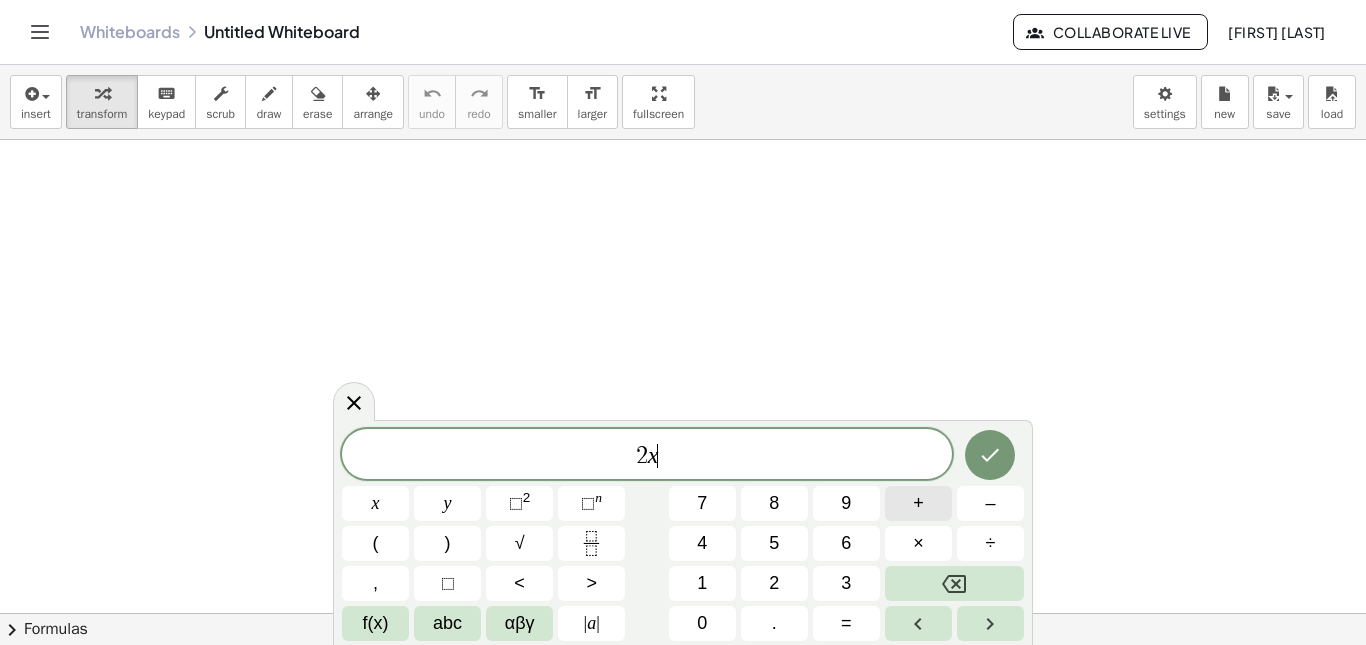 click on "+" at bounding box center [918, 503] 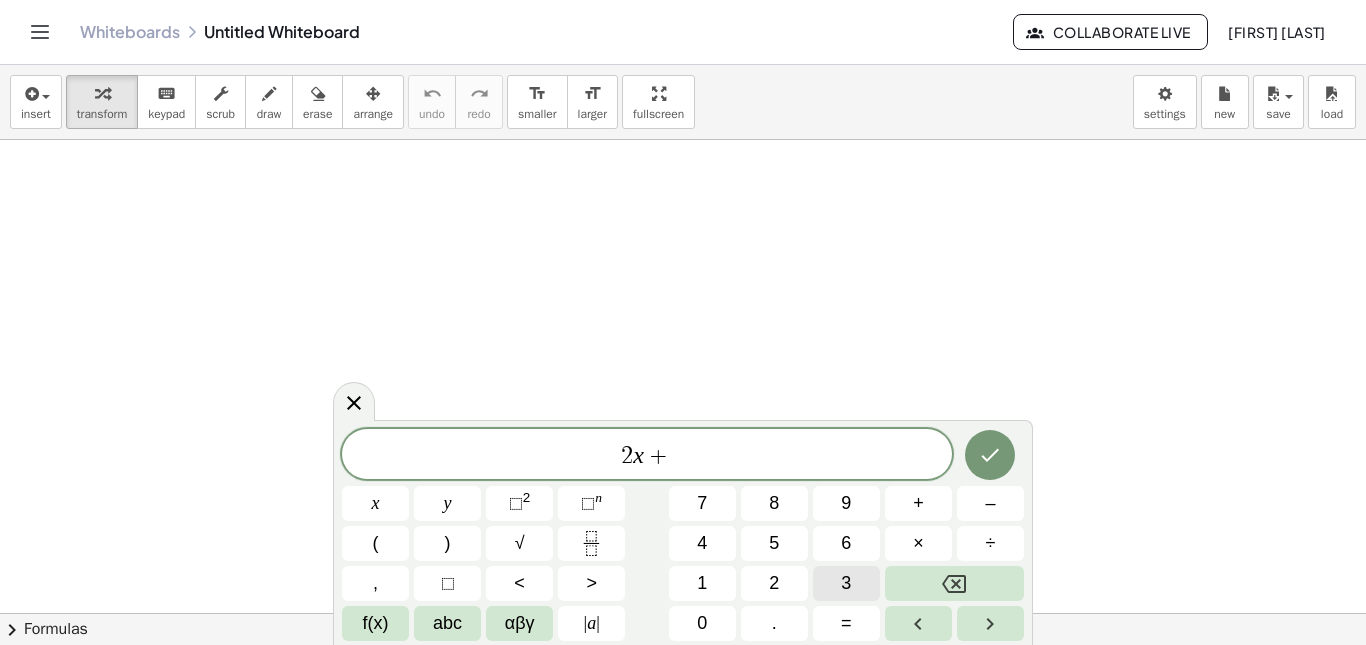click on "3" at bounding box center (846, 583) 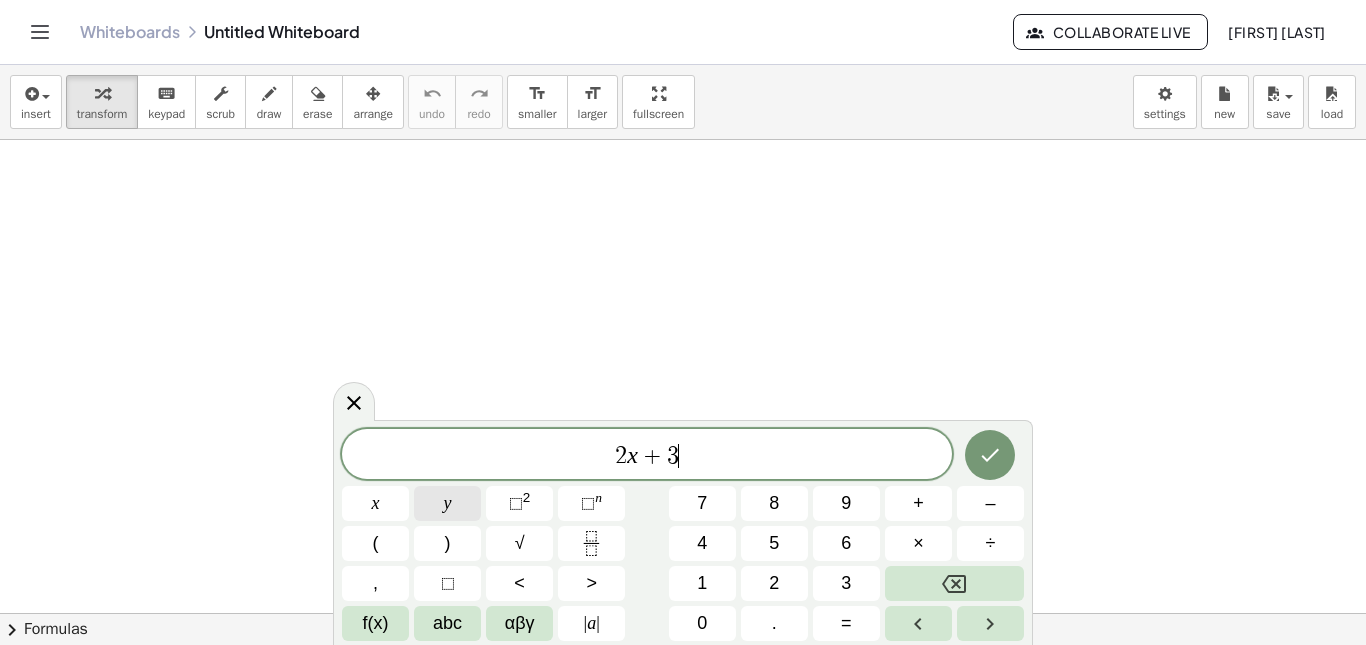 click on "y" at bounding box center [447, 503] 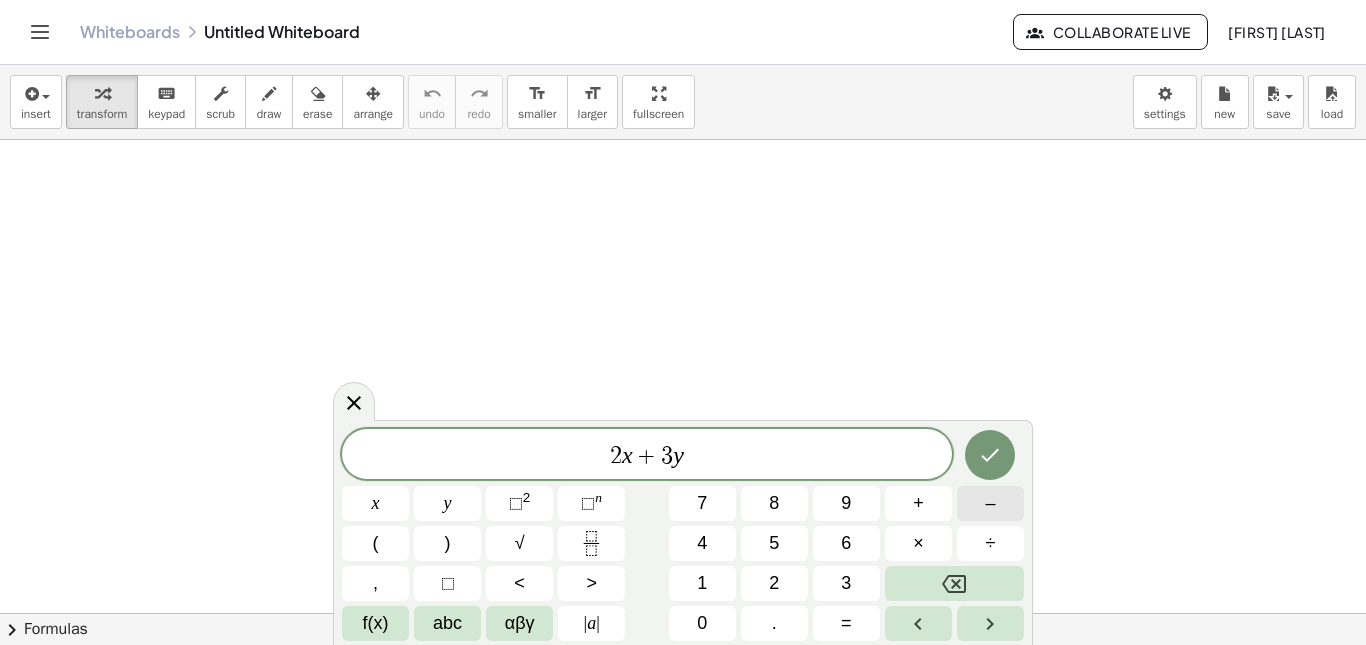 click on "–" at bounding box center [990, 503] 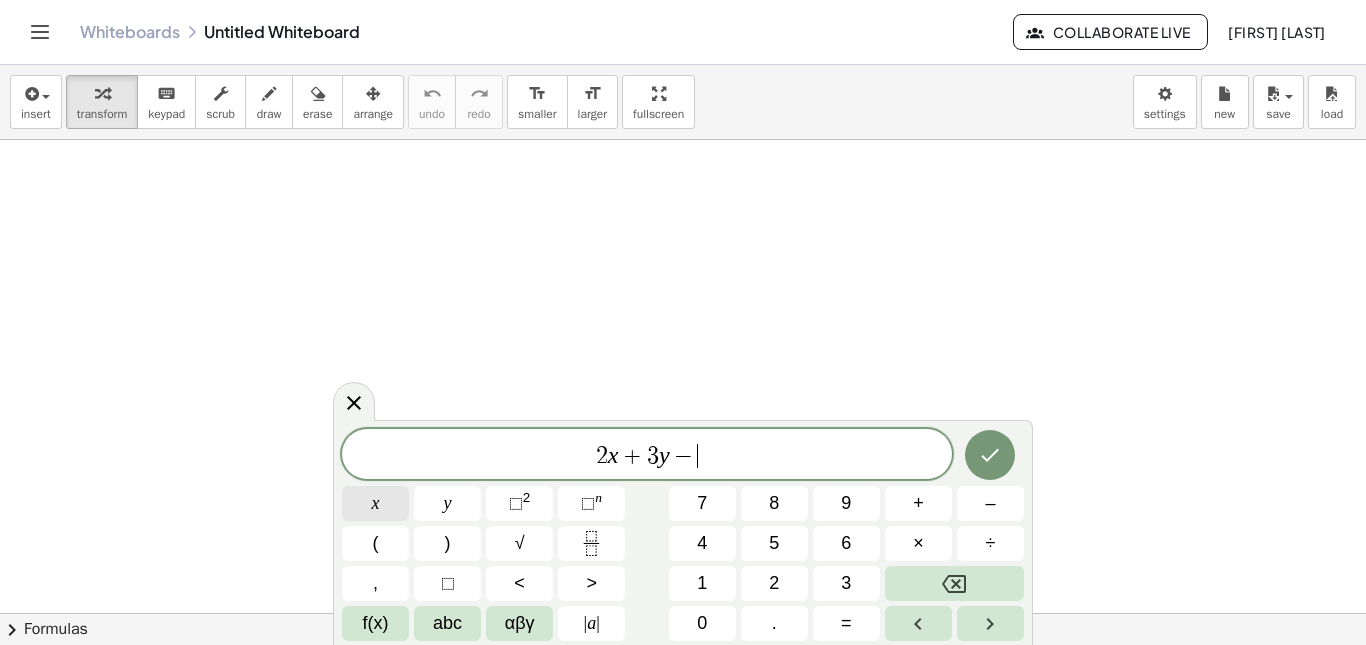 click on "x" at bounding box center [375, 503] 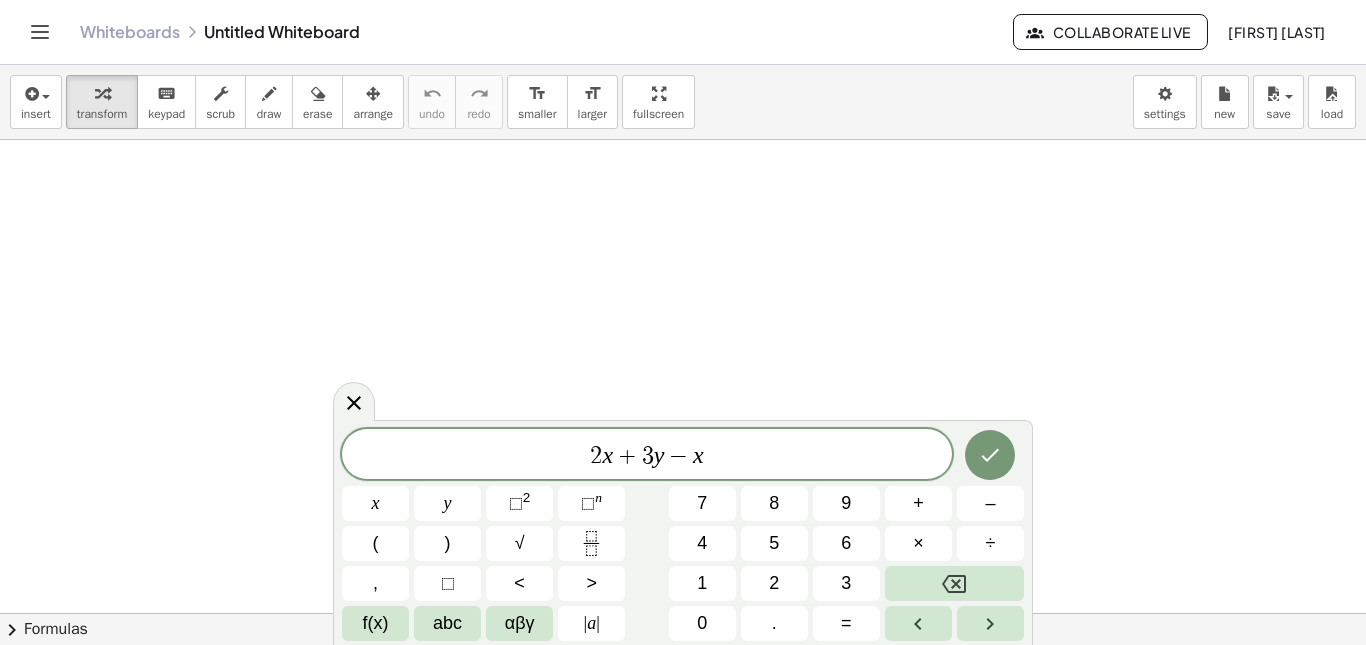 click on "2 x + 3 y − x x y ⬚ 2 ⬚ n 7 8 9 + – ( ) √ 4 5 6 × ÷ , ⬚ < > 1 2 3 f(x) abc αβγ | a | 0 . =" at bounding box center (683, 535) 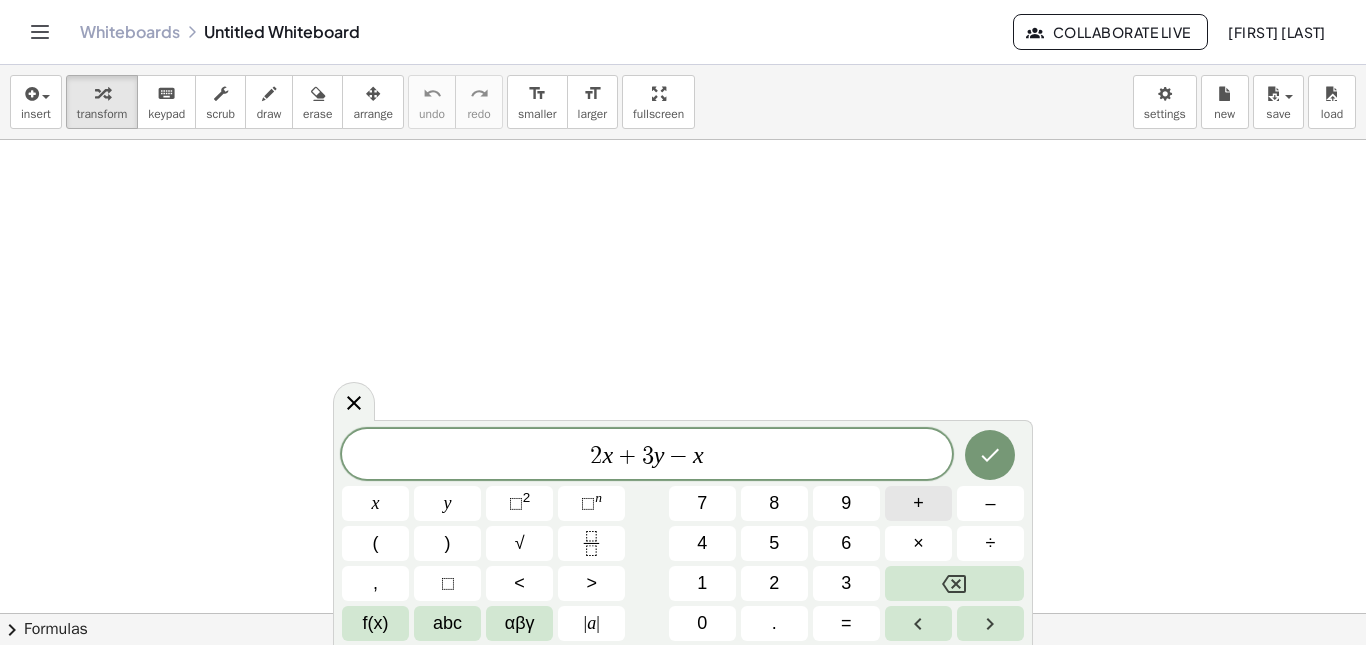 click on "+" at bounding box center [918, 503] 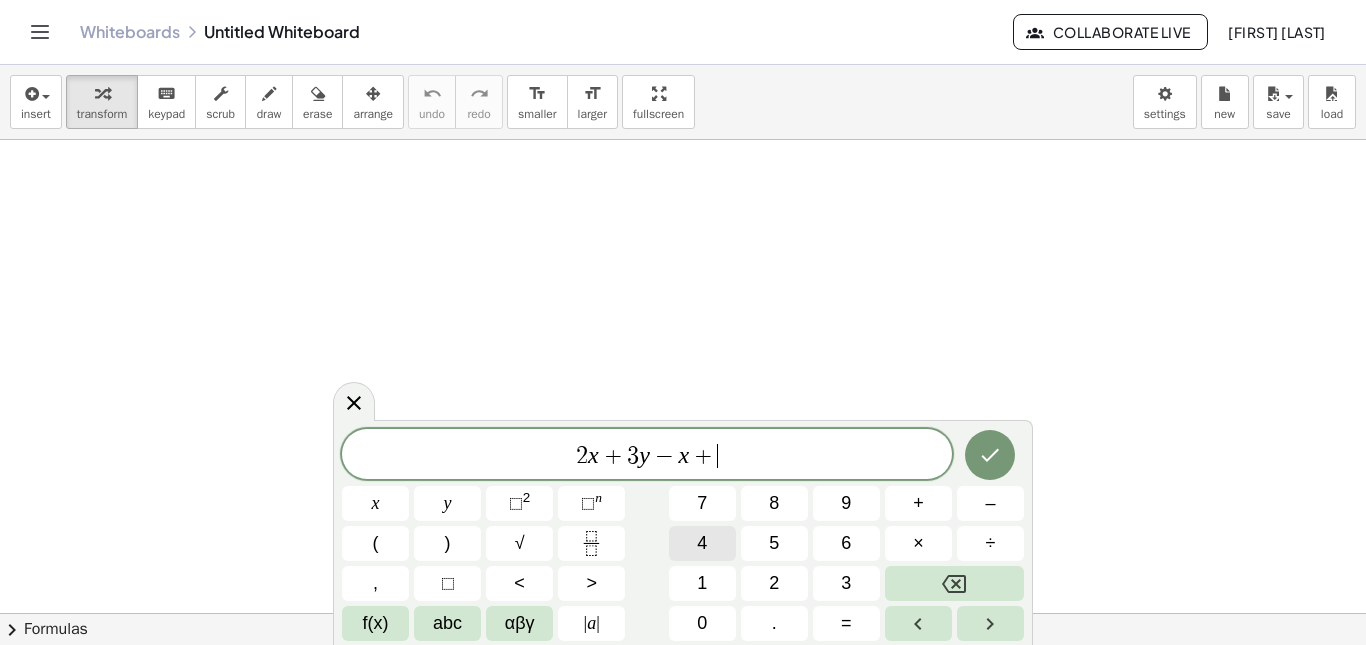 click on "4" at bounding box center [702, 543] 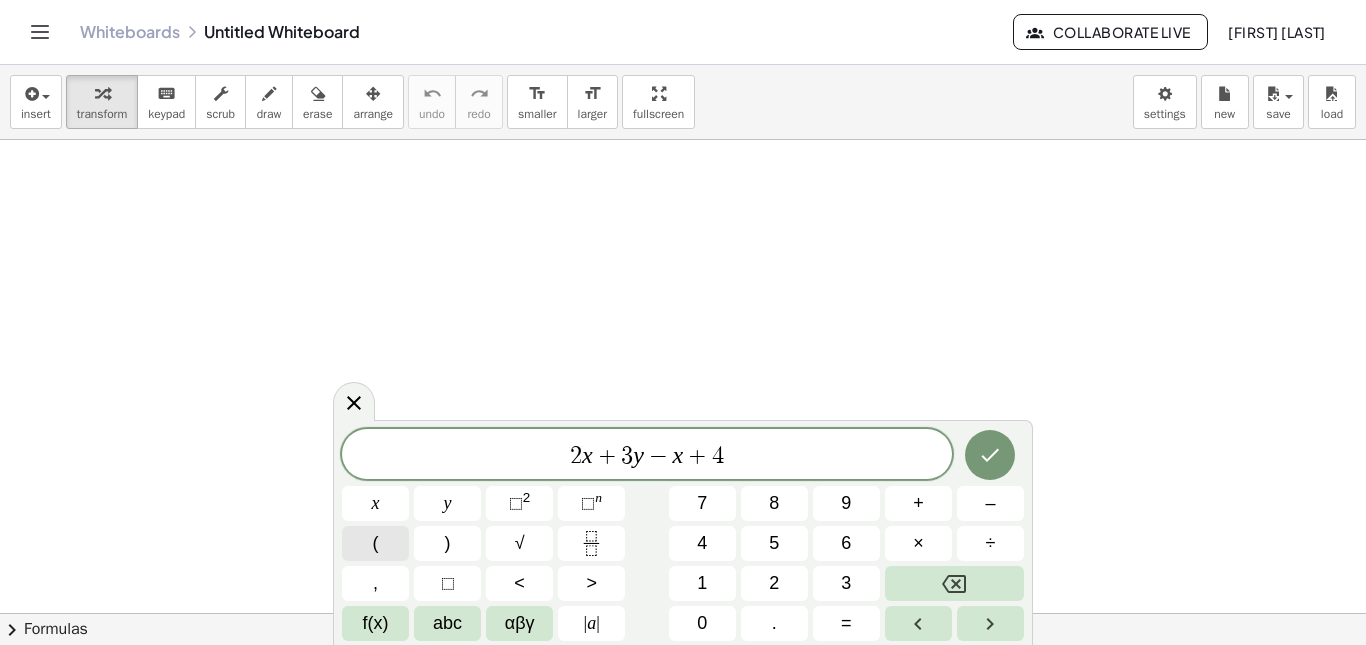 click on "(" at bounding box center [375, 543] 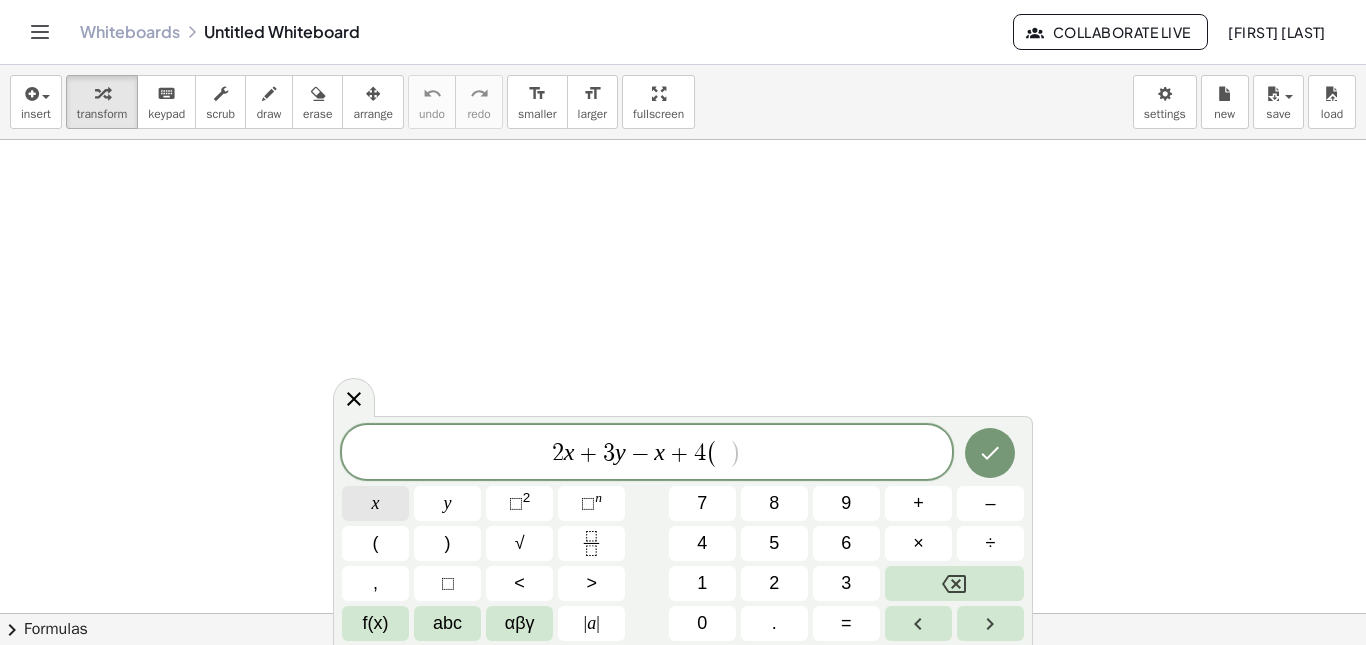 click on "x" at bounding box center [375, 503] 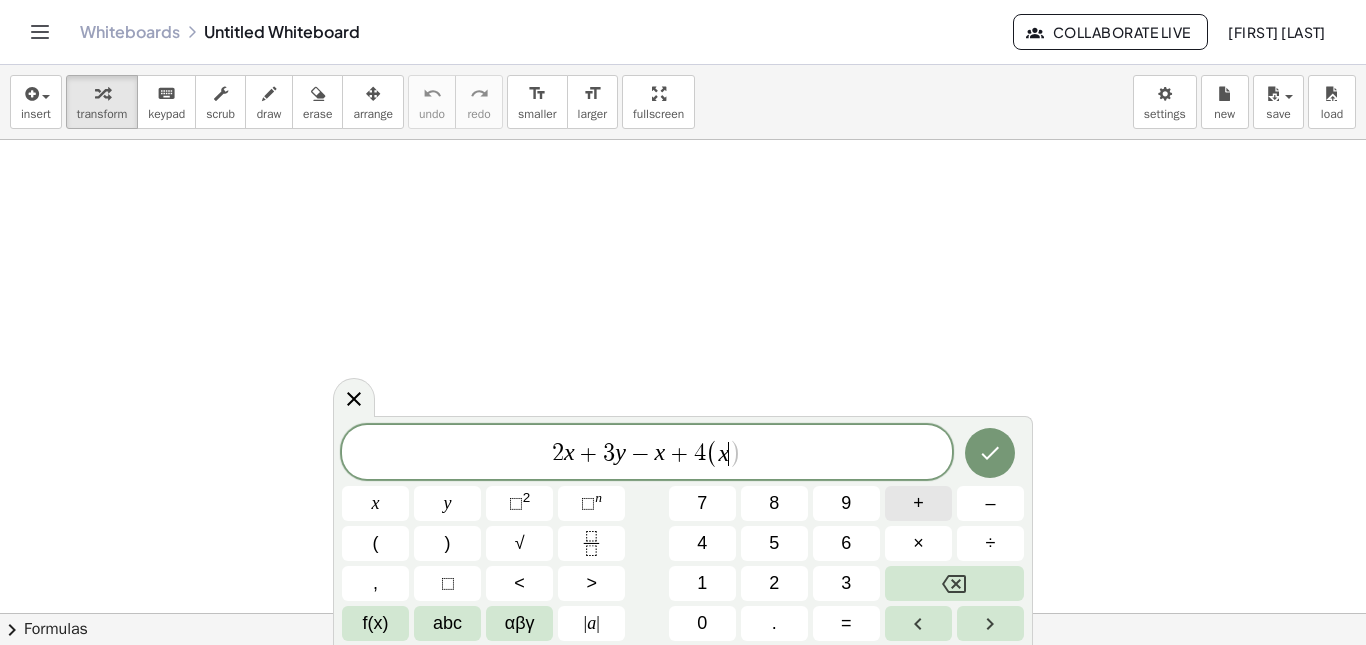 click on "+" at bounding box center (918, 503) 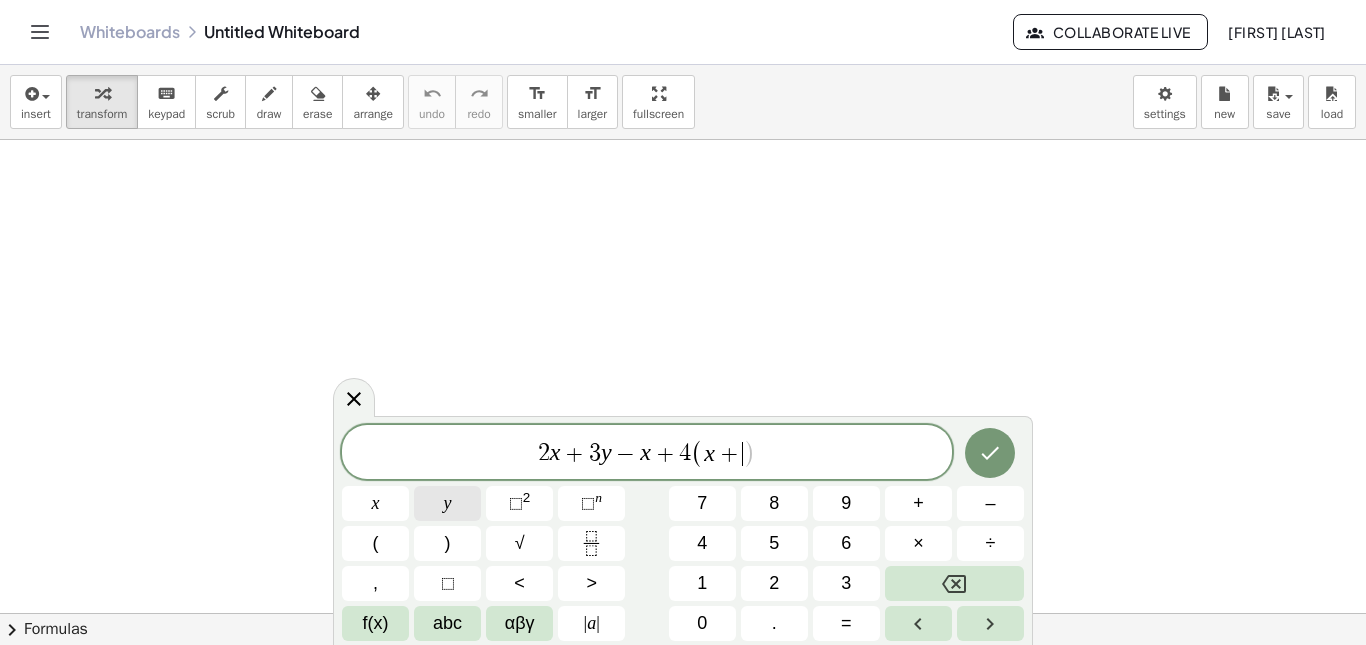 click on "y" at bounding box center [447, 503] 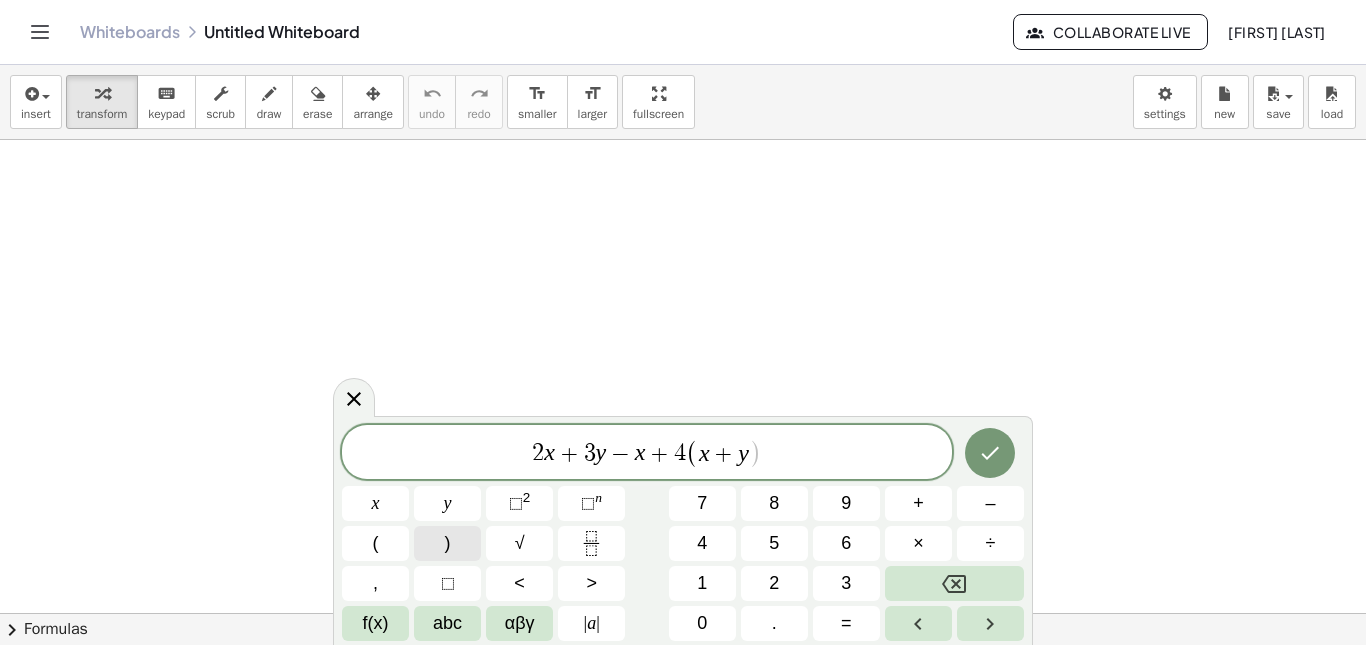 click on ")" at bounding box center (448, 543) 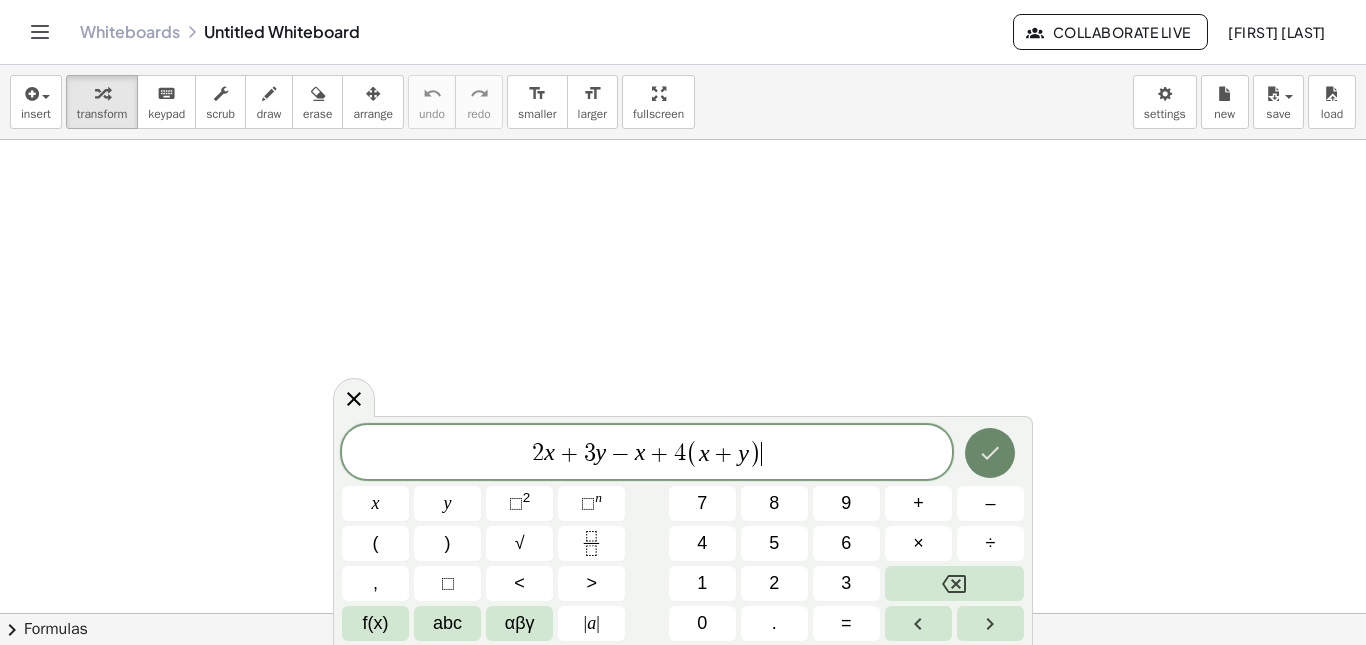 click 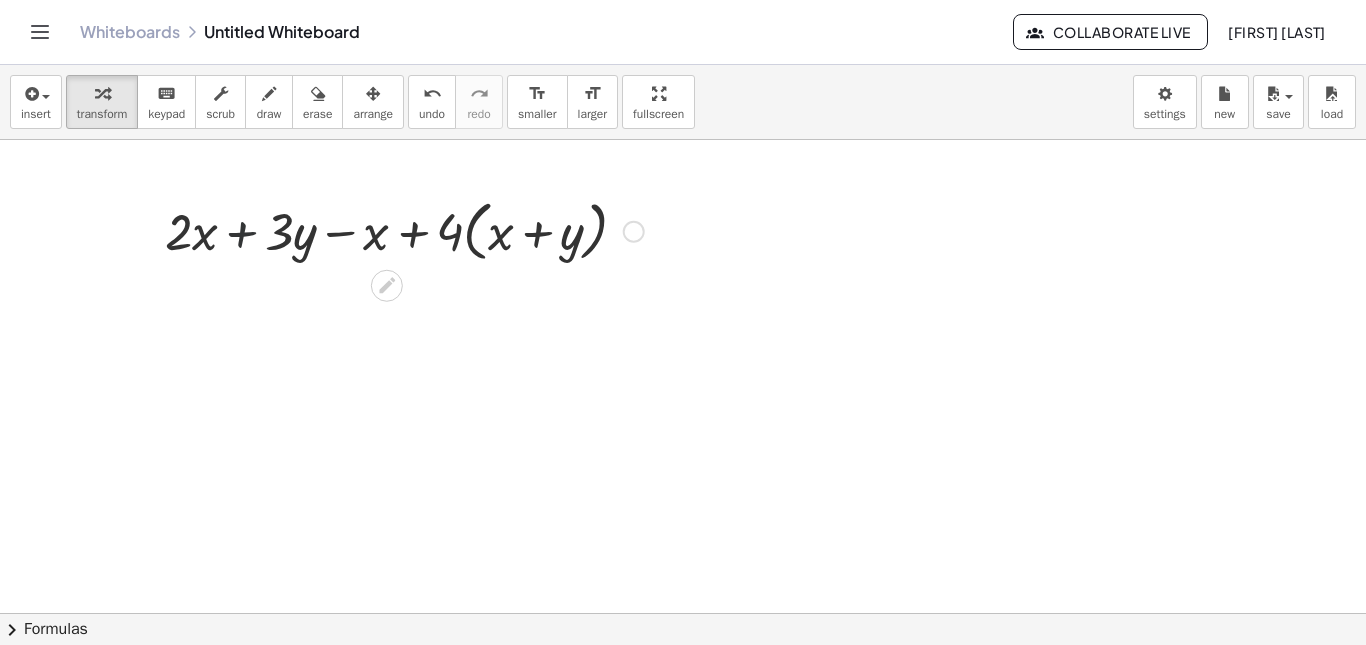 click at bounding box center [404, 230] 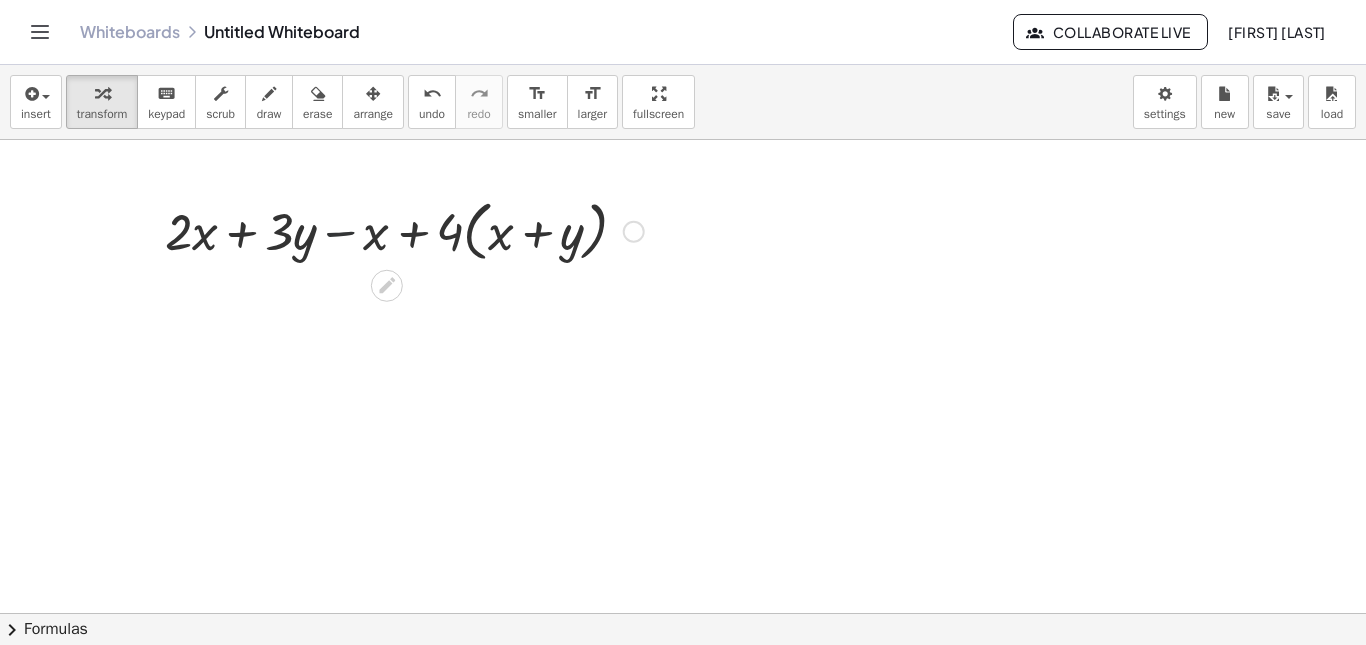click at bounding box center [404, 230] 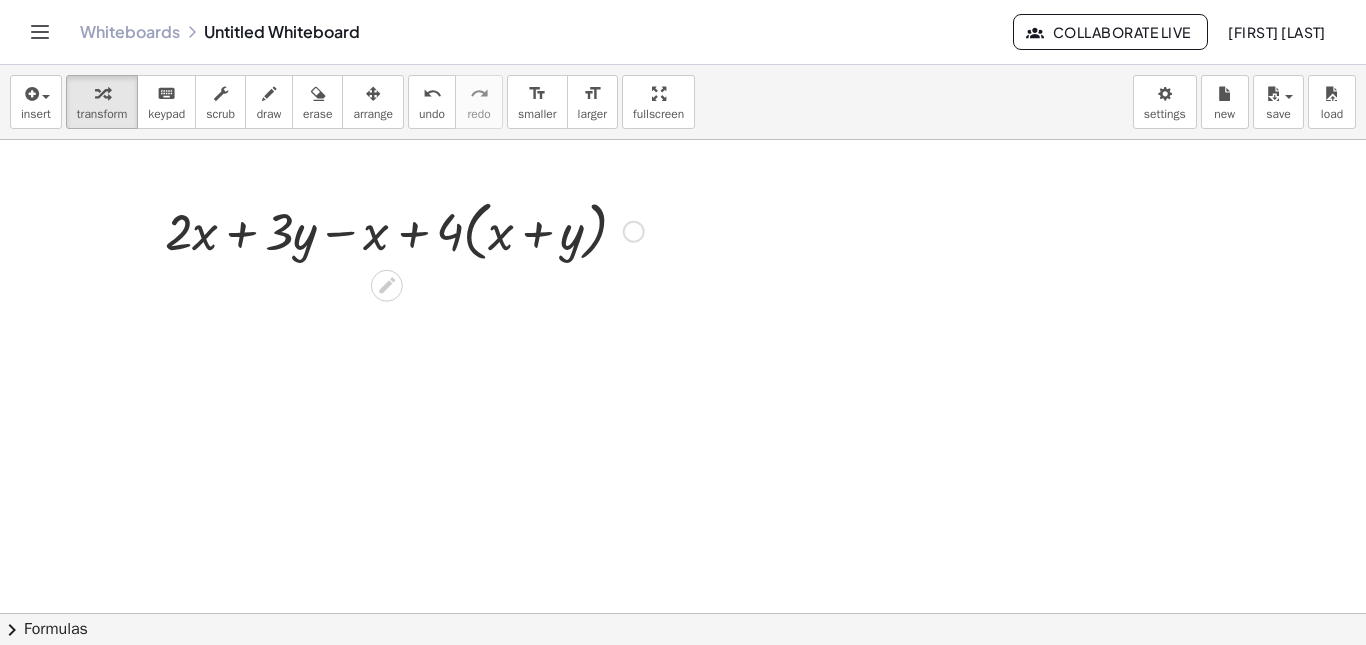 click at bounding box center (404, 230) 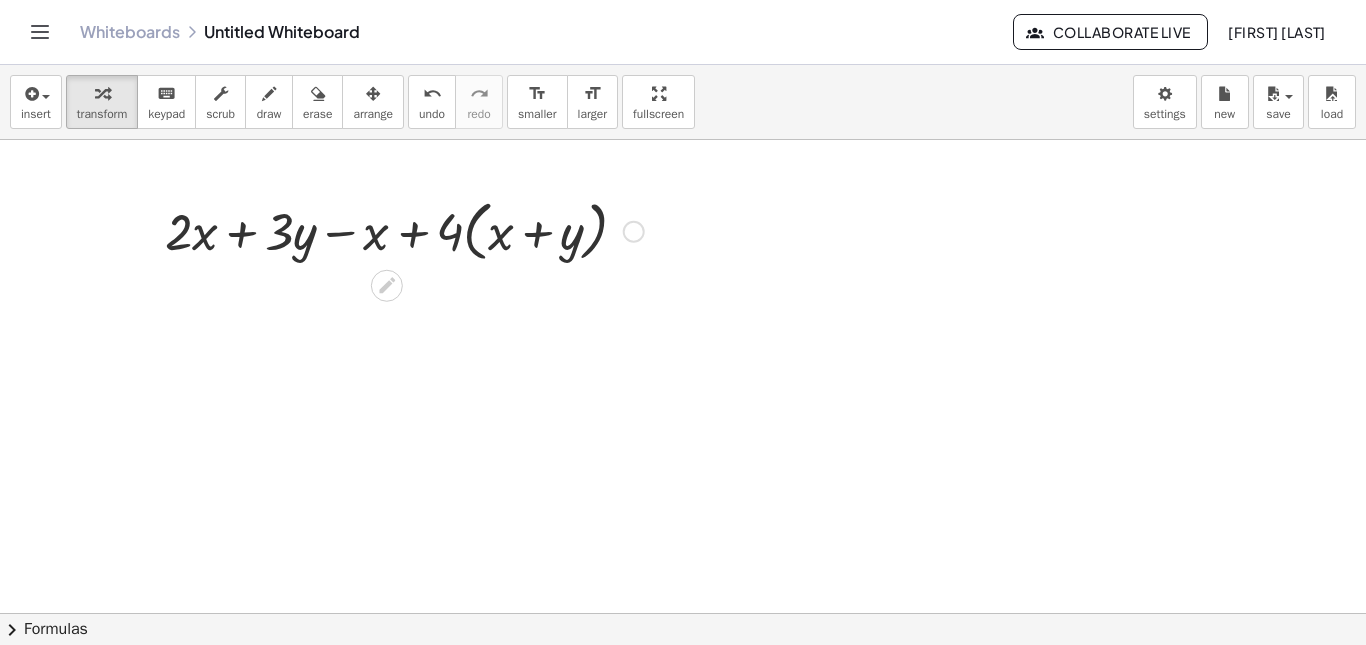 click at bounding box center [404, 230] 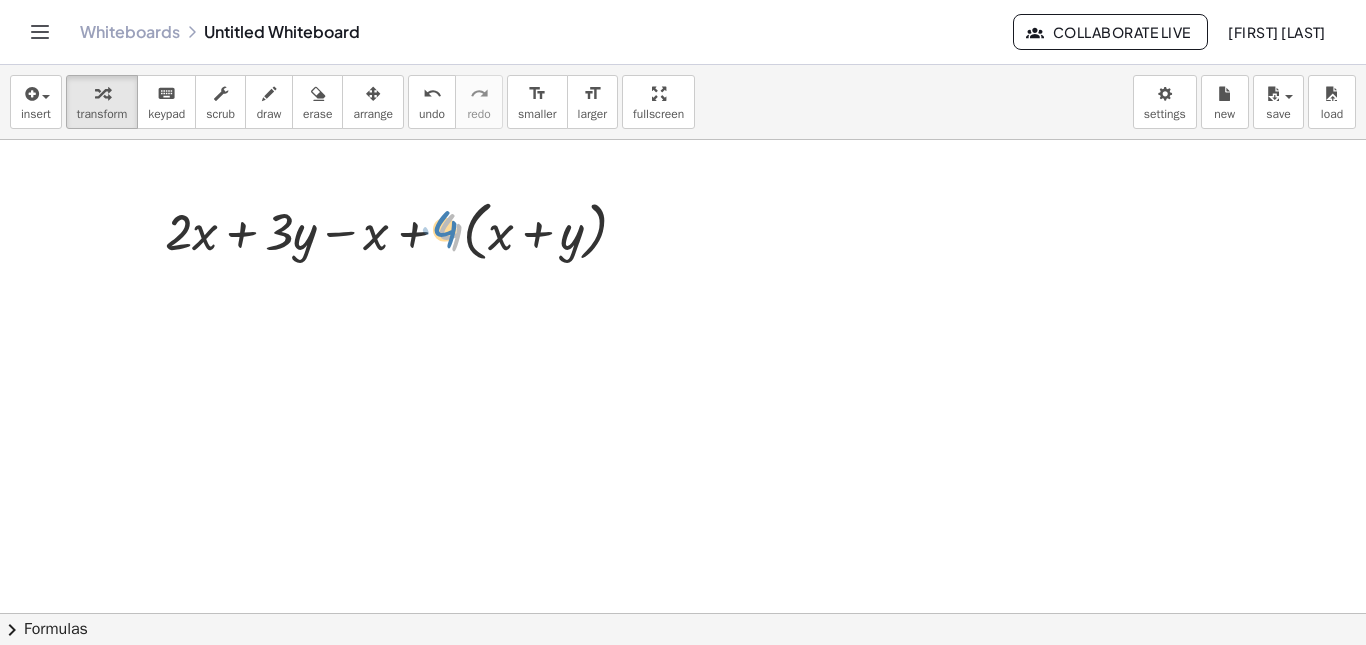 click at bounding box center [404, 230] 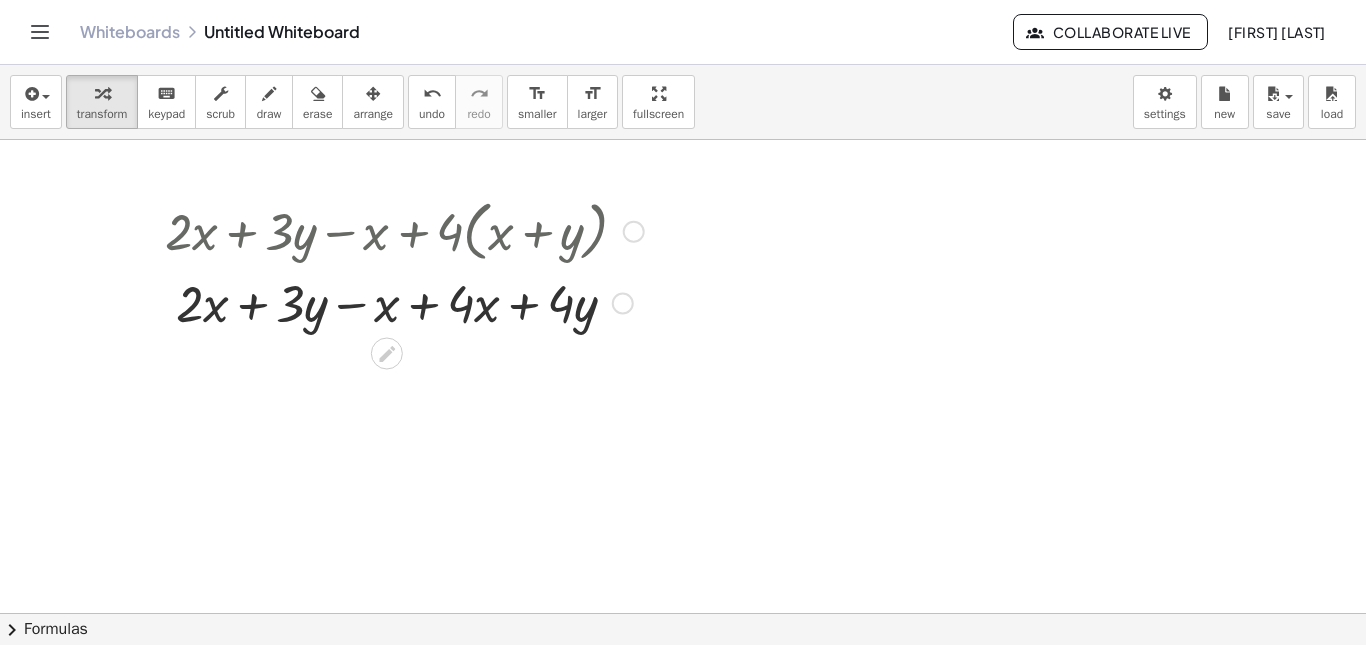 click at bounding box center [404, 302] 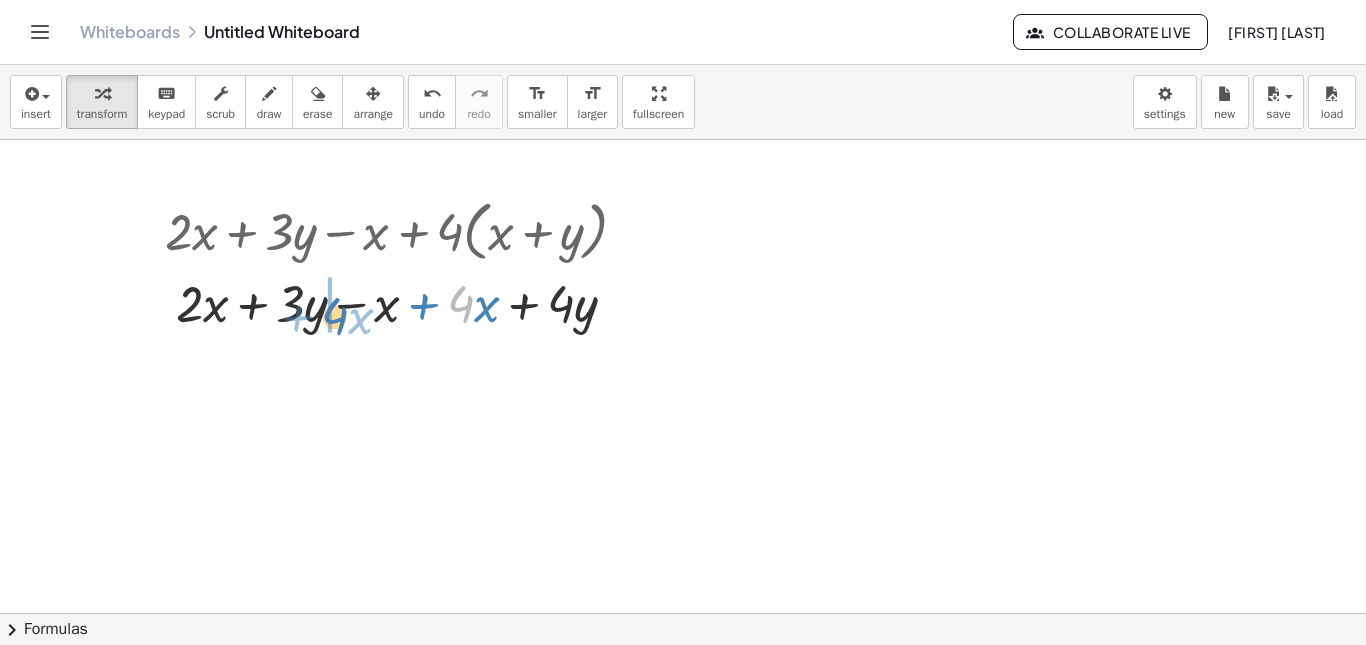 drag, startPoint x: 463, startPoint y: 303, endPoint x: 337, endPoint y: 316, distance: 126.66886 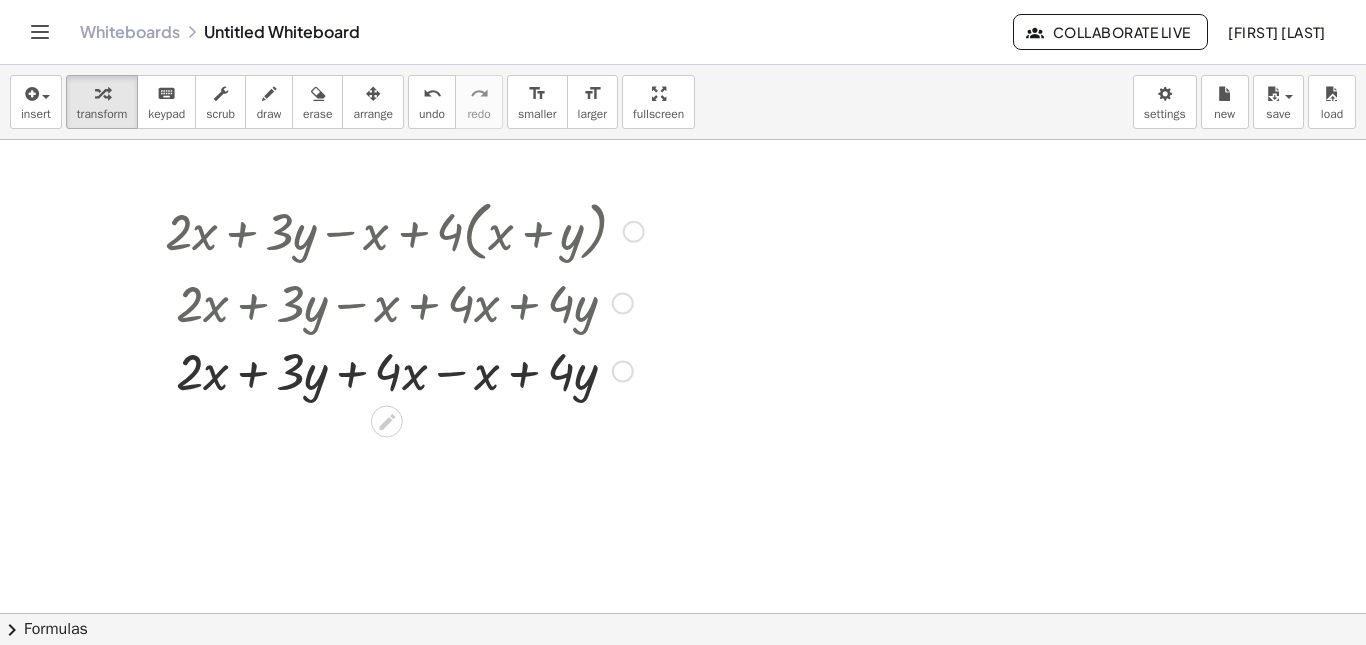 click at bounding box center [634, 232] 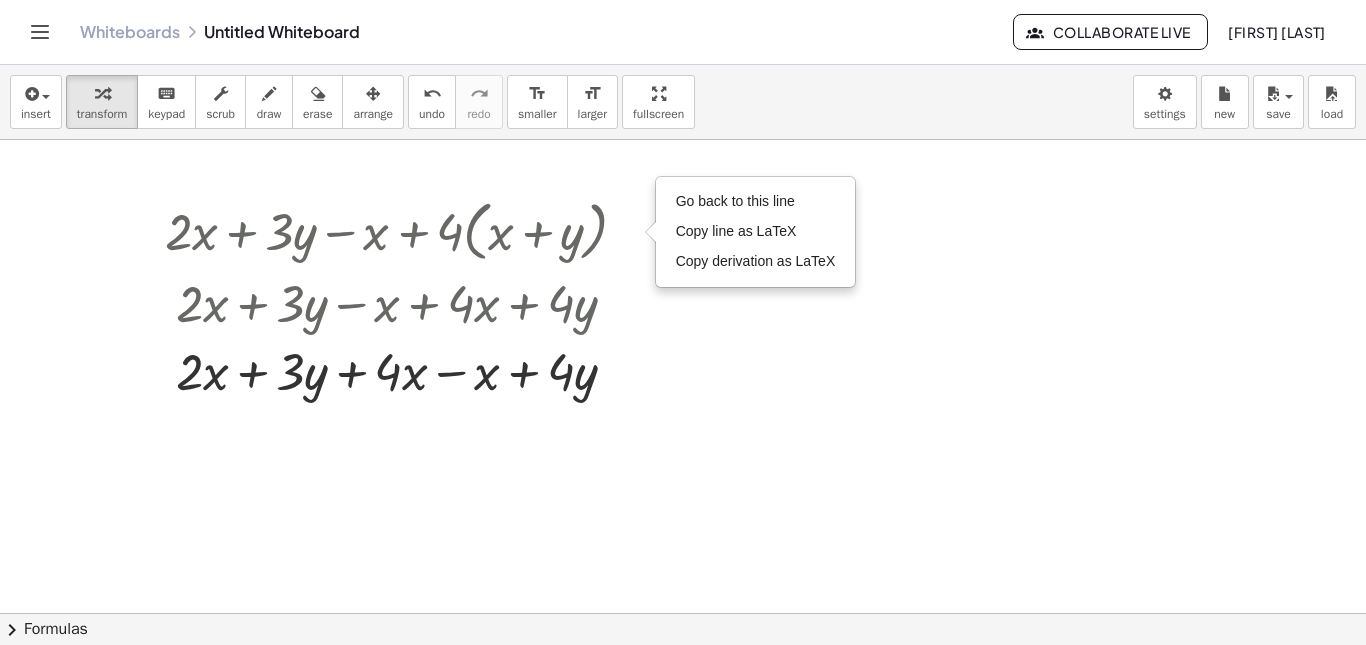 click at bounding box center (683, 518) 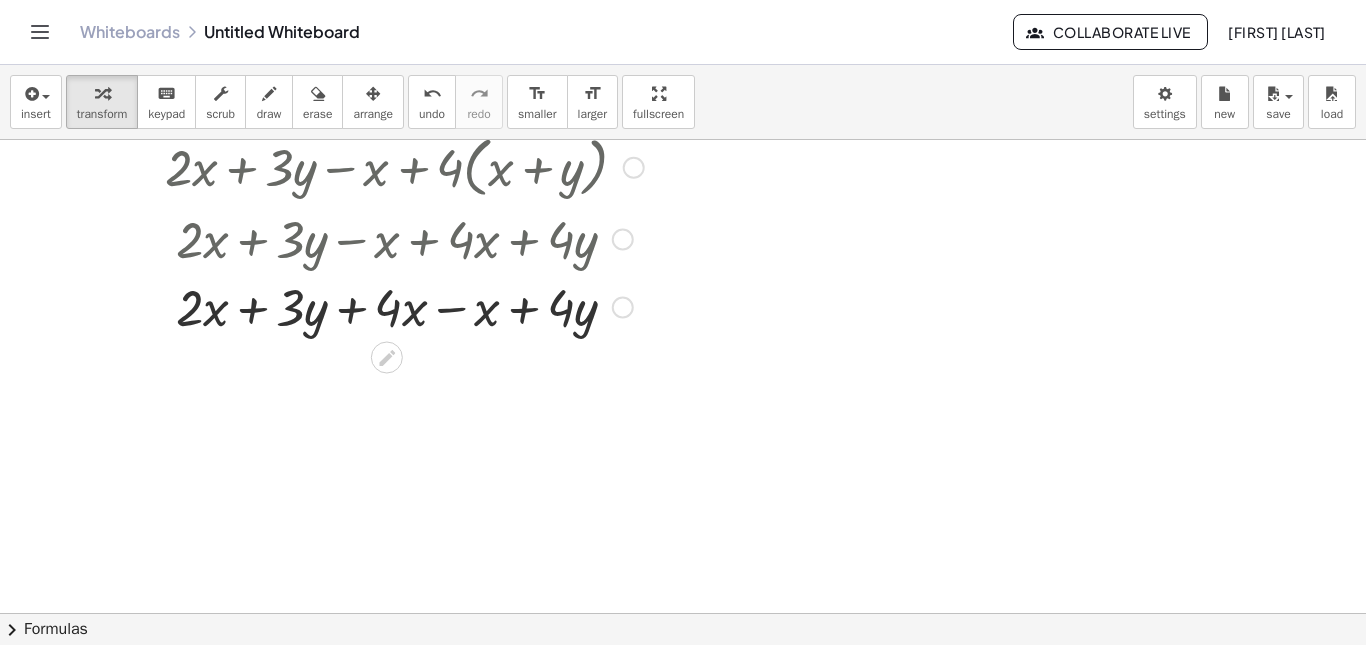 scroll, scrollTop: 221, scrollLeft: 0, axis: vertical 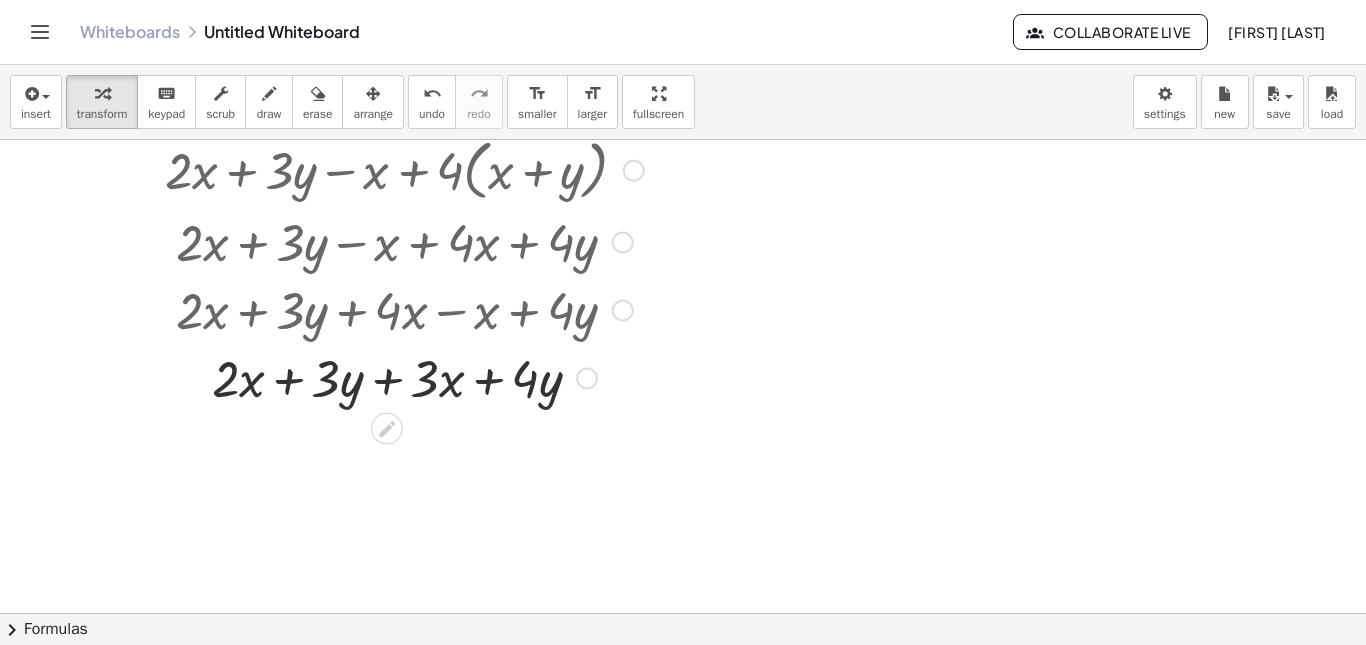 click at bounding box center (404, 377) 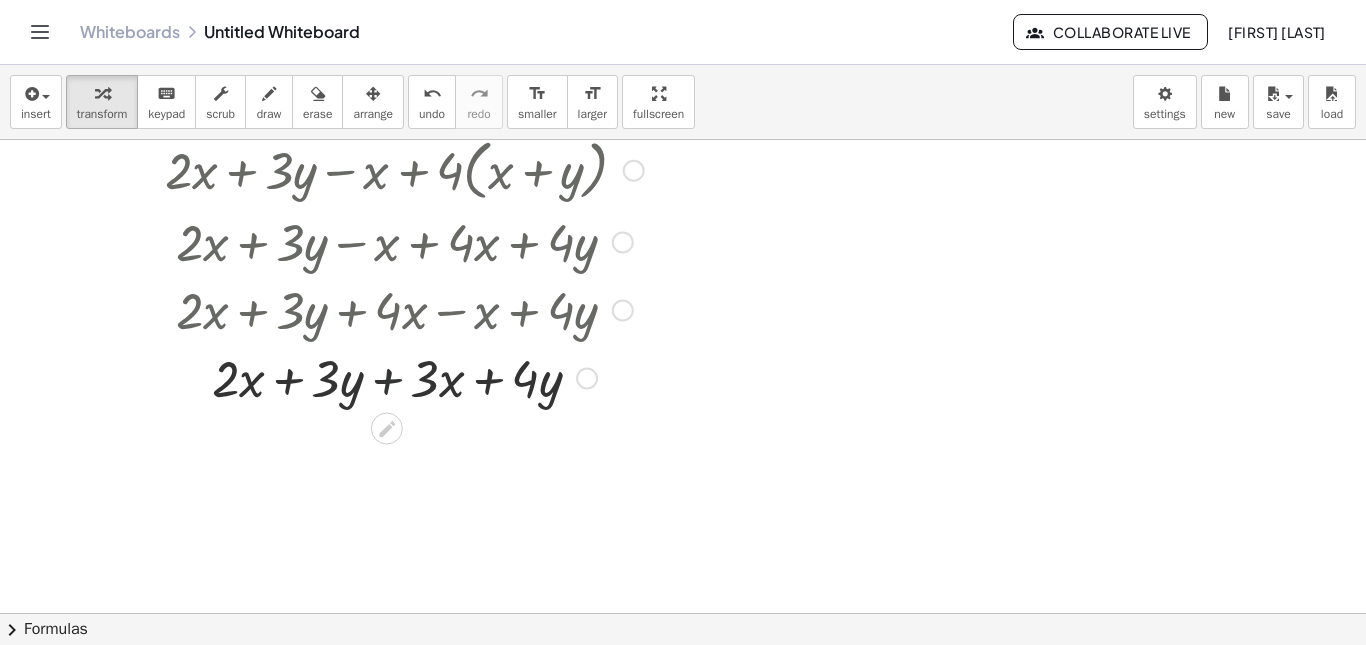 click at bounding box center (404, 377) 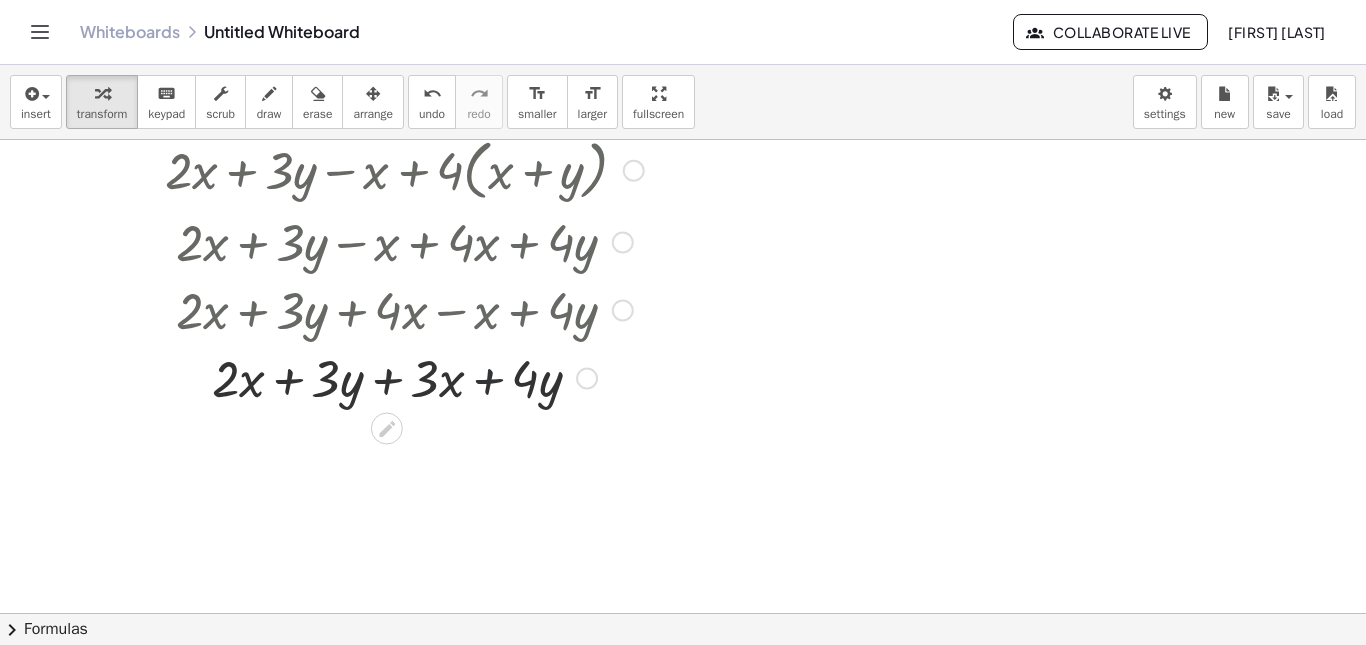 click at bounding box center [404, 377] 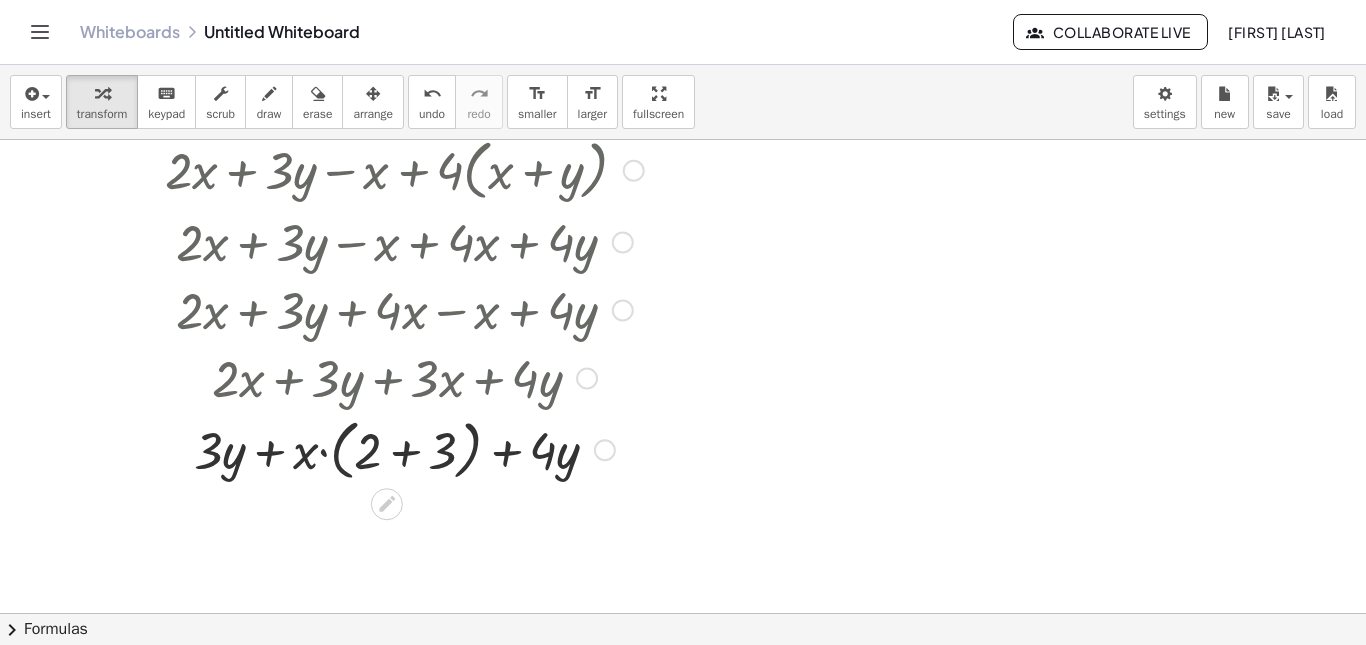 click at bounding box center [587, 379] 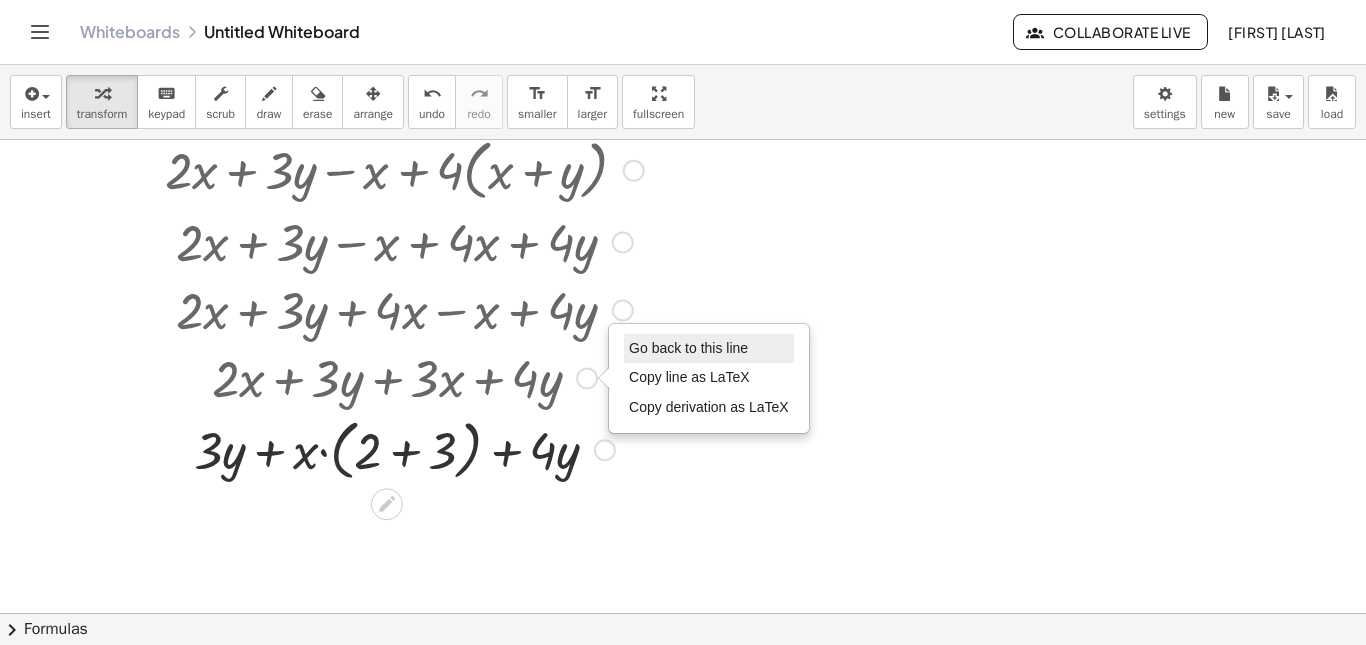 click on "Go back to this line" at bounding box center (688, 348) 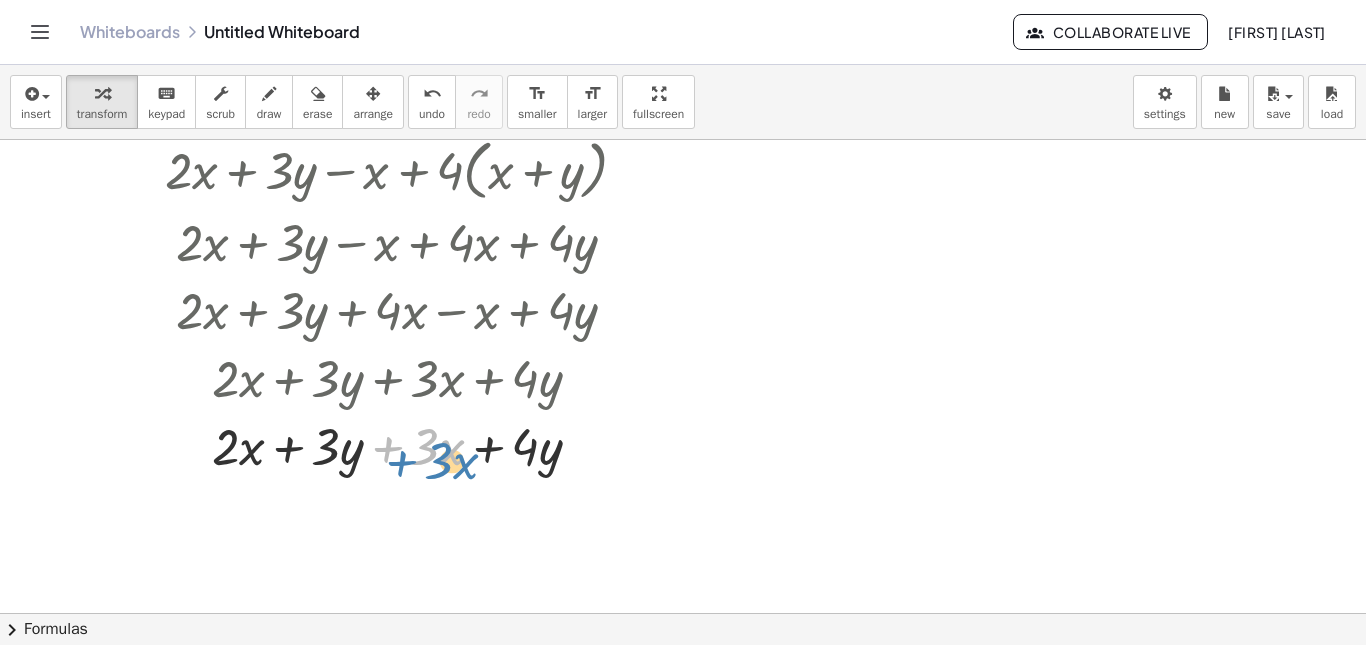 drag, startPoint x: 394, startPoint y: 435, endPoint x: 414, endPoint y: 446, distance: 22.825424 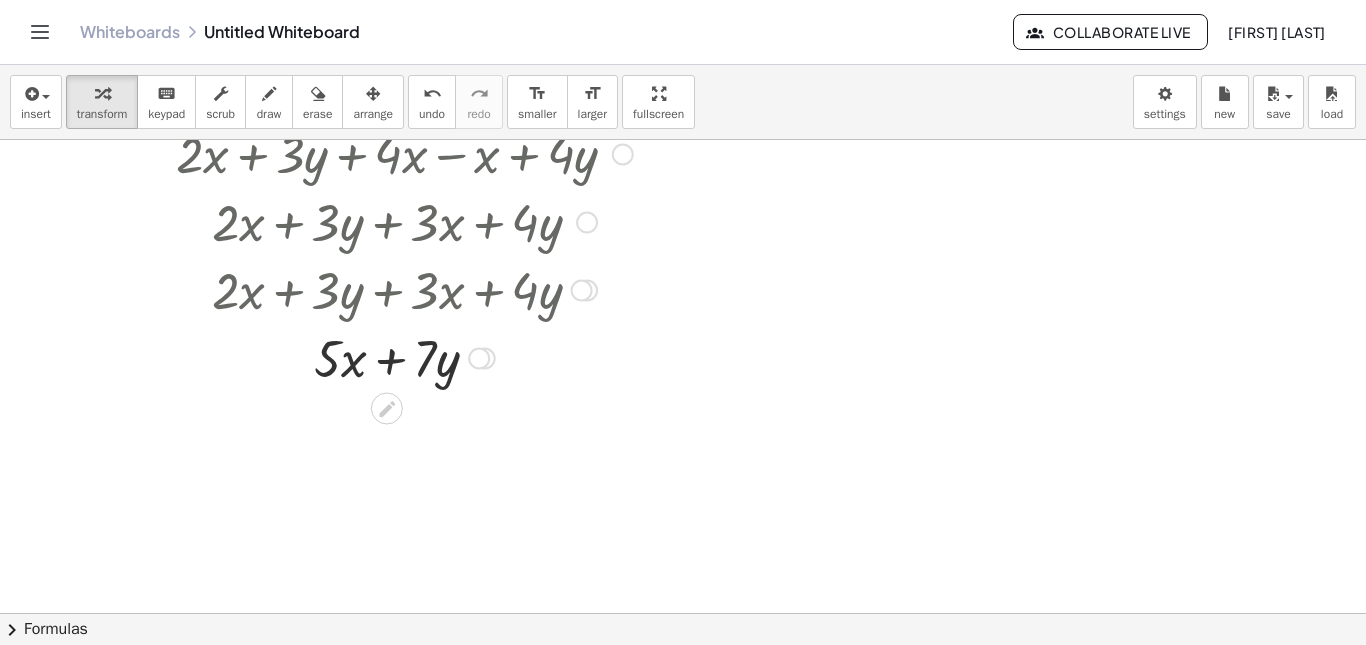 scroll, scrollTop: 376, scrollLeft: 0, axis: vertical 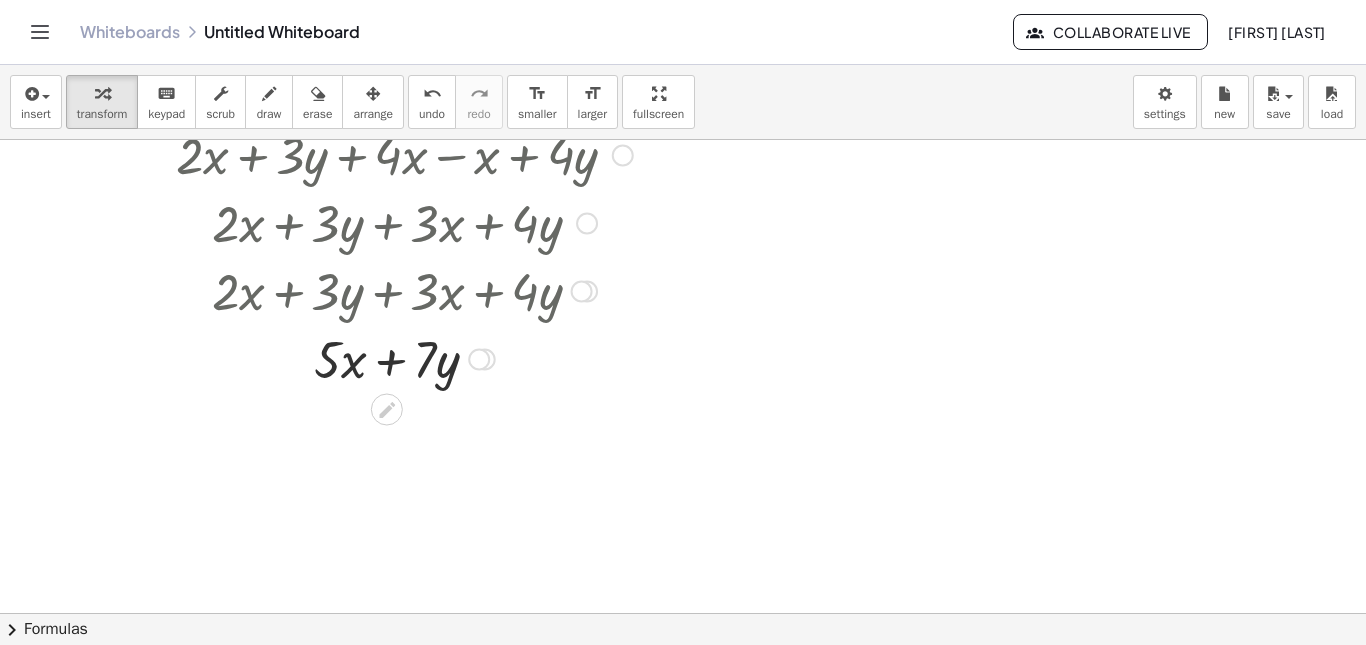 click at bounding box center (479, 360) 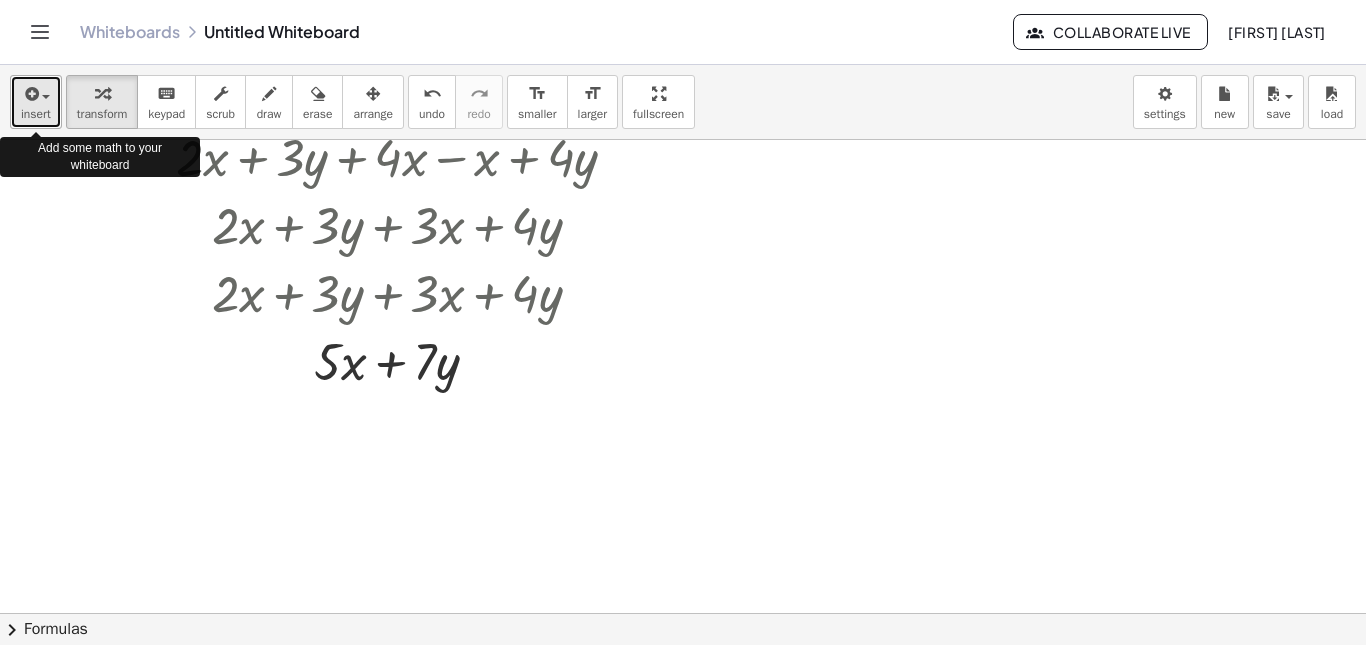 click on "insert" at bounding box center [36, 102] 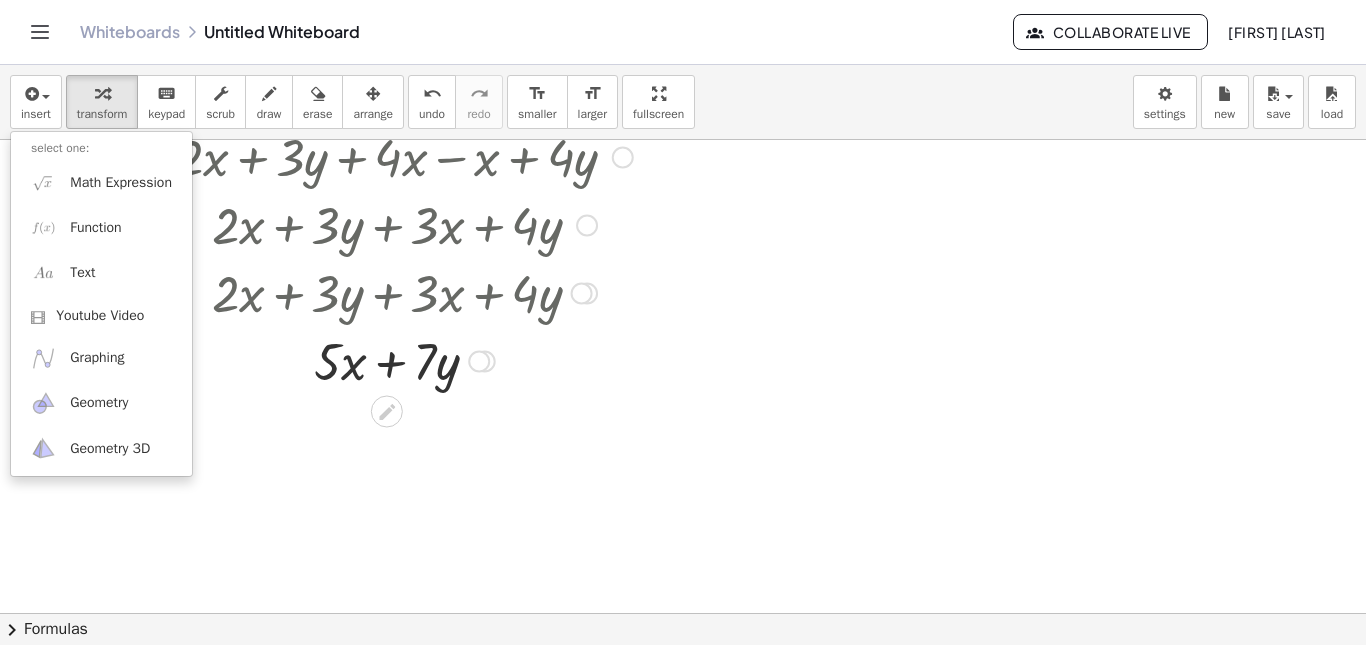 click at bounding box center (404, 292) 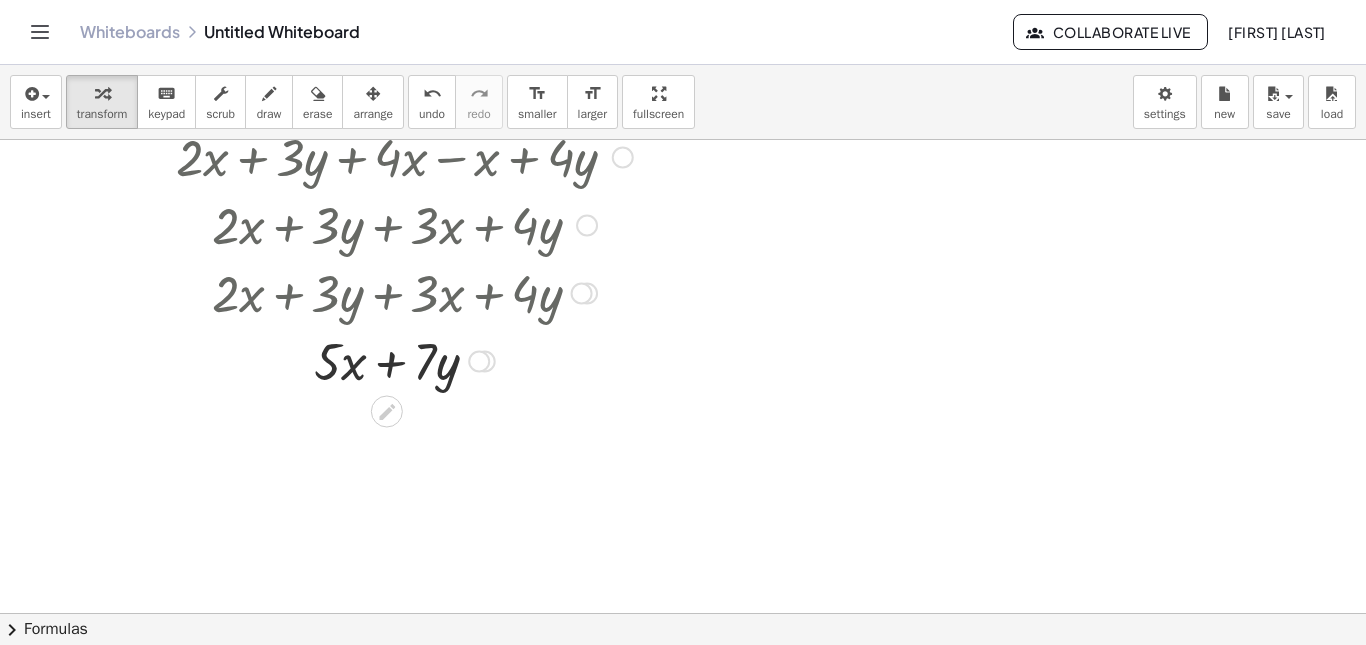 drag, startPoint x: 503, startPoint y: 405, endPoint x: 231, endPoint y: 167, distance: 361.42496 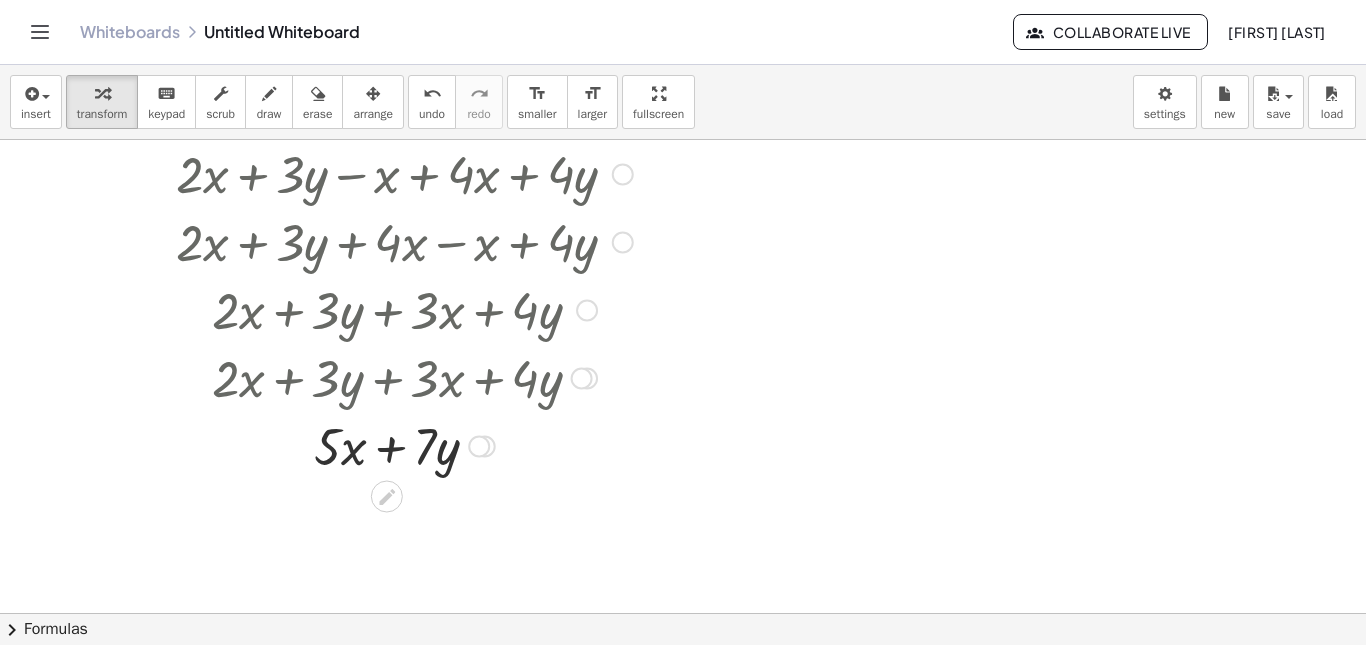 scroll, scrollTop: 288, scrollLeft: 0, axis: vertical 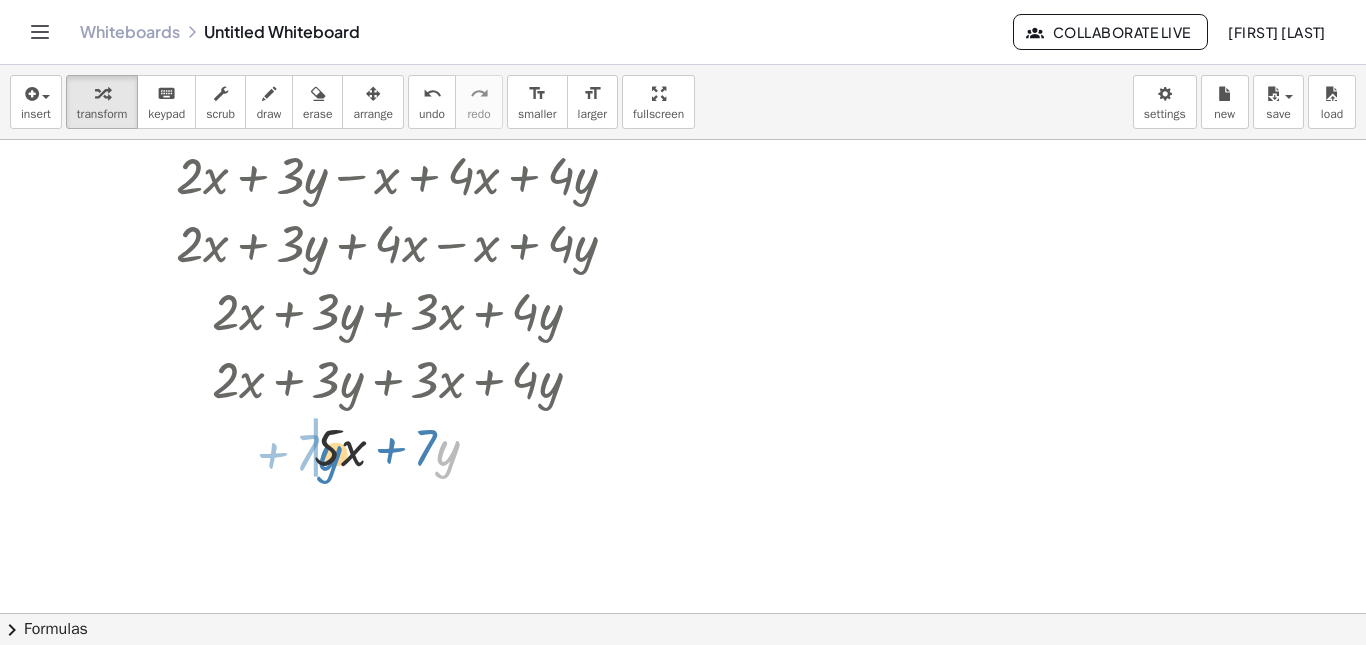 drag, startPoint x: 442, startPoint y: 440, endPoint x: 312, endPoint y: 445, distance: 130.09612 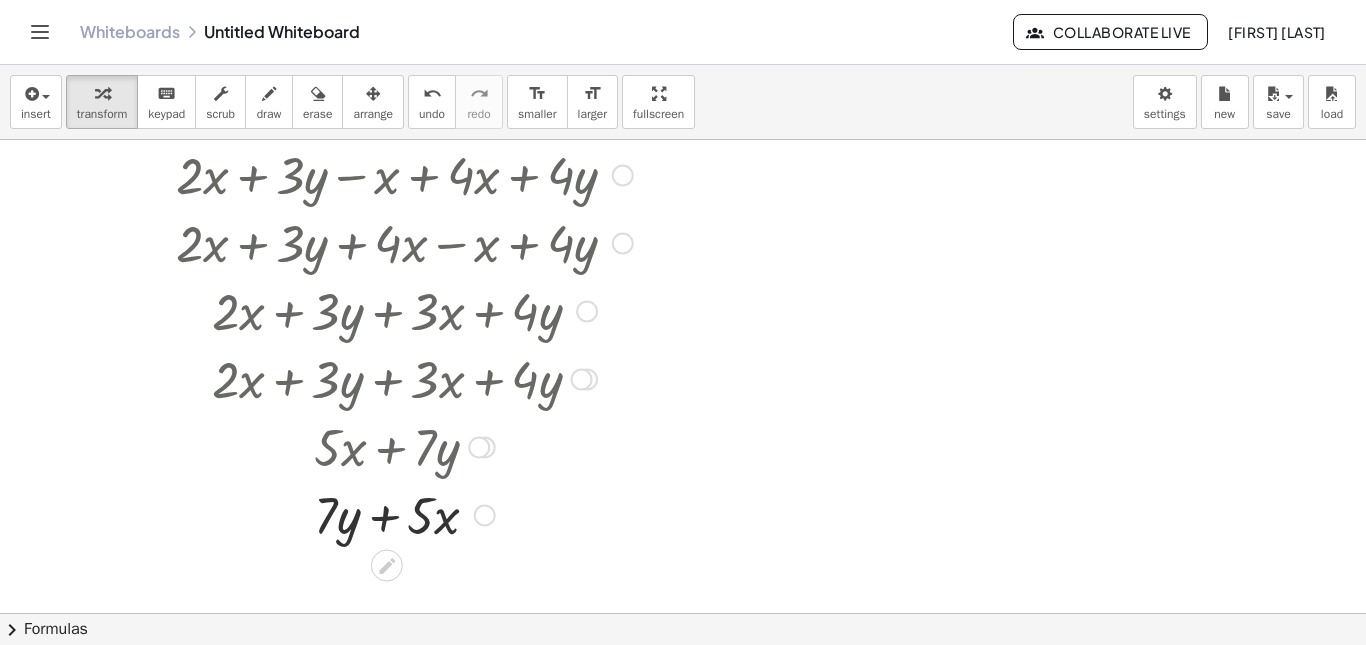 drag, startPoint x: 481, startPoint y: 323, endPoint x: 444, endPoint y: 421, distance: 104.75209 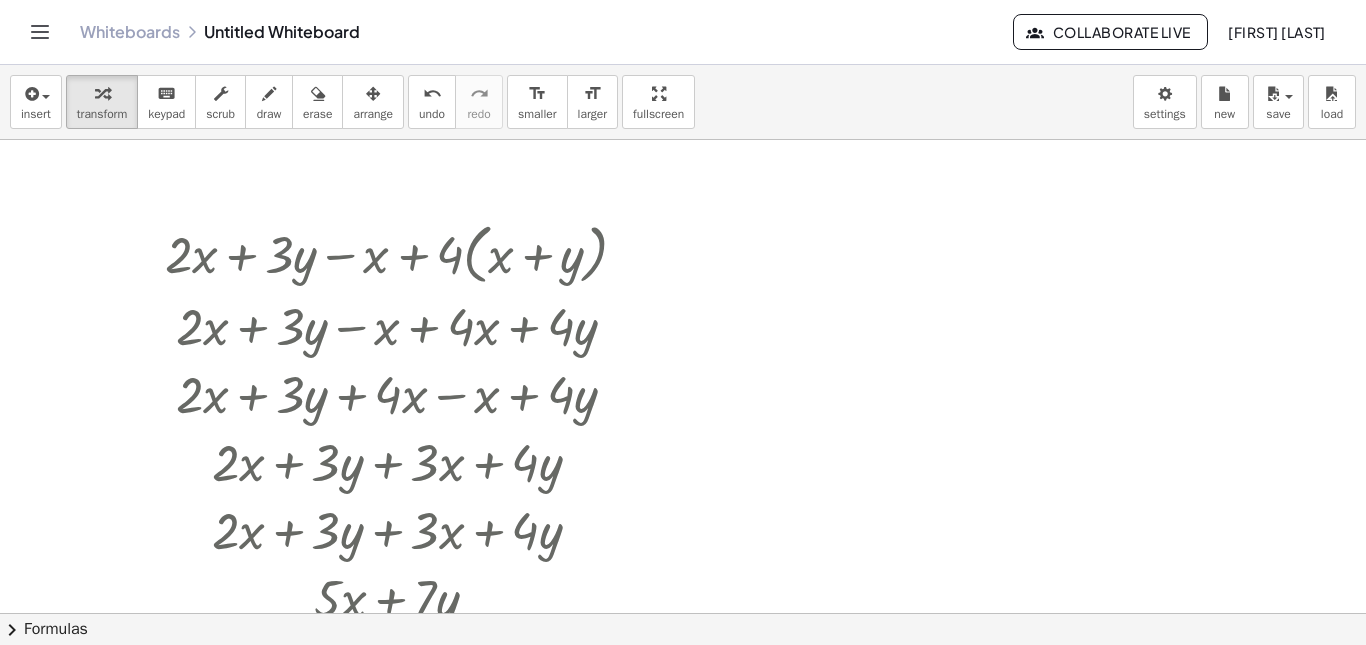 scroll, scrollTop: 136, scrollLeft: 0, axis: vertical 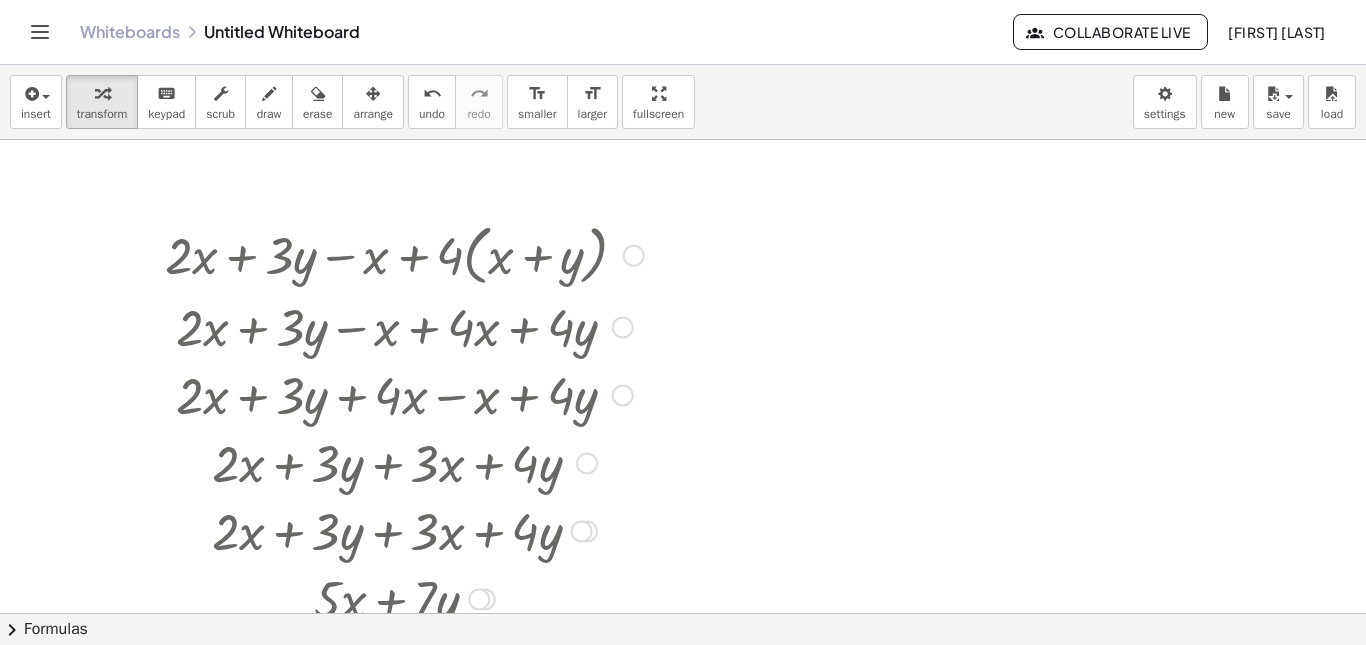 click on "Go back to this line Copy line as LaTeX Copy derivation as LaTeX" at bounding box center (634, 256) 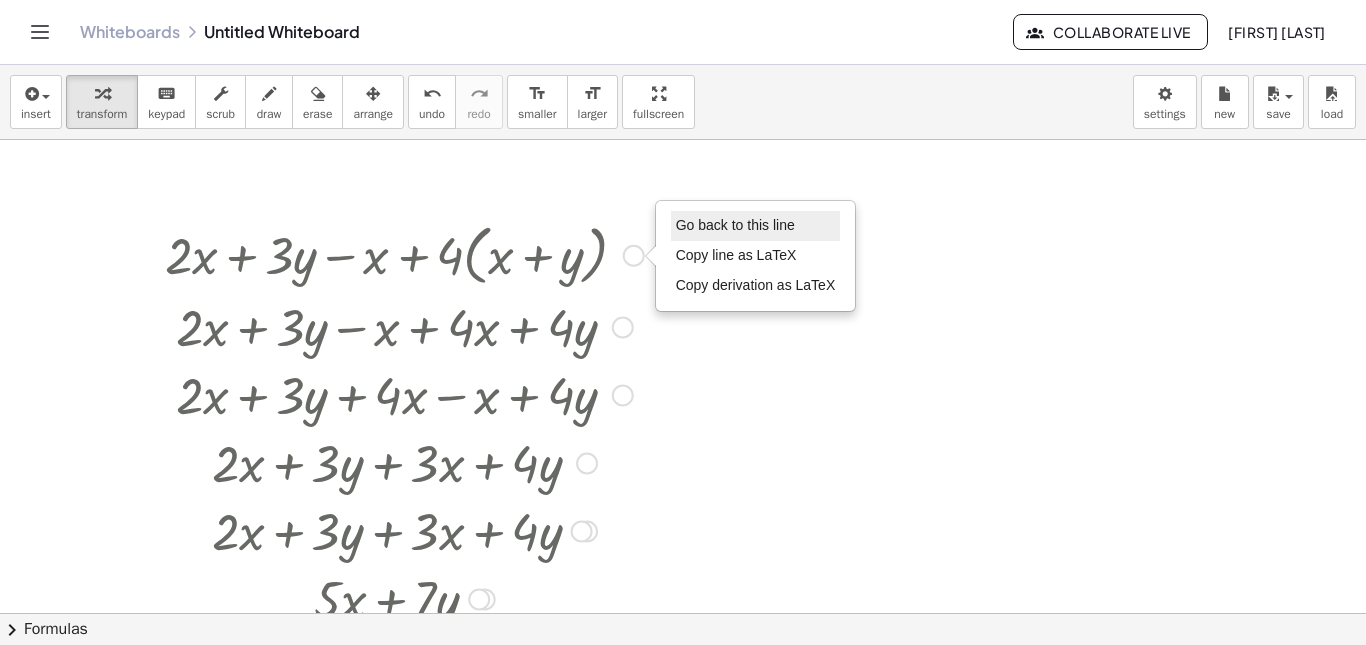click on "Go back to this line" at bounding box center (735, 225) 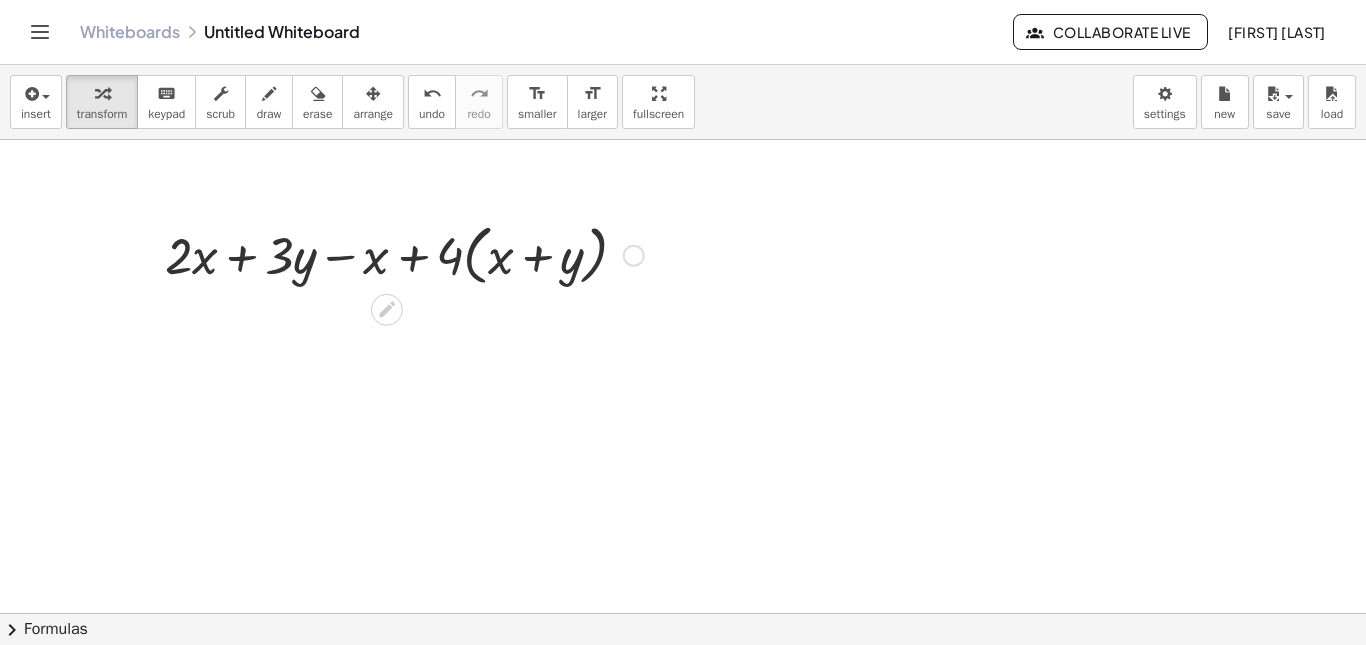click at bounding box center (404, 254) 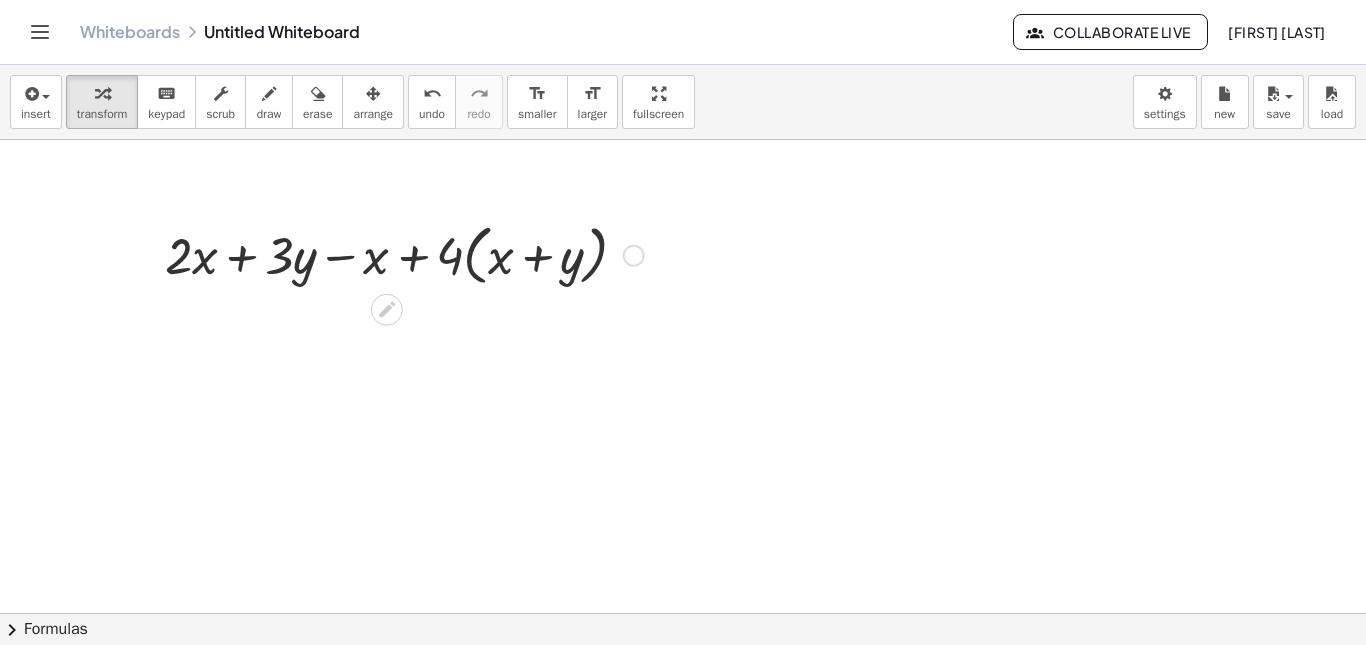 click at bounding box center [404, 254] 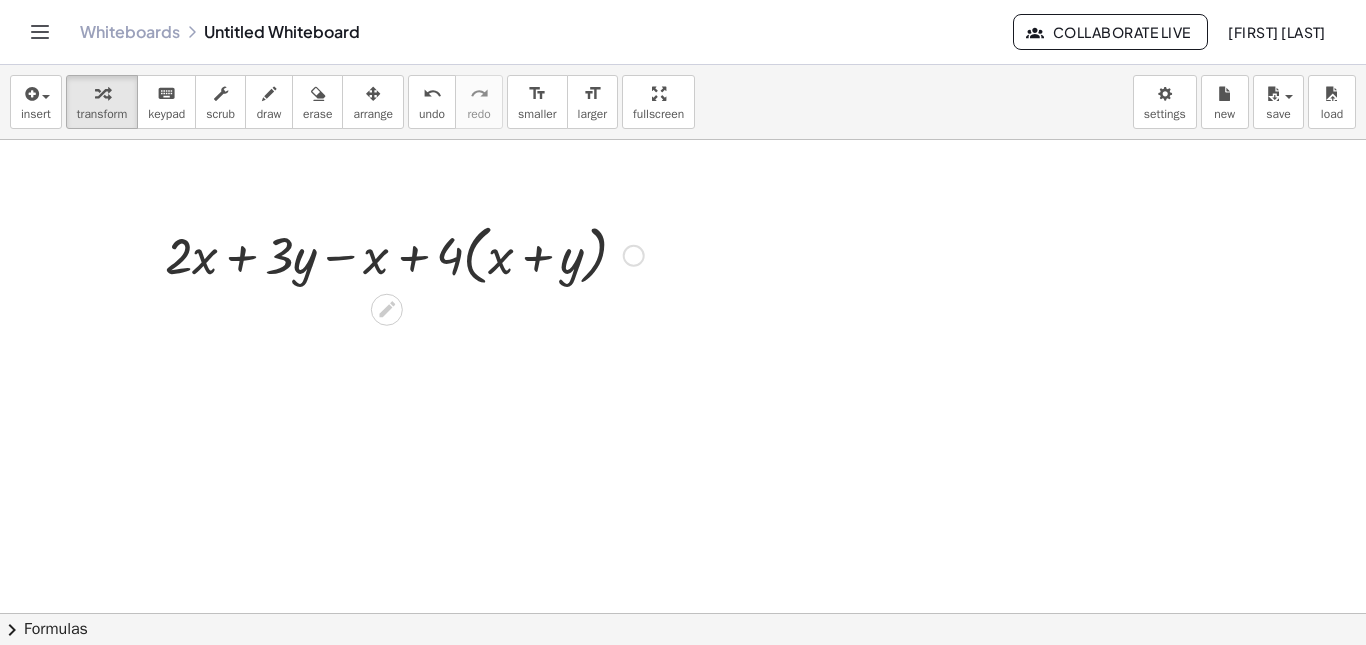 click on "Go back to this line Copy line as LaTeX Copy derivation as LaTeX" at bounding box center (634, 256) 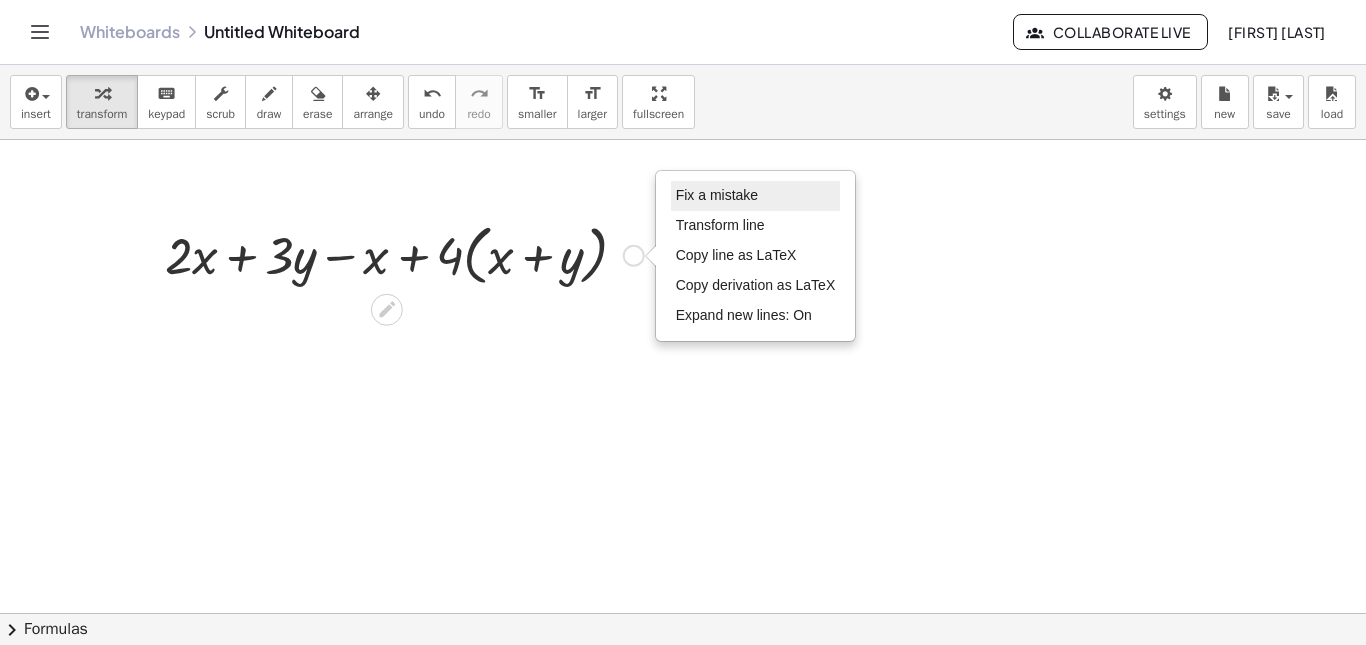 click on "Fix a mistake" at bounding box center [756, 196] 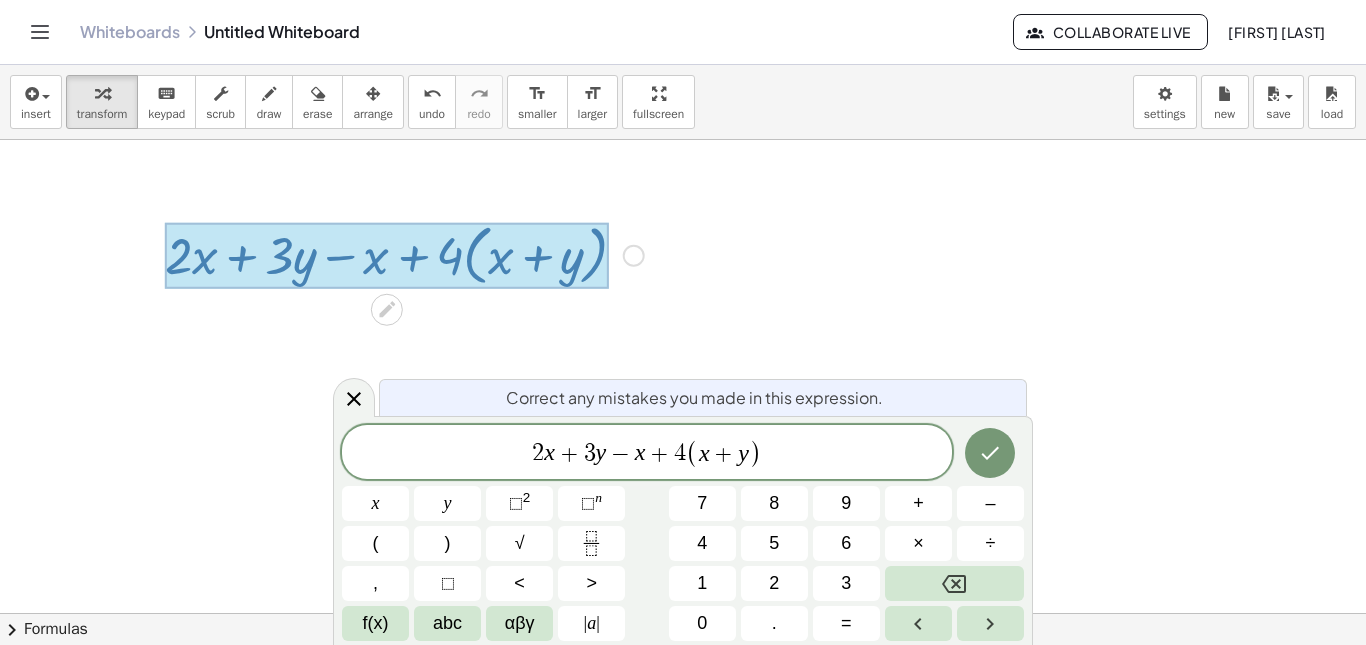 click on "2 x + 3 y − x + 4 ( x + y ) ​" at bounding box center [647, 453] 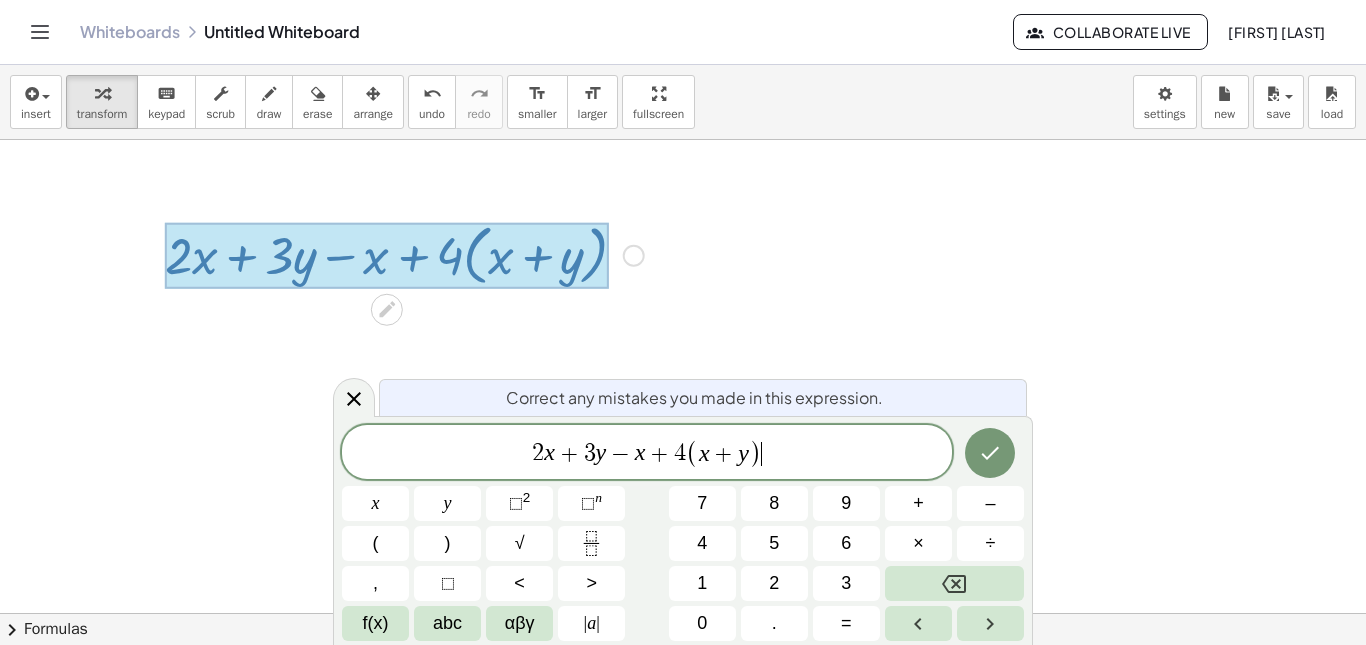 click on "2 x + 3 y − x + 4 ( x + y ) ​" at bounding box center [647, 453] 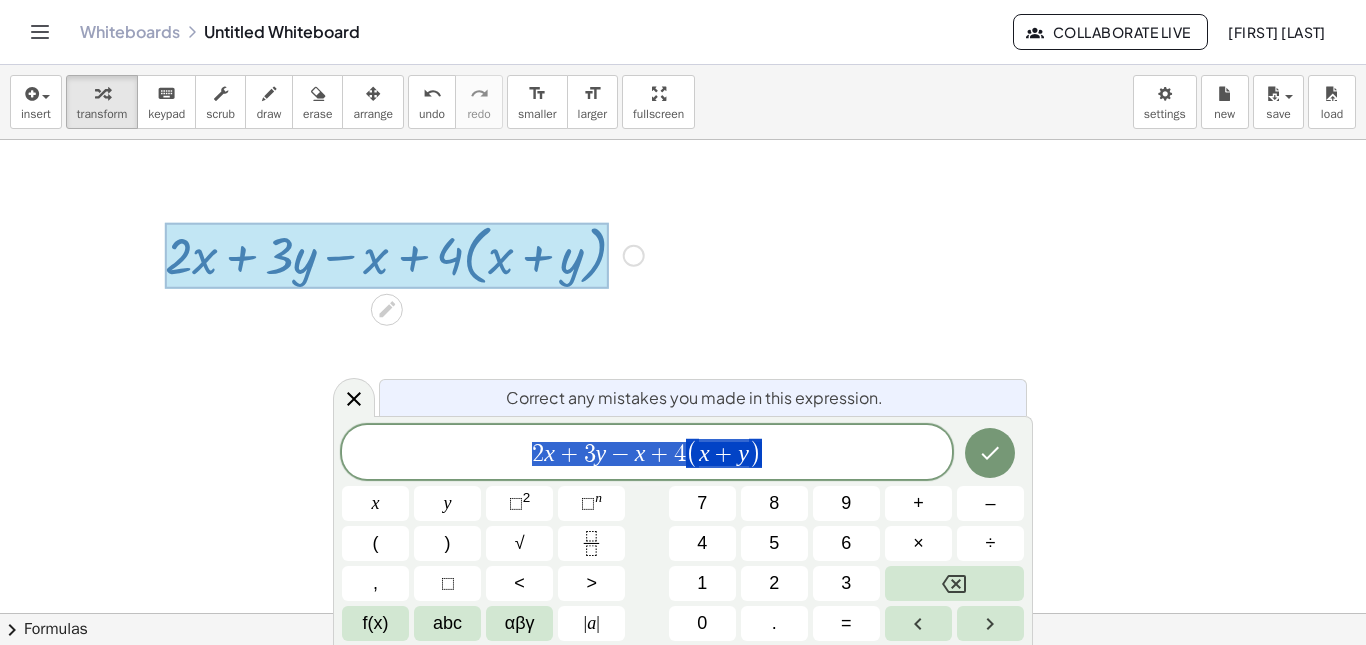 drag, startPoint x: 784, startPoint y: 445, endPoint x: 435, endPoint y: 458, distance: 349.24203 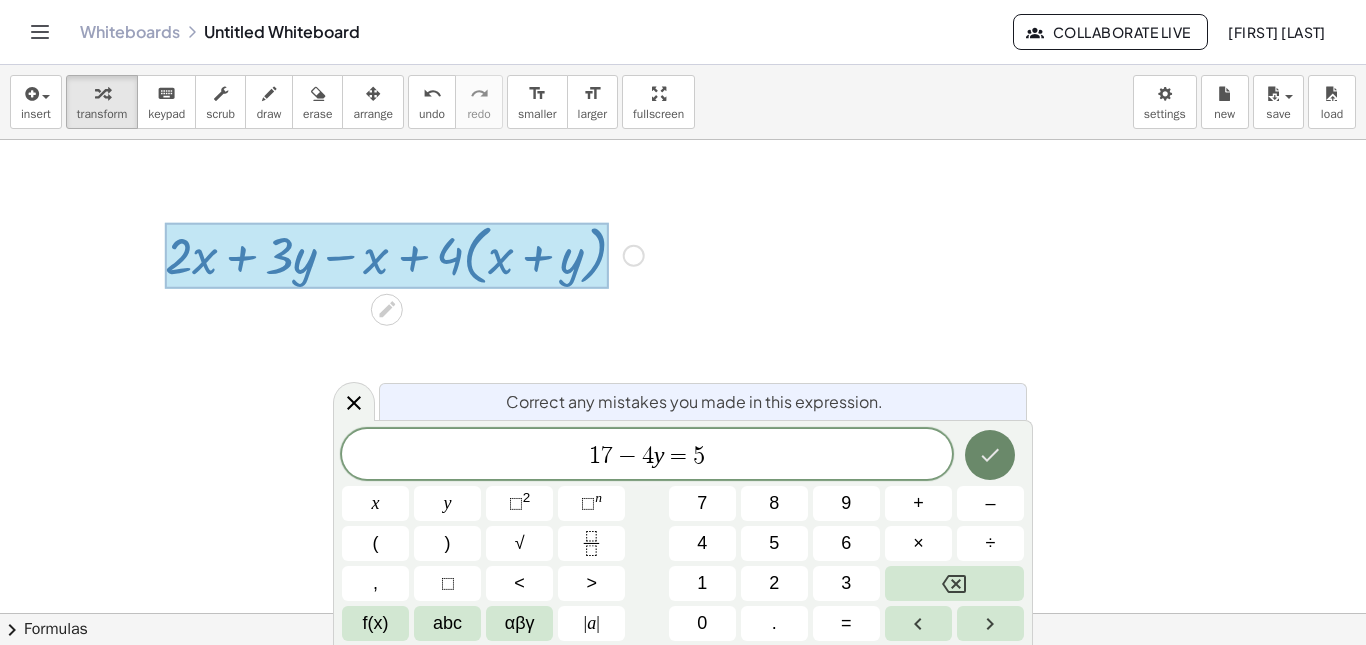 click 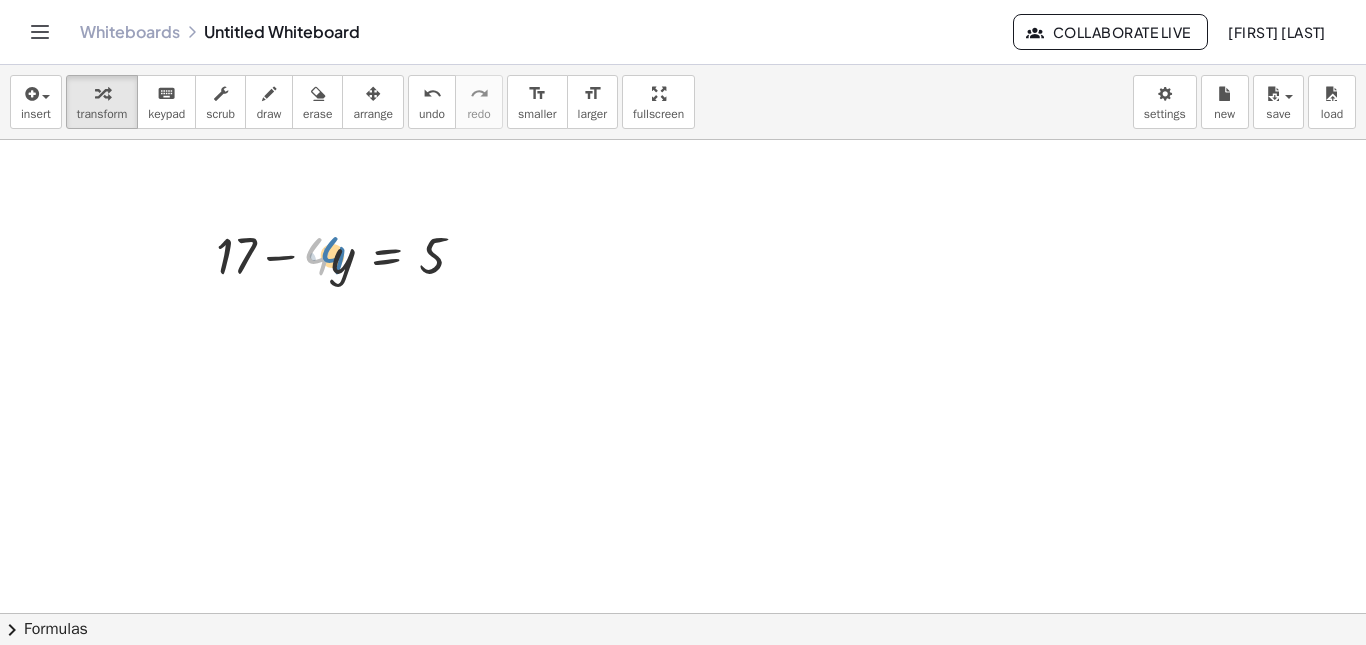 click at bounding box center [348, 254] 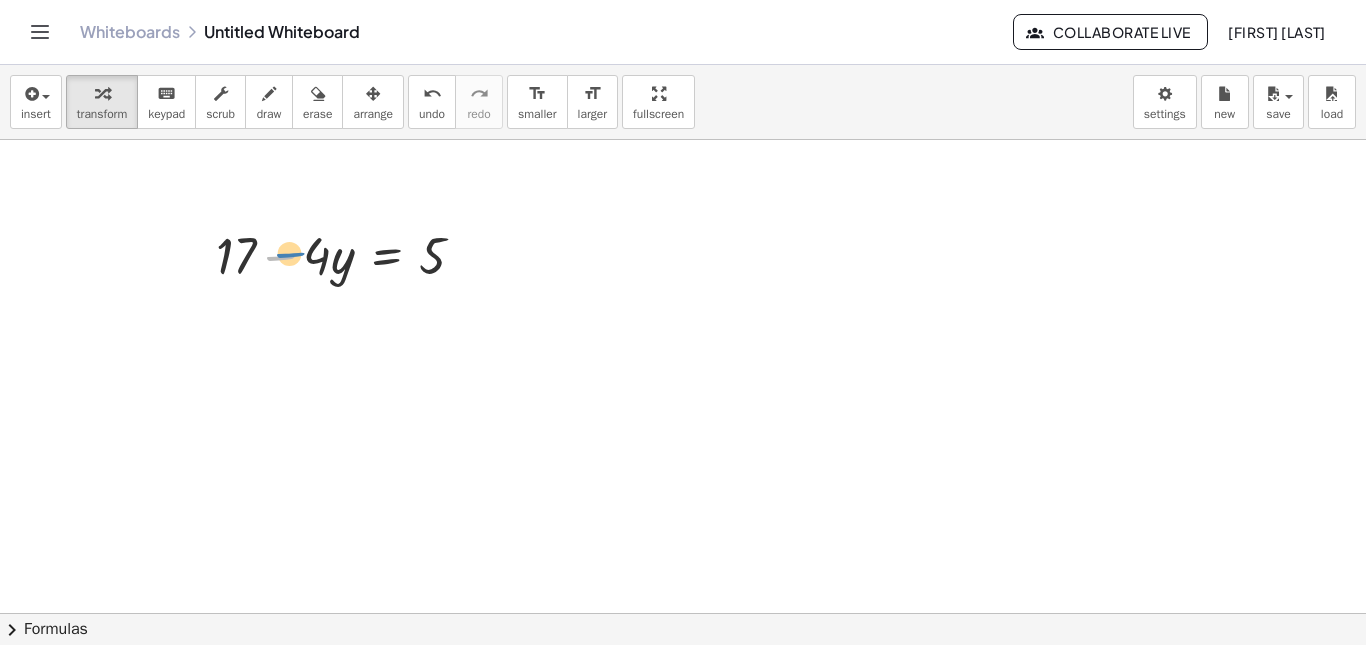 click at bounding box center [348, 254] 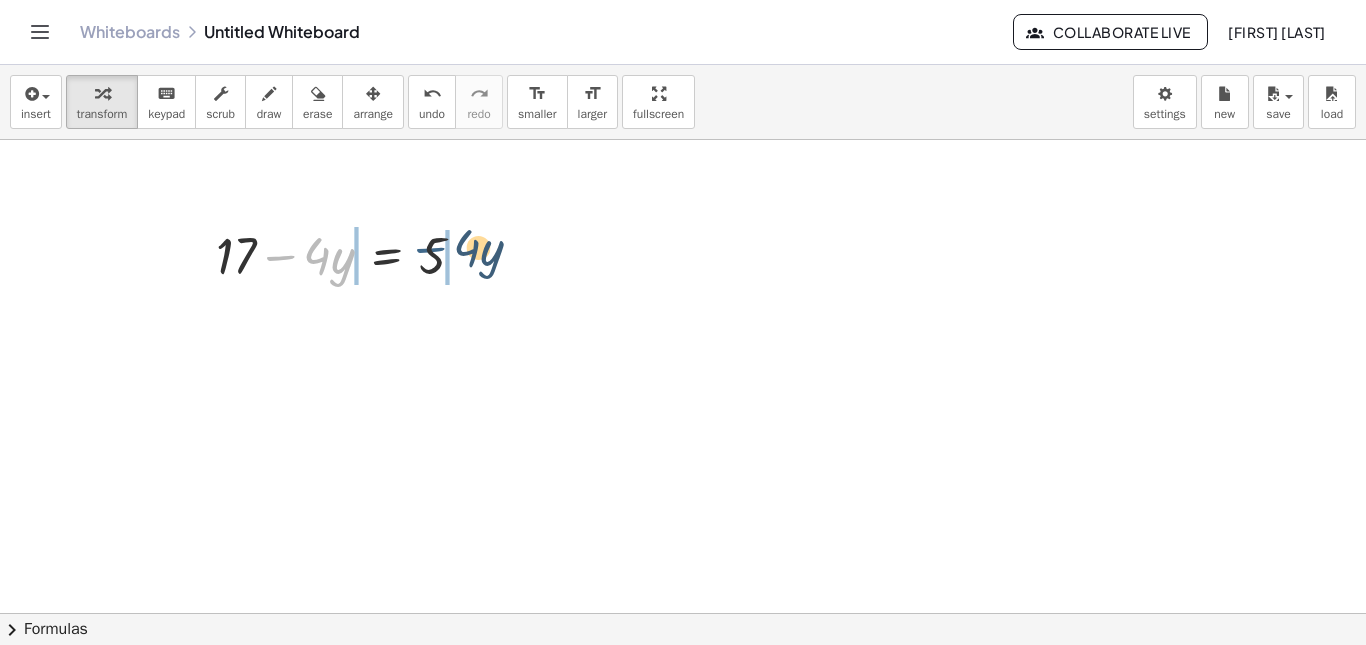 drag, startPoint x: 277, startPoint y: 253, endPoint x: 453, endPoint y: 263, distance: 176.28386 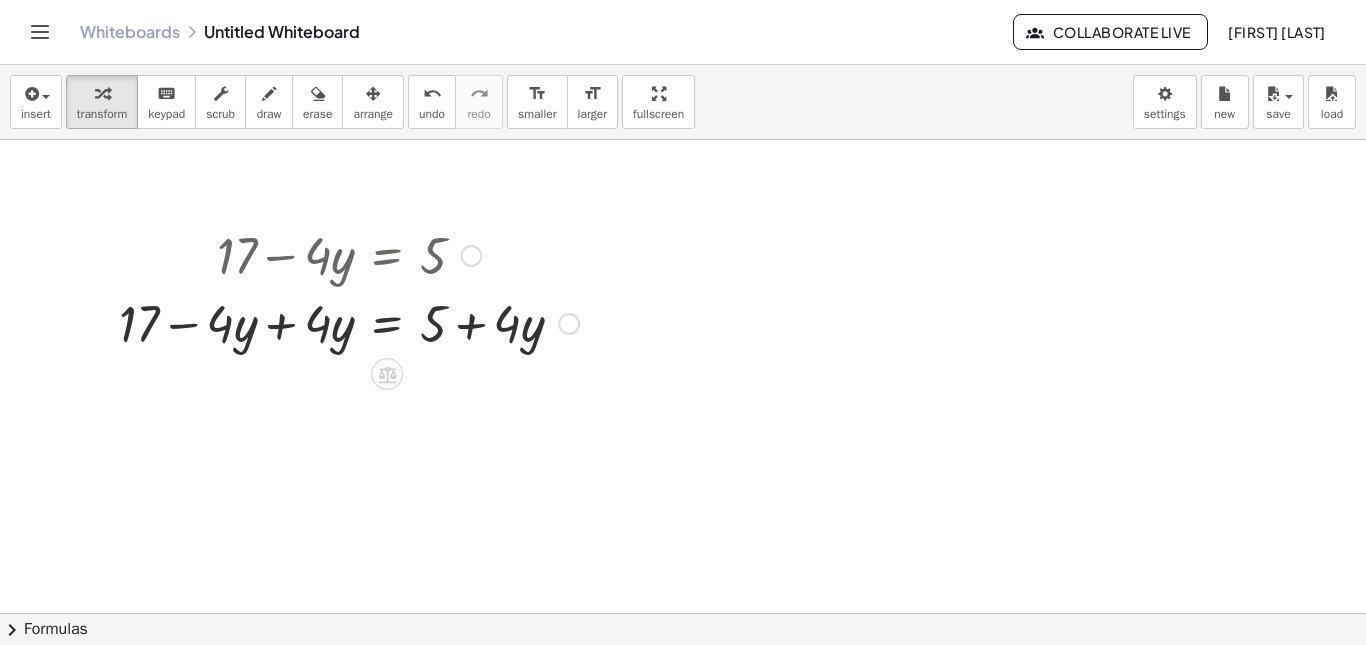 click at bounding box center [349, 322] 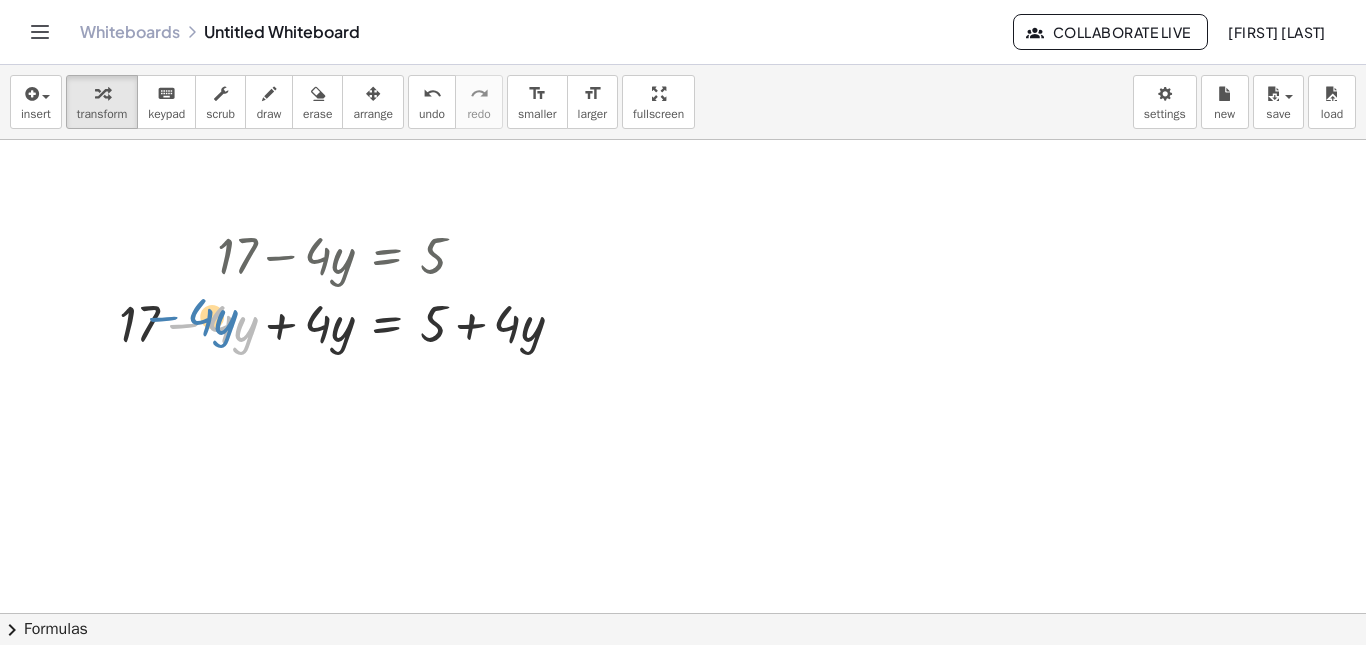 drag, startPoint x: 184, startPoint y: 348, endPoint x: 165, endPoint y: 341, distance: 20.248457 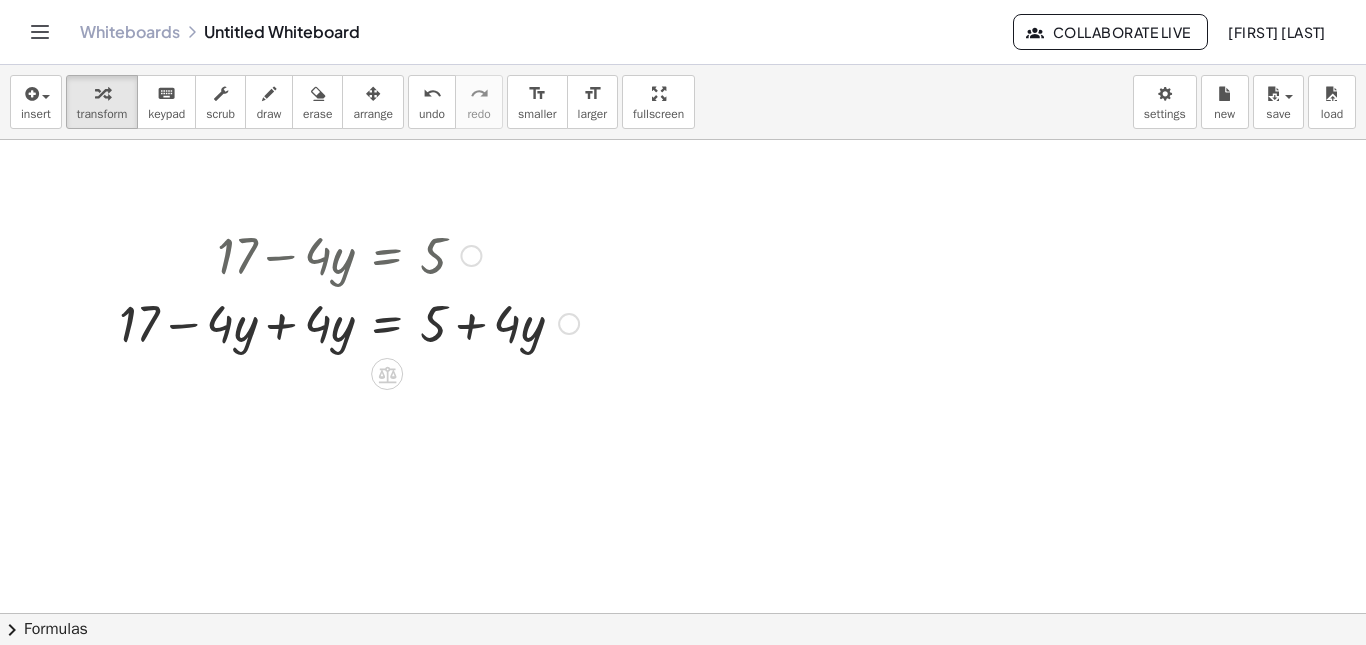 click at bounding box center (349, 322) 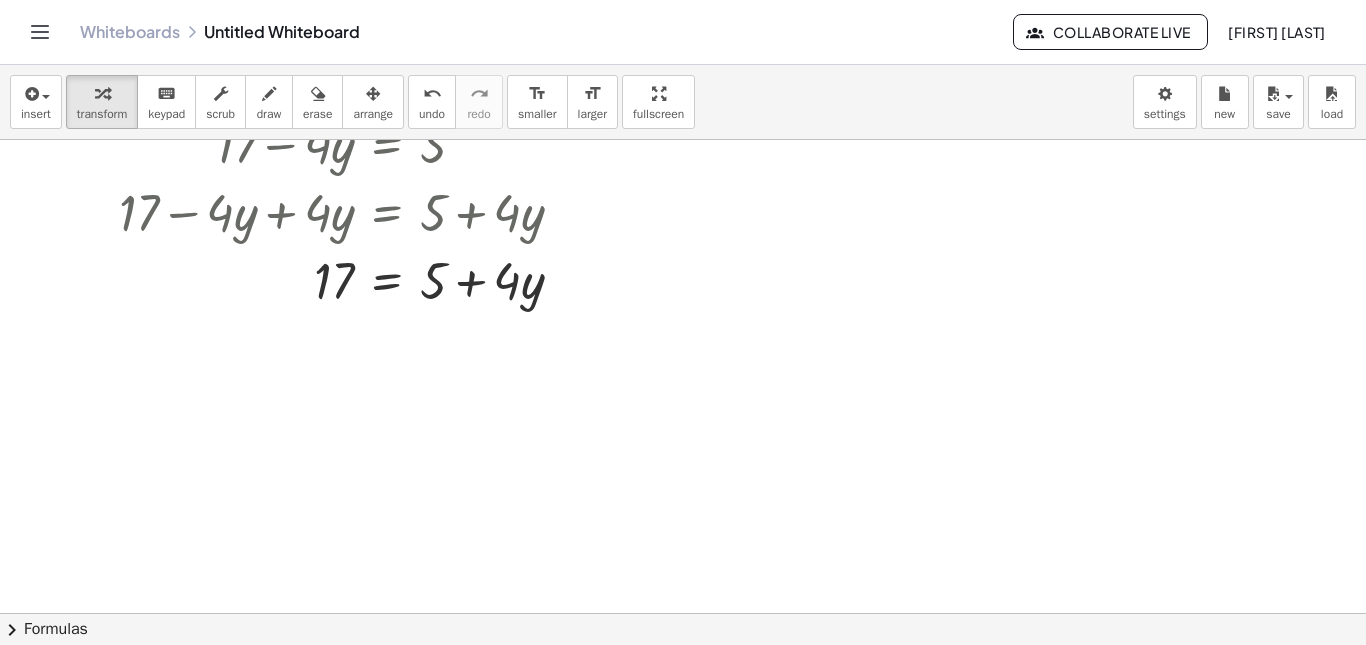 scroll, scrollTop: 248, scrollLeft: 0, axis: vertical 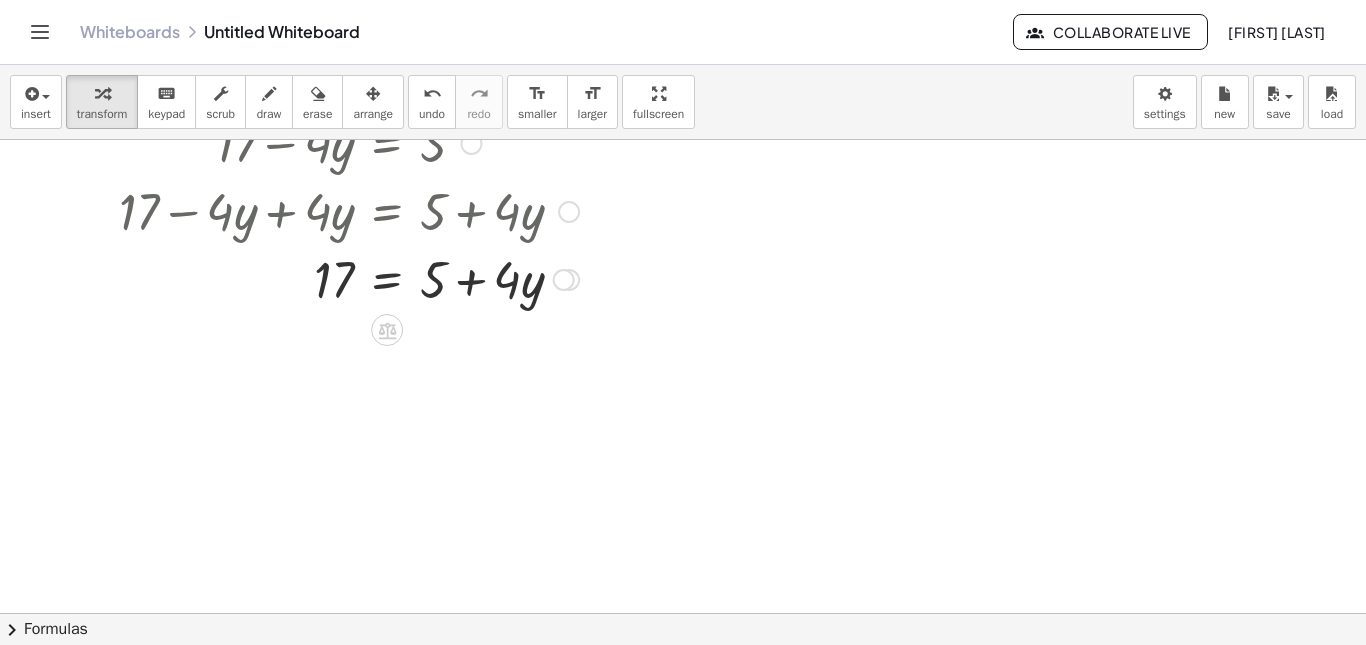 click at bounding box center (349, 278) 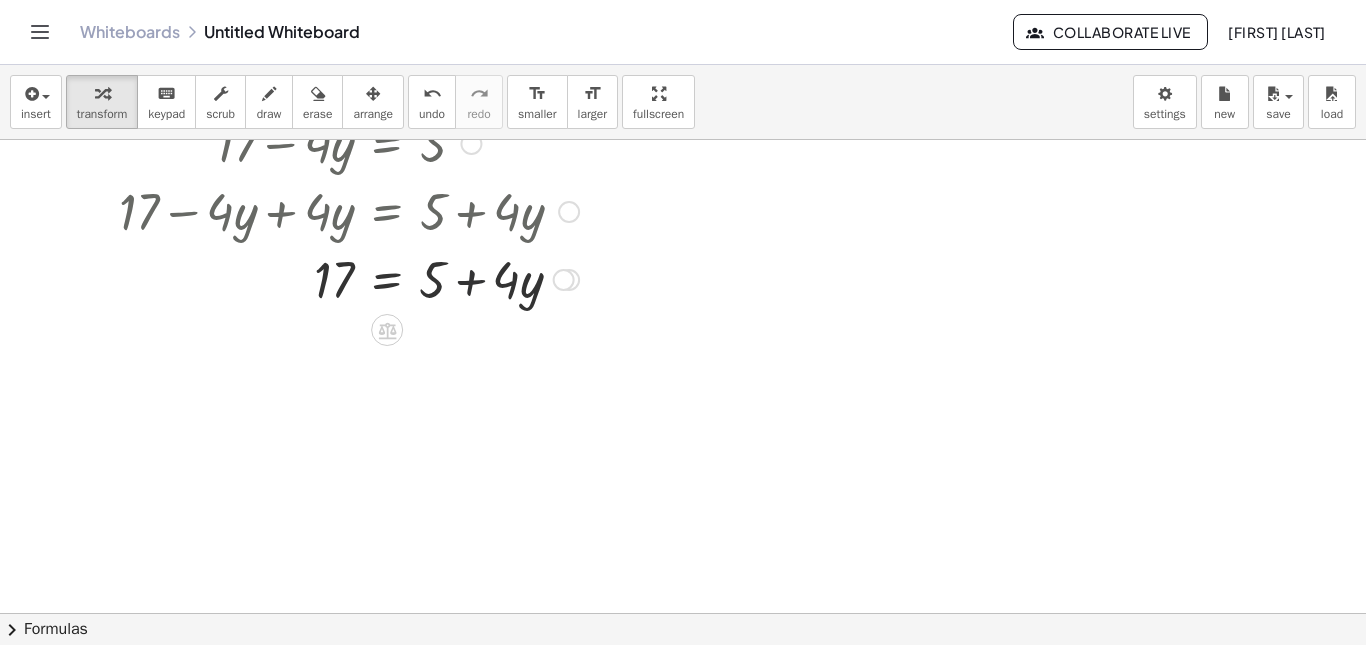 click at bounding box center [349, 278] 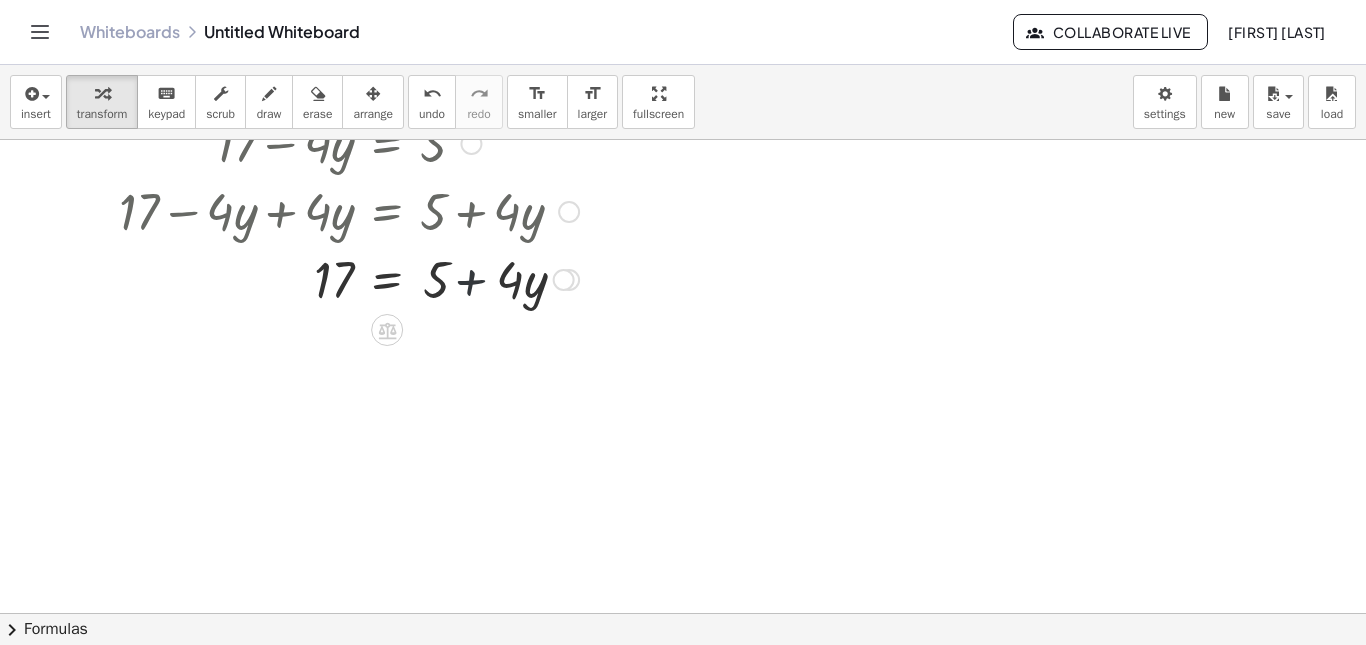 click at bounding box center (349, 278) 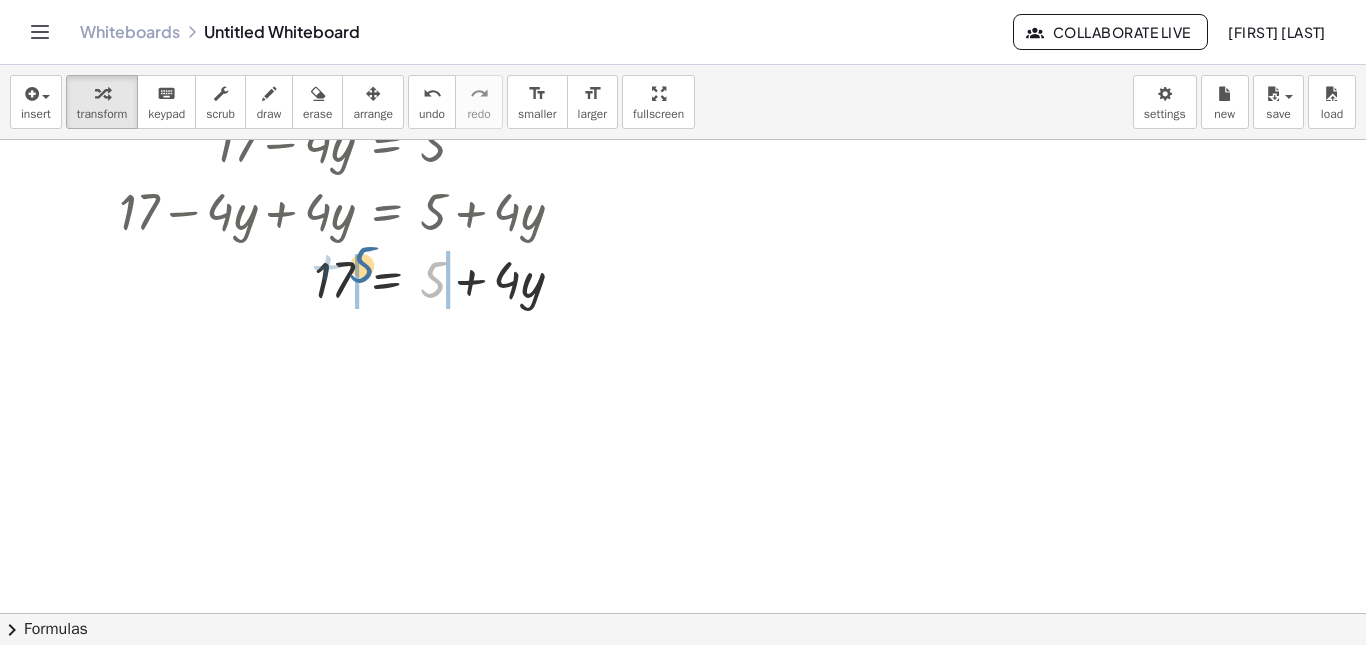 drag, startPoint x: 432, startPoint y: 276, endPoint x: 359, endPoint y: 262, distance: 74.330345 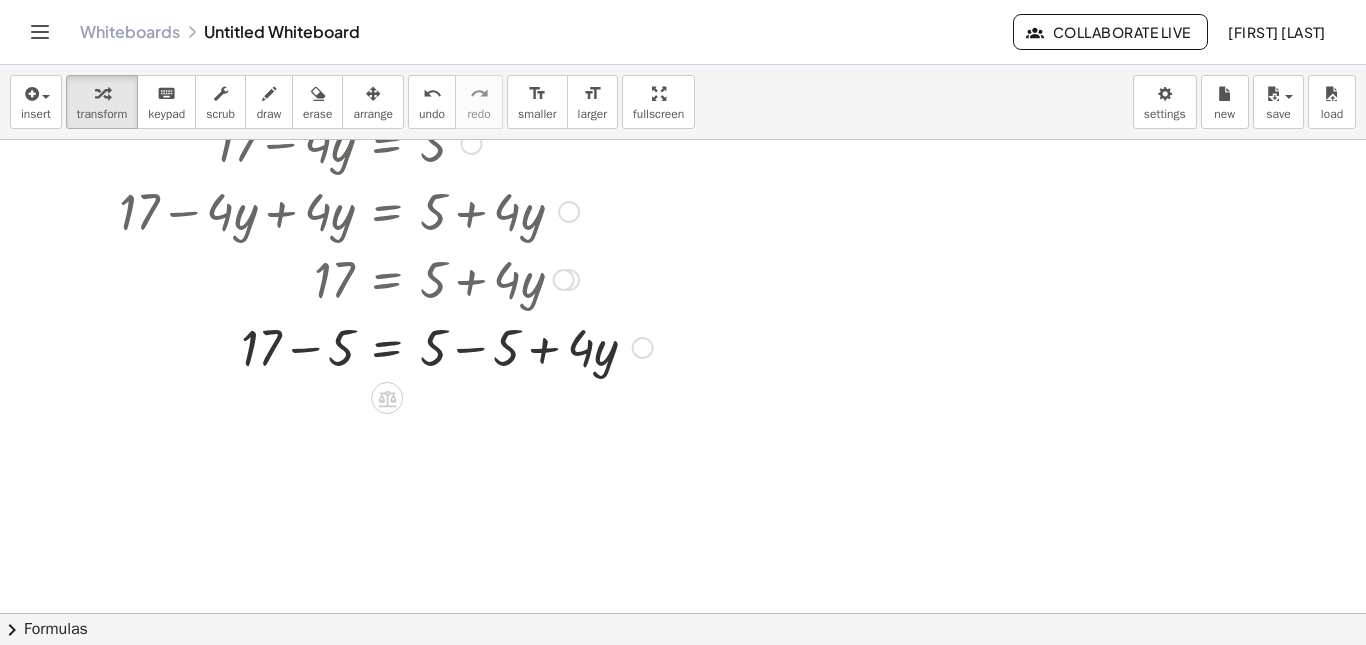 click at bounding box center [386, 346] 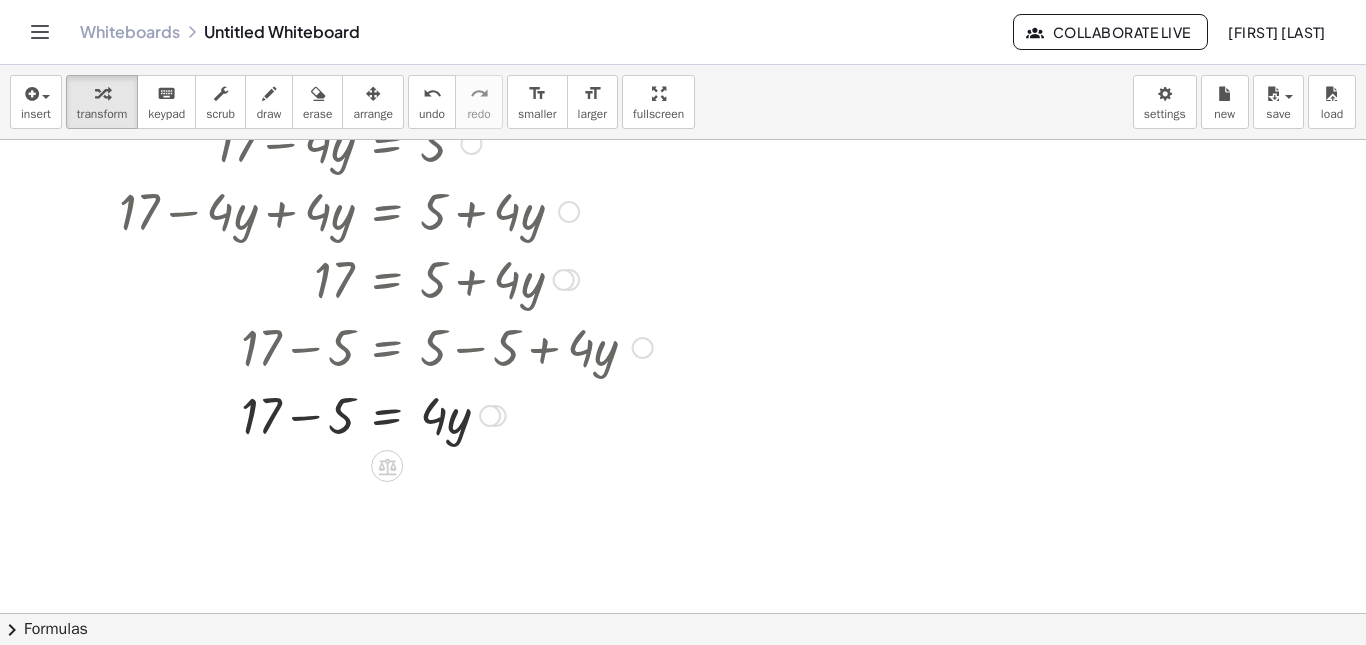 click at bounding box center (386, 414) 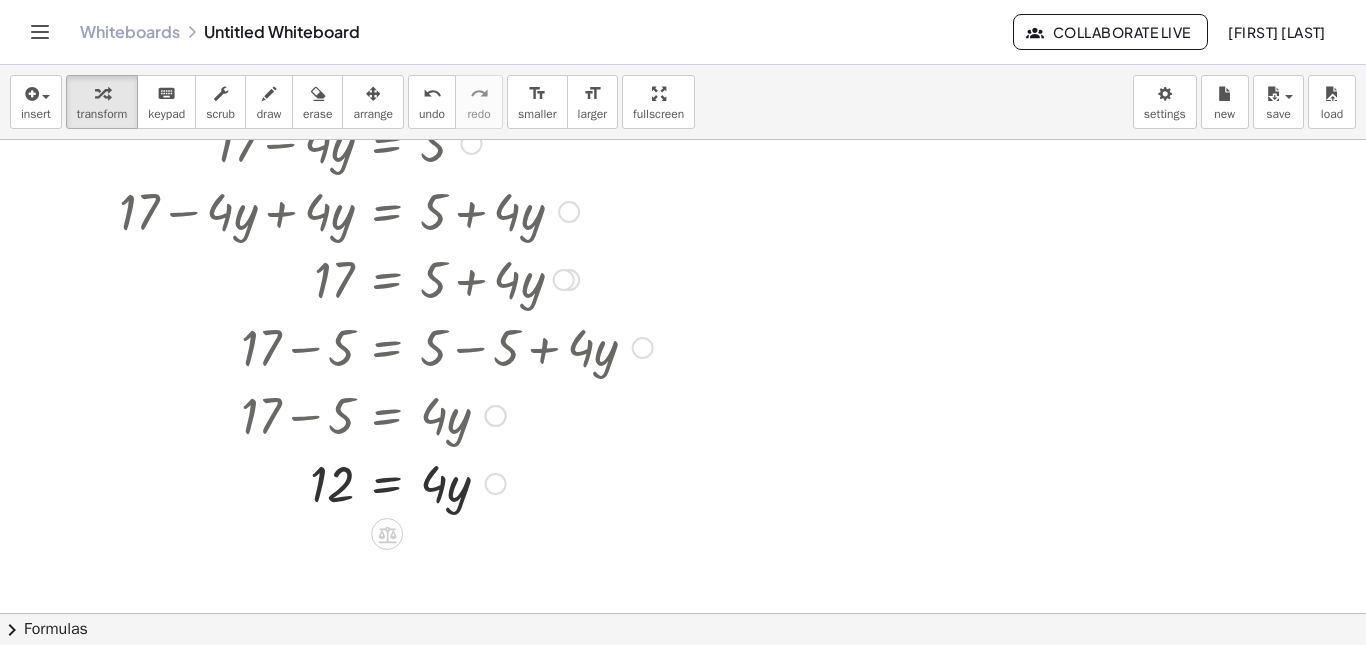 scroll, scrollTop: 411, scrollLeft: 0, axis: vertical 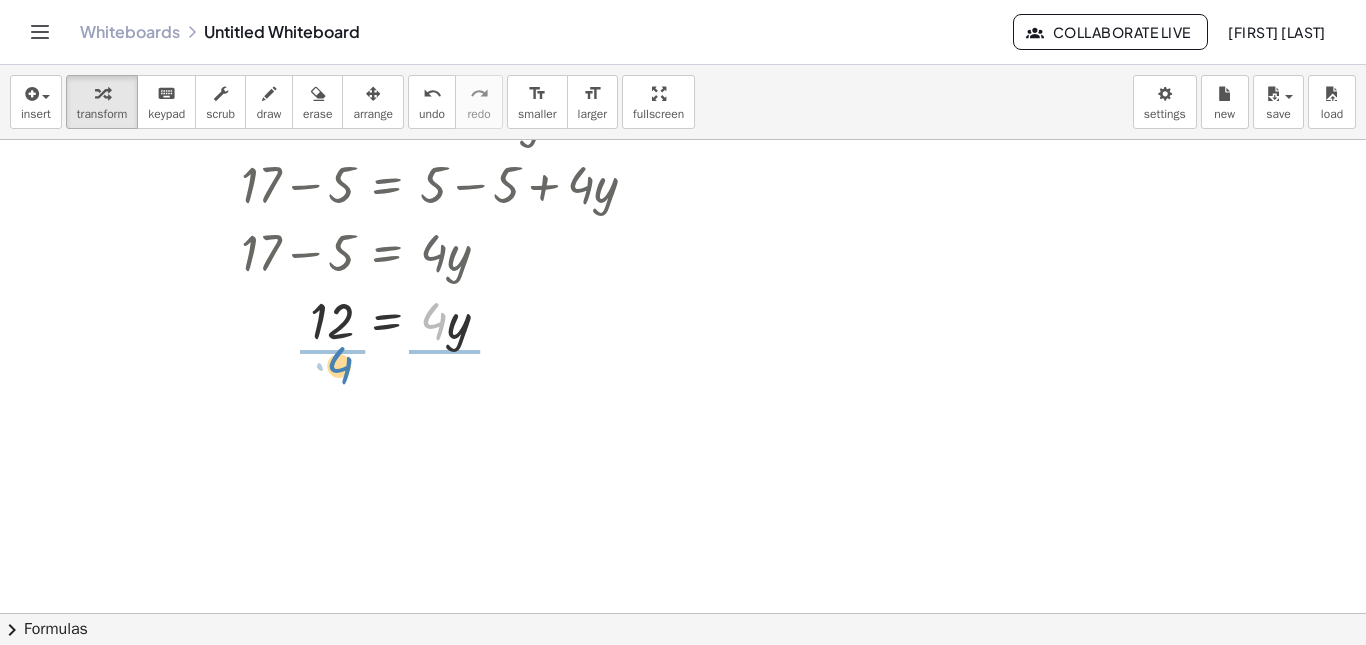 drag, startPoint x: 434, startPoint y: 328, endPoint x: 340, endPoint y: 373, distance: 104.21612 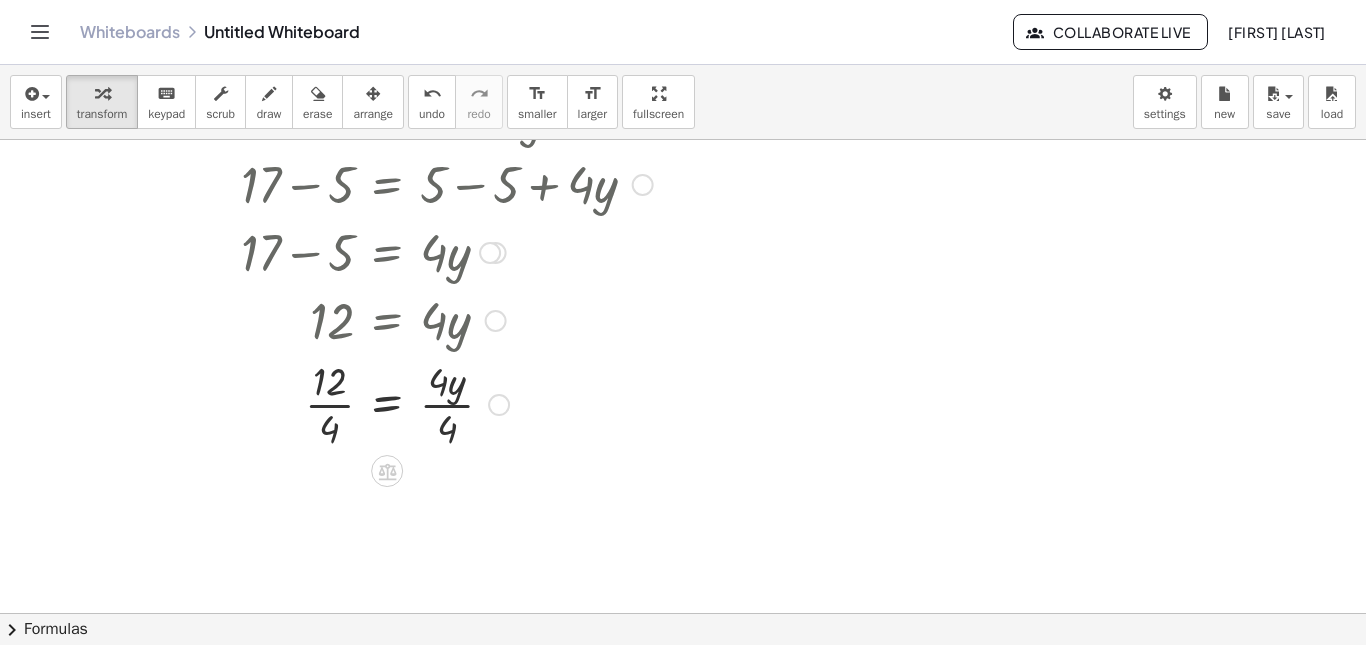 click at bounding box center [386, 403] 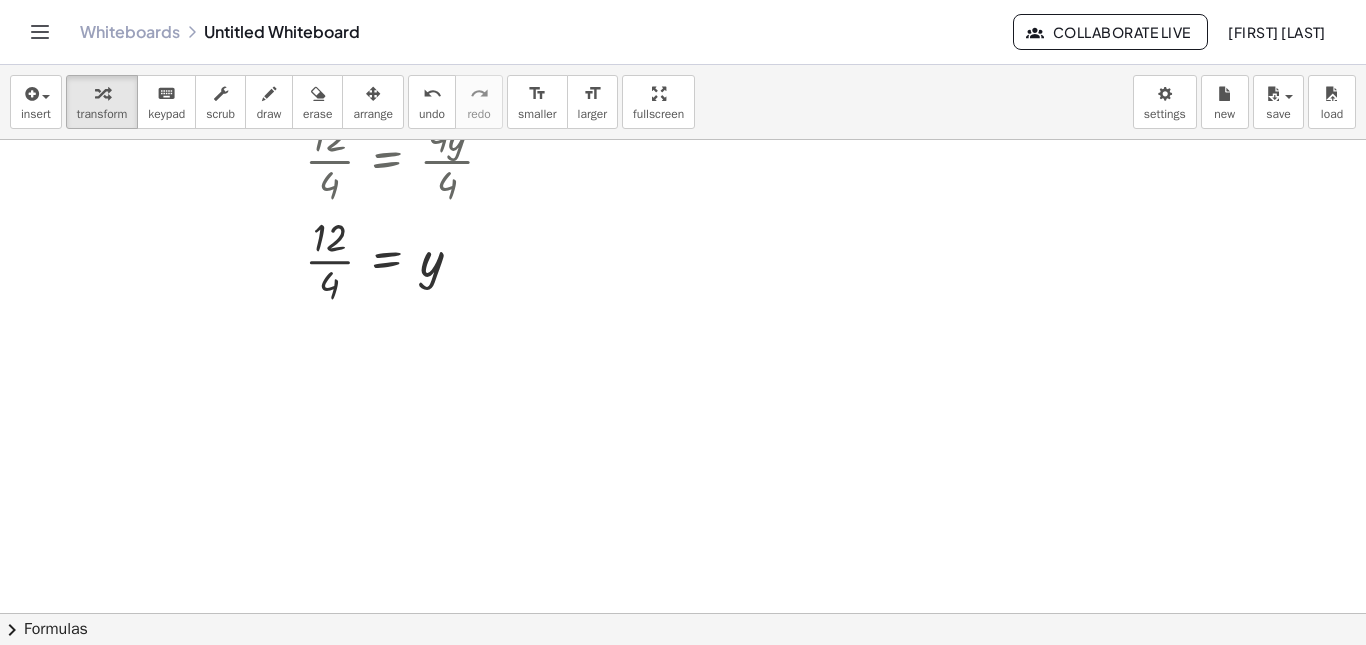scroll, scrollTop: 657, scrollLeft: 0, axis: vertical 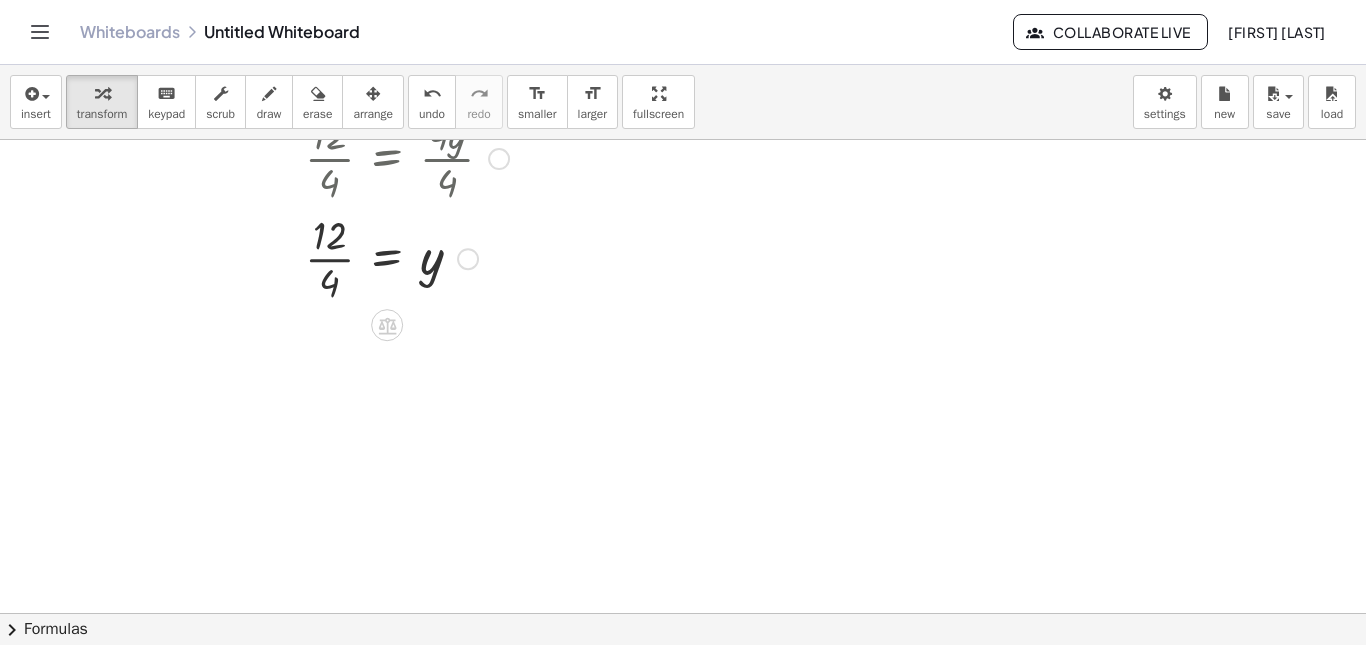 click at bounding box center (386, 257) 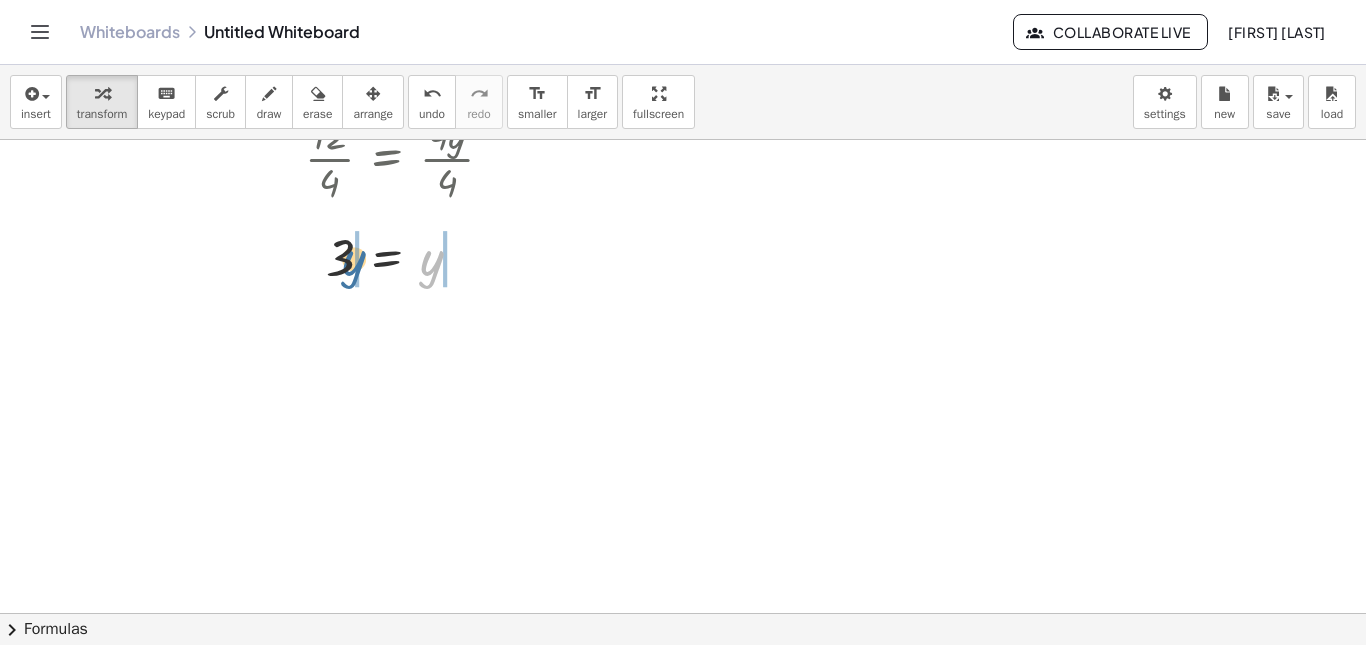drag, startPoint x: 433, startPoint y: 268, endPoint x: 332, endPoint y: 268, distance: 101 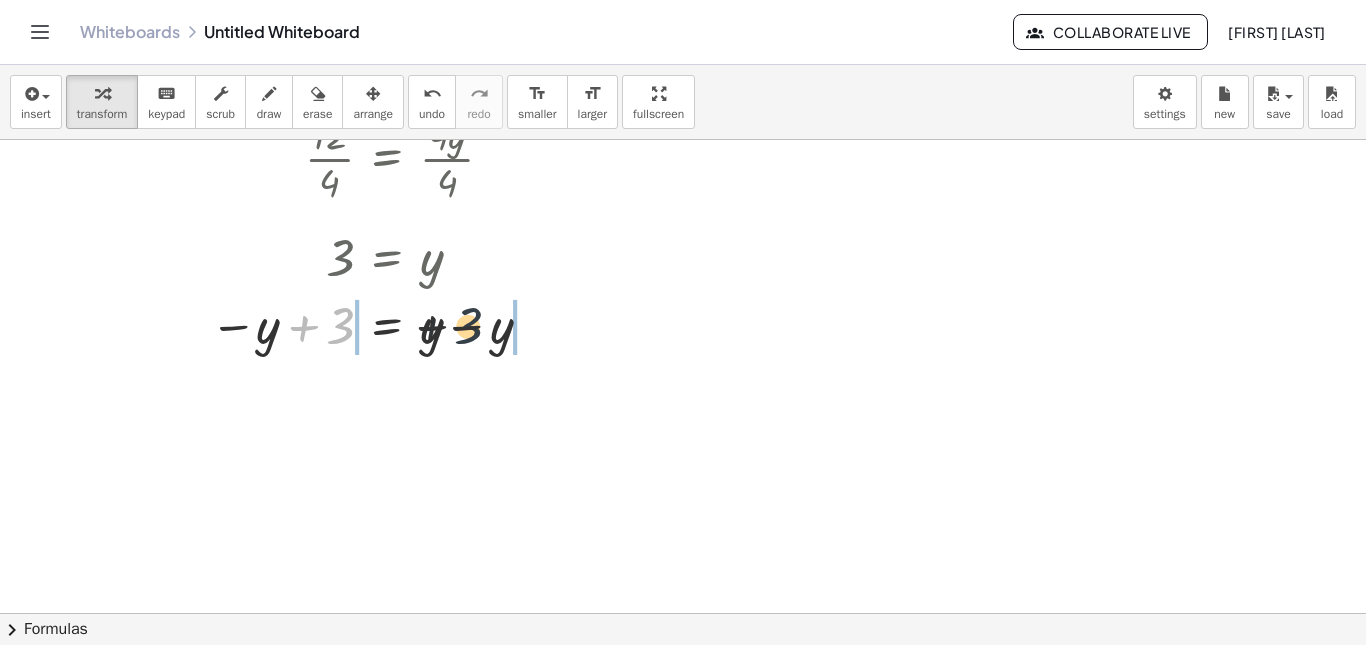 drag, startPoint x: 347, startPoint y: 329, endPoint x: 501, endPoint y: 331, distance: 154.01299 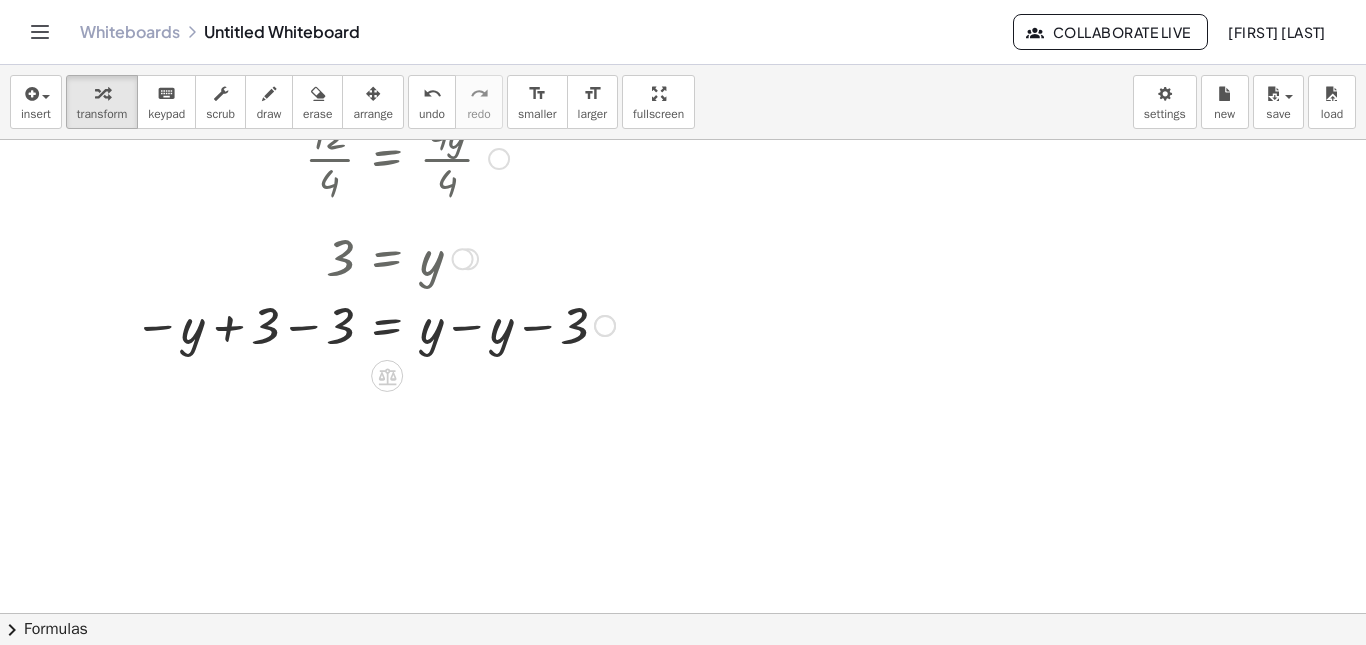 click at bounding box center (386, 324) 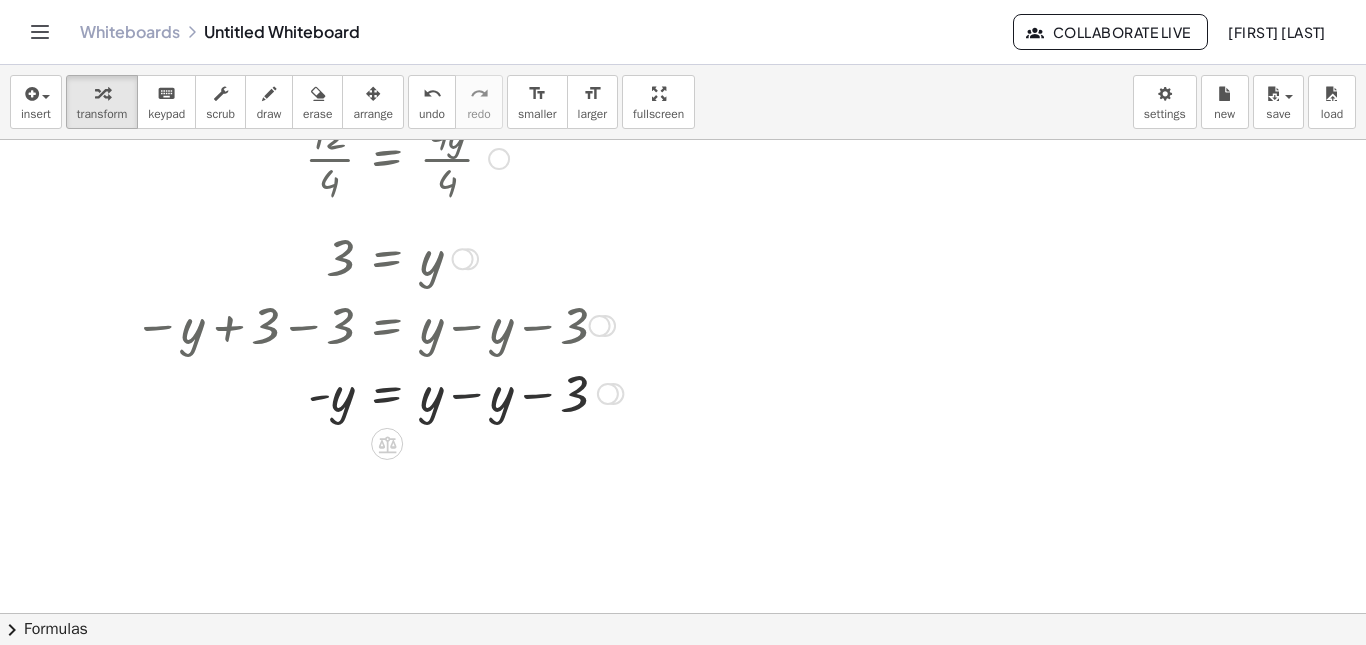 click at bounding box center [386, 392] 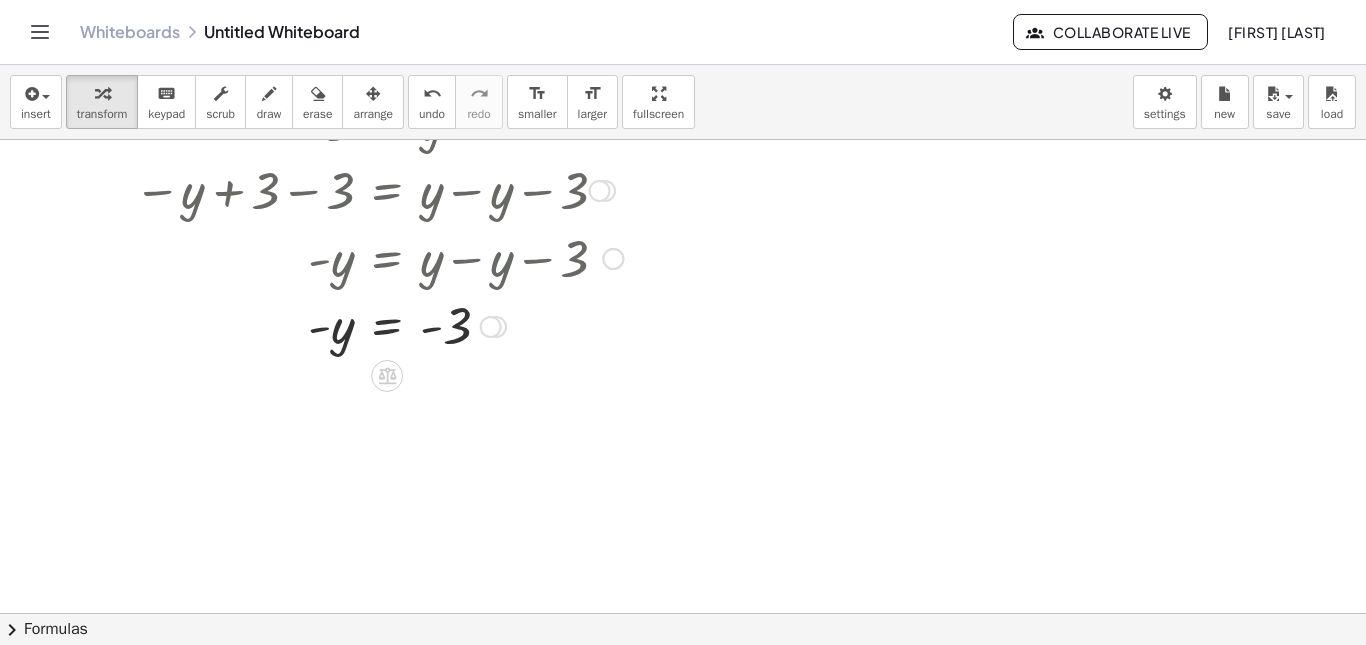 scroll, scrollTop: 793, scrollLeft: 0, axis: vertical 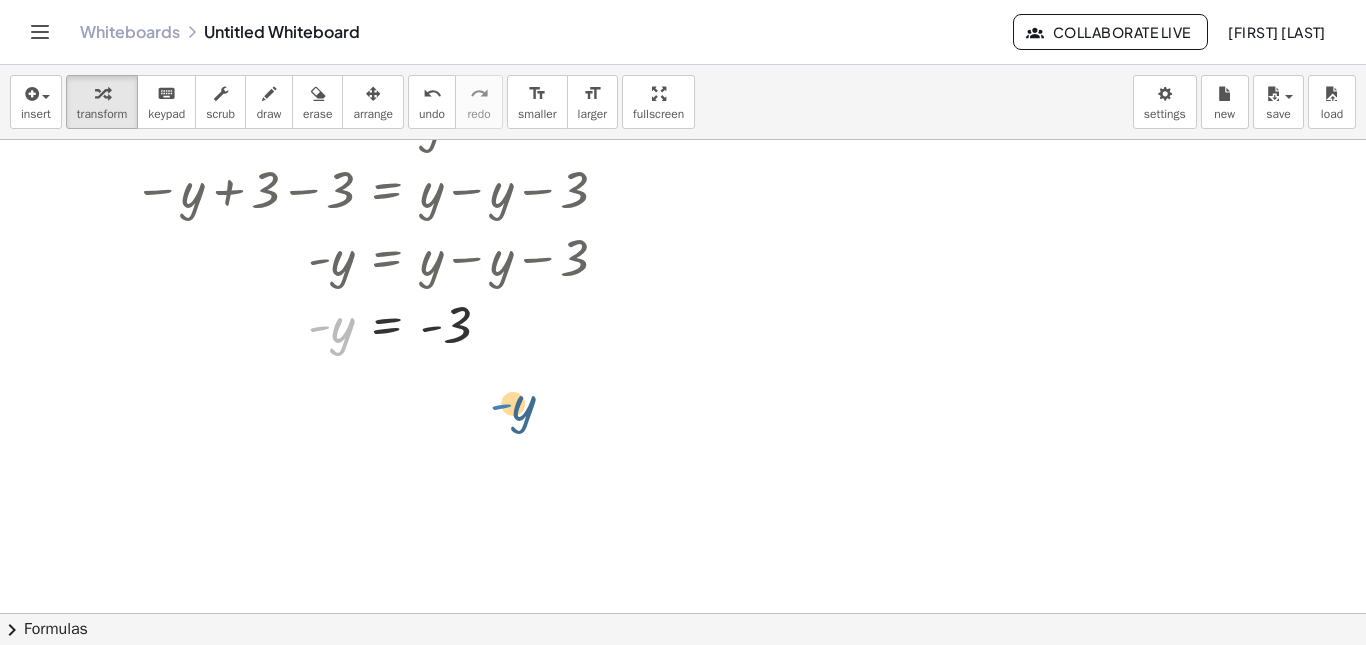 drag, startPoint x: 324, startPoint y: 329, endPoint x: 507, endPoint y: 407, distance: 198.92964 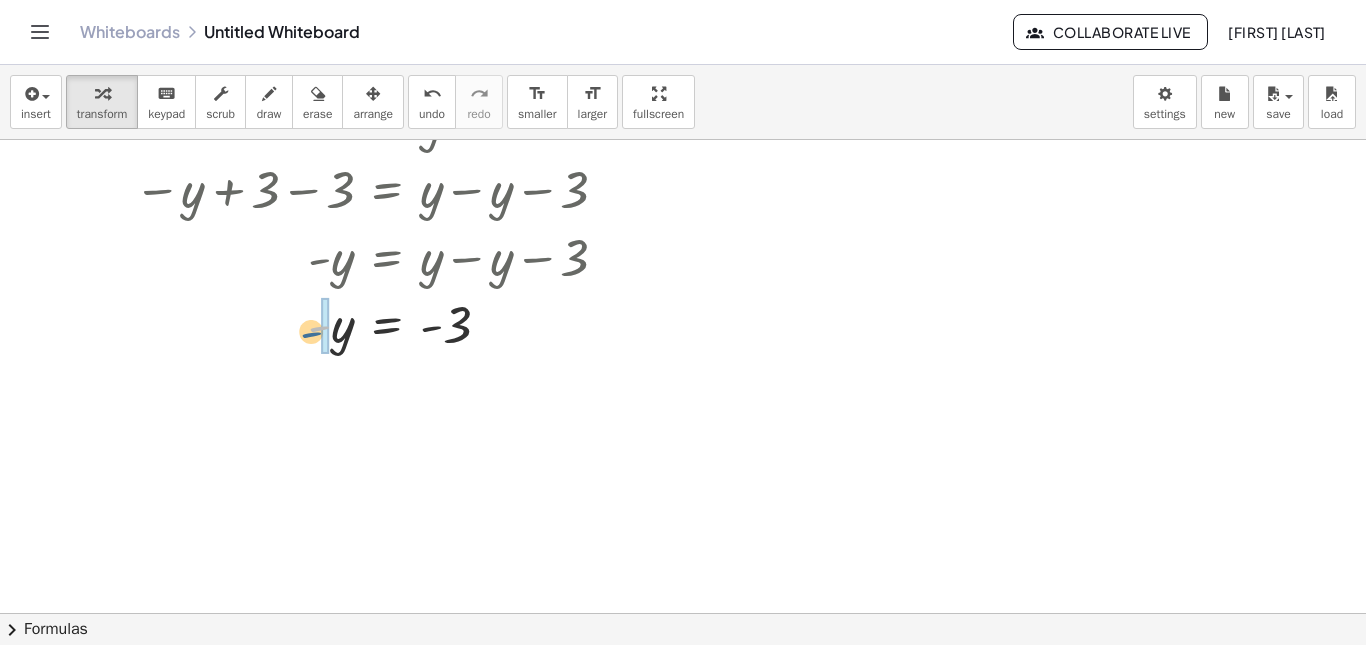 drag, startPoint x: 308, startPoint y: 326, endPoint x: 298, endPoint y: 333, distance: 12.206555 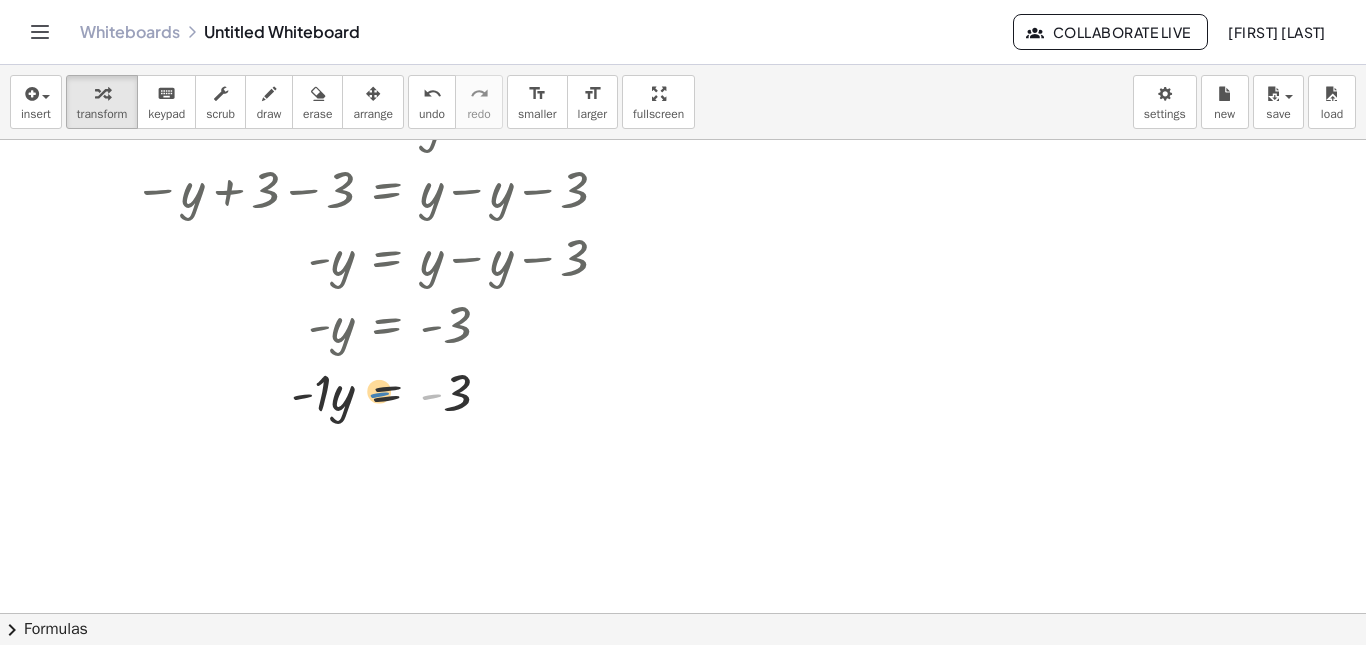 drag, startPoint x: 431, startPoint y: 403, endPoint x: 379, endPoint y: 401, distance: 52.03845 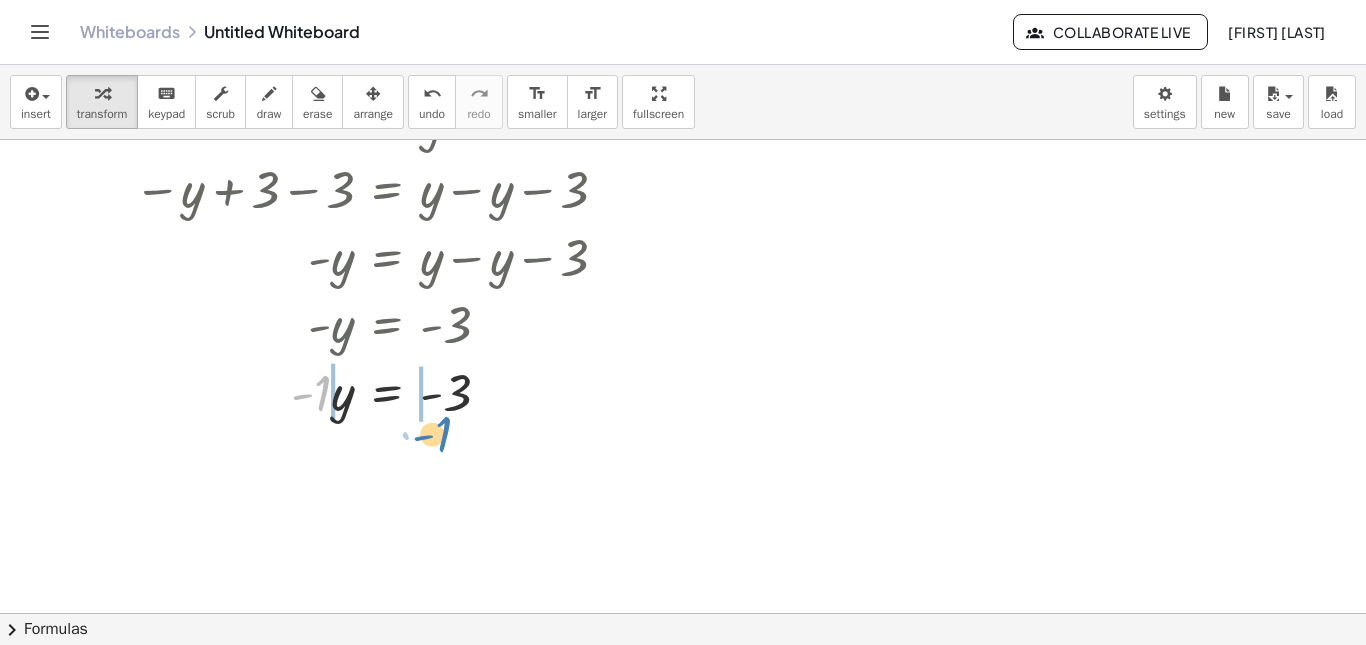 drag, startPoint x: 318, startPoint y: 395, endPoint x: 441, endPoint y: 436, distance: 129.65338 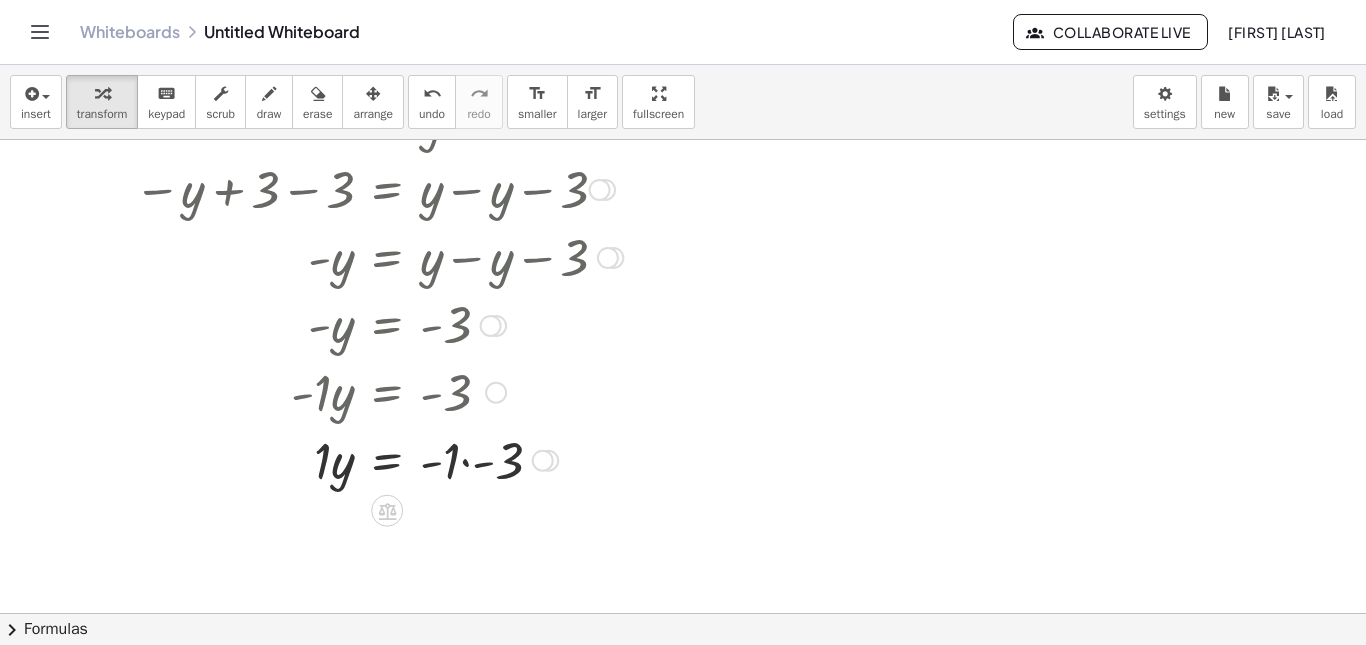 click at bounding box center [386, 459] 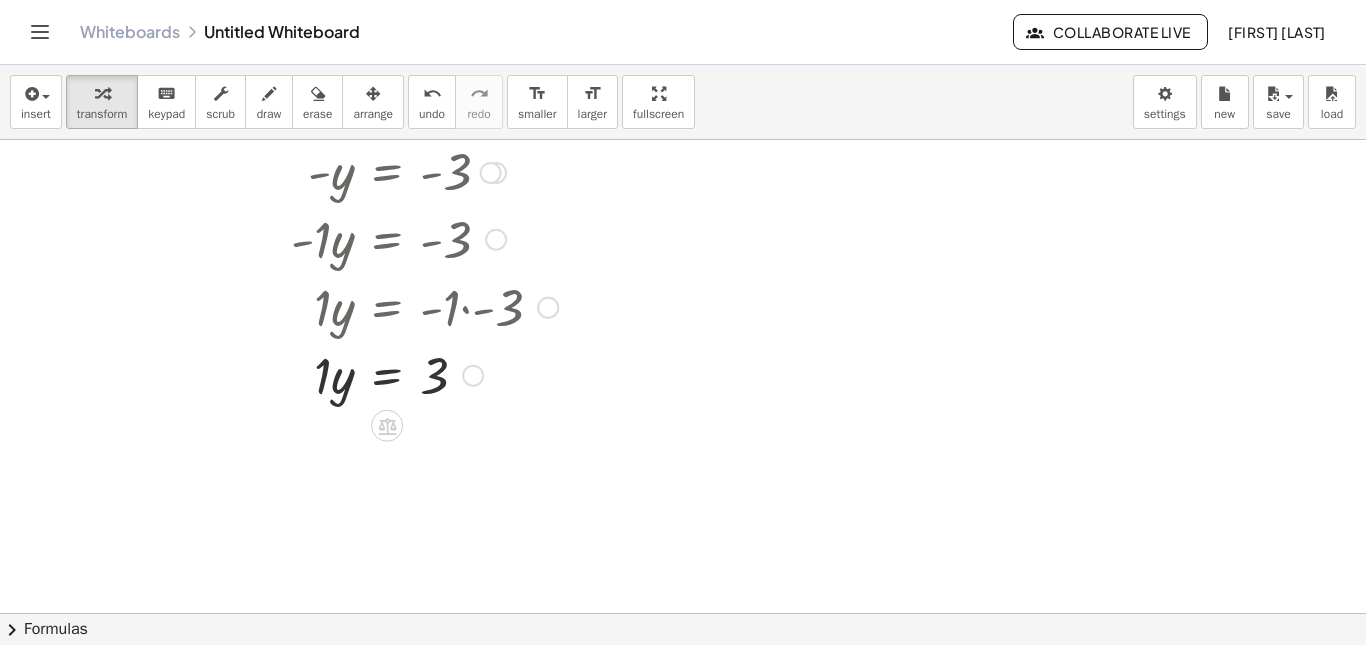 scroll, scrollTop: 947, scrollLeft: 0, axis: vertical 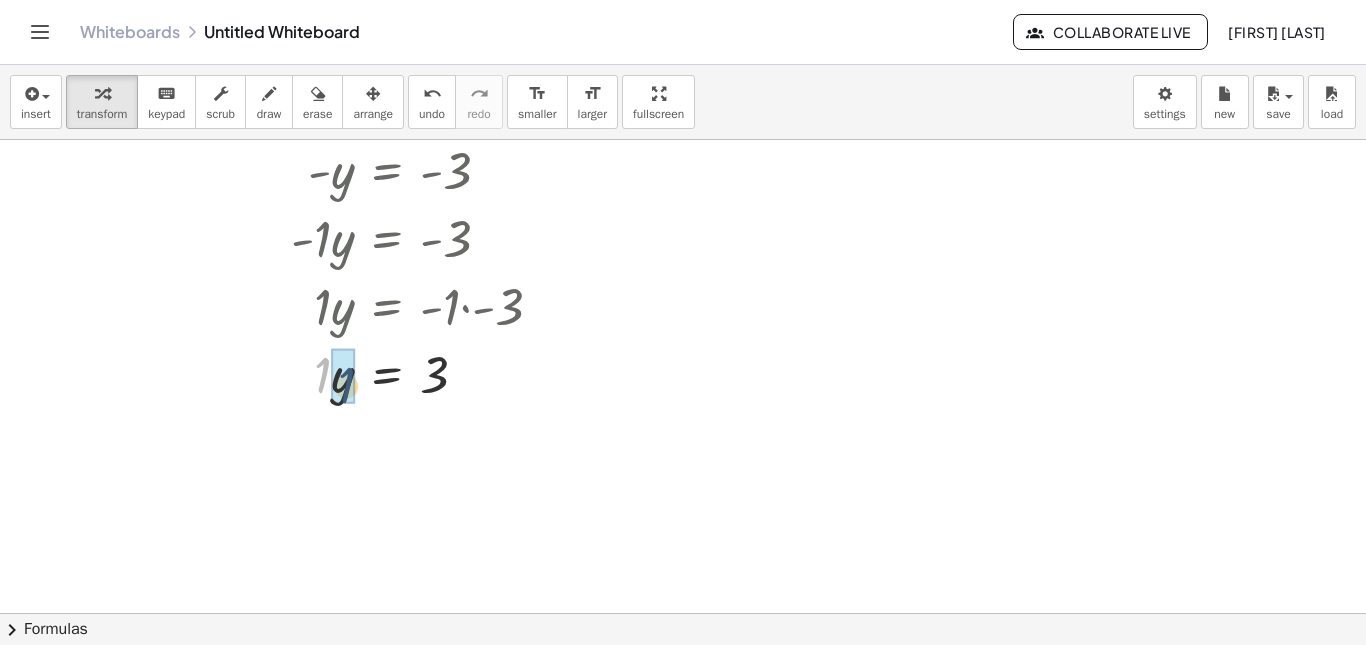drag, startPoint x: 325, startPoint y: 382, endPoint x: 337, endPoint y: 388, distance: 13.416408 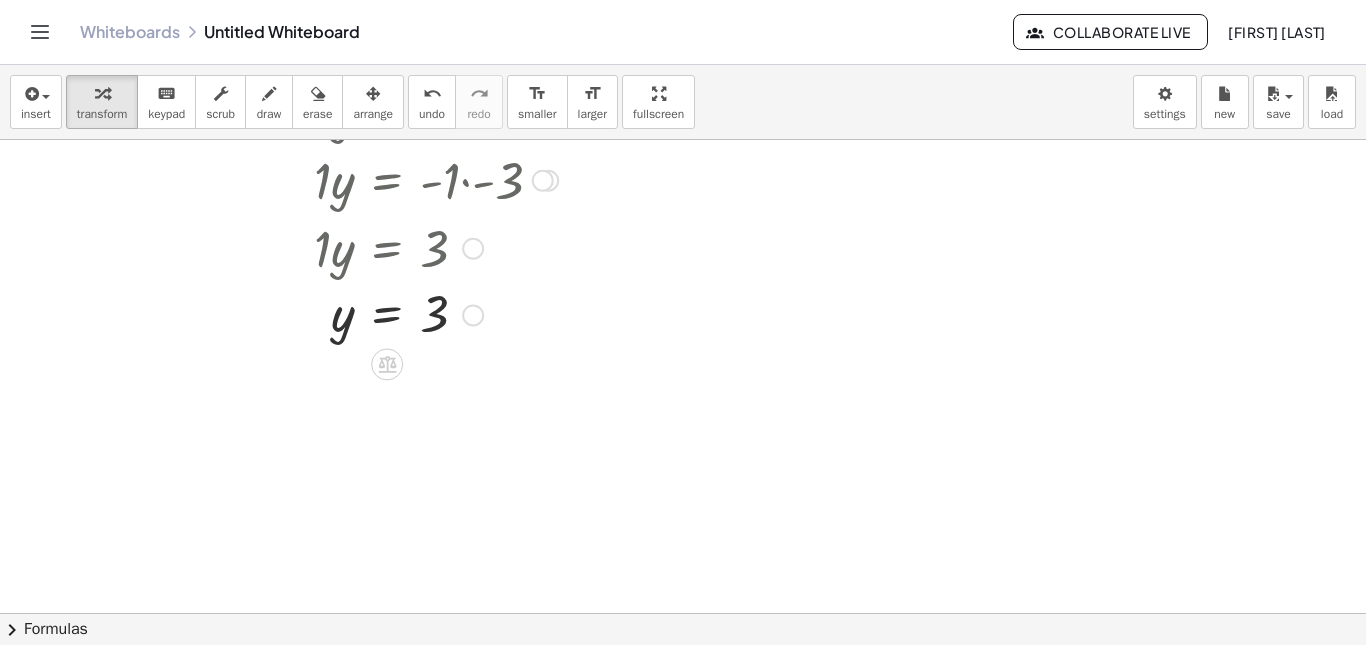 scroll, scrollTop: 1036, scrollLeft: 0, axis: vertical 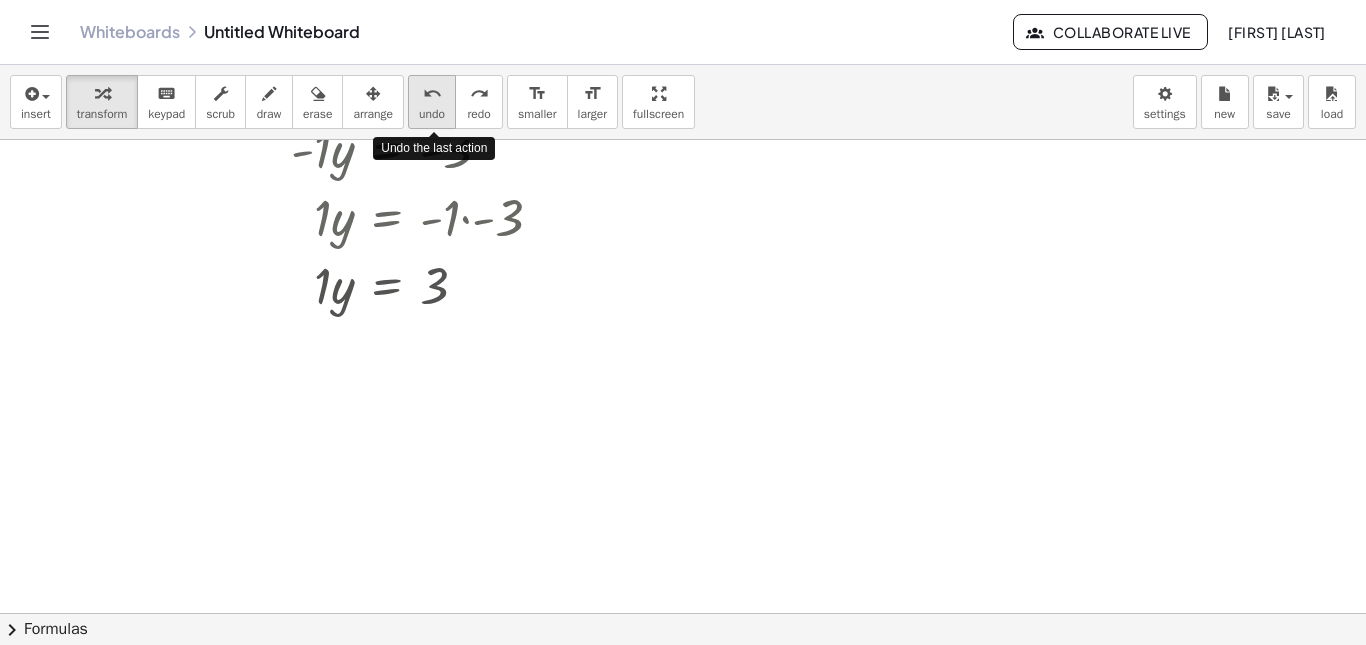 click on "undo" at bounding box center [432, 114] 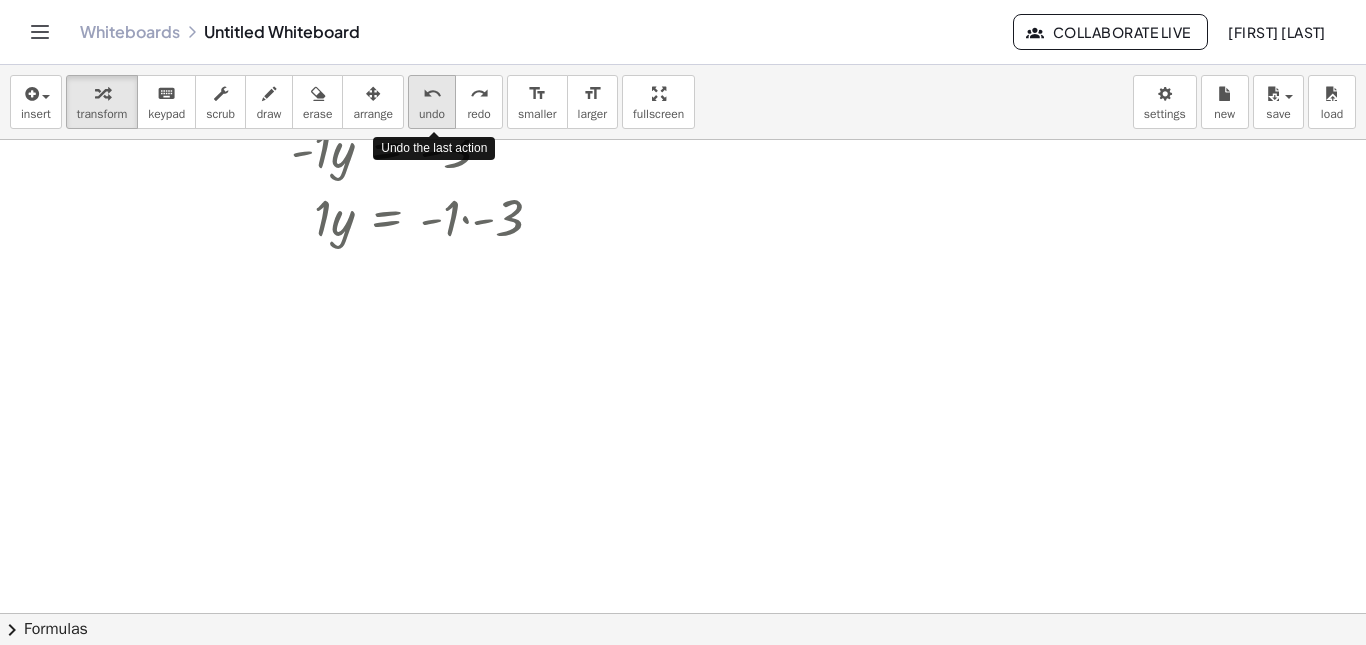 click on "undo" at bounding box center (432, 114) 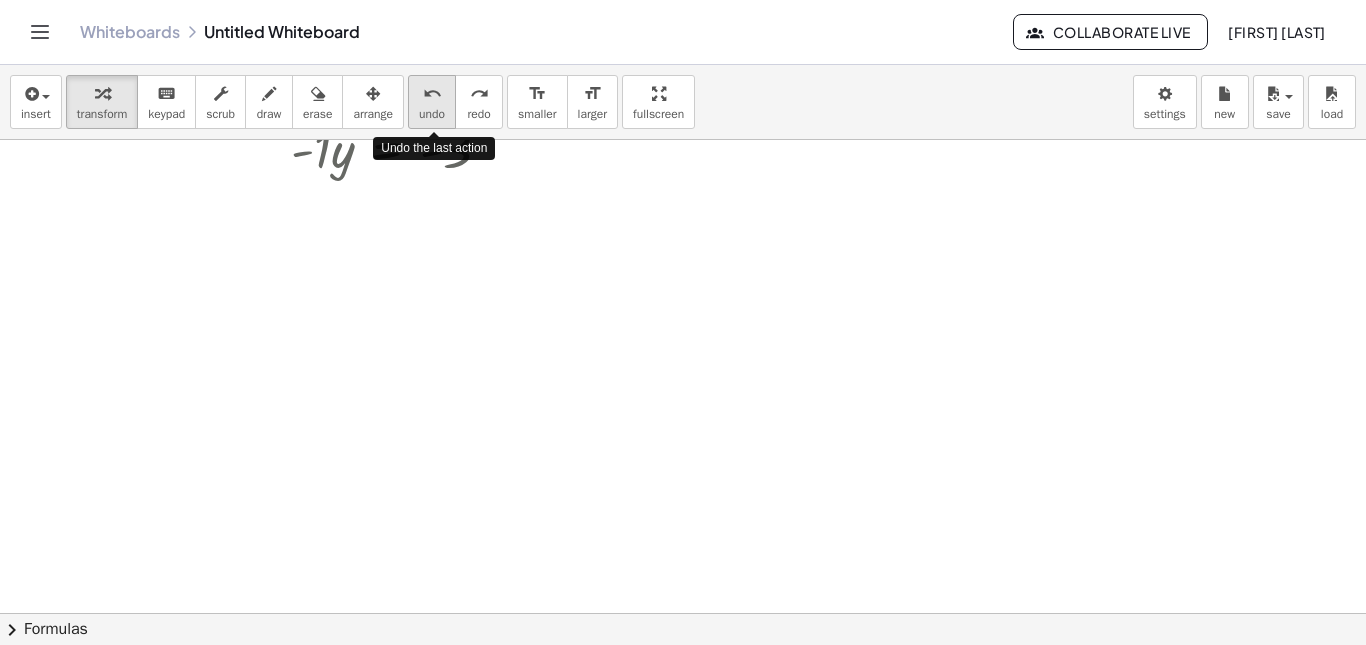 click on "undo" at bounding box center (432, 114) 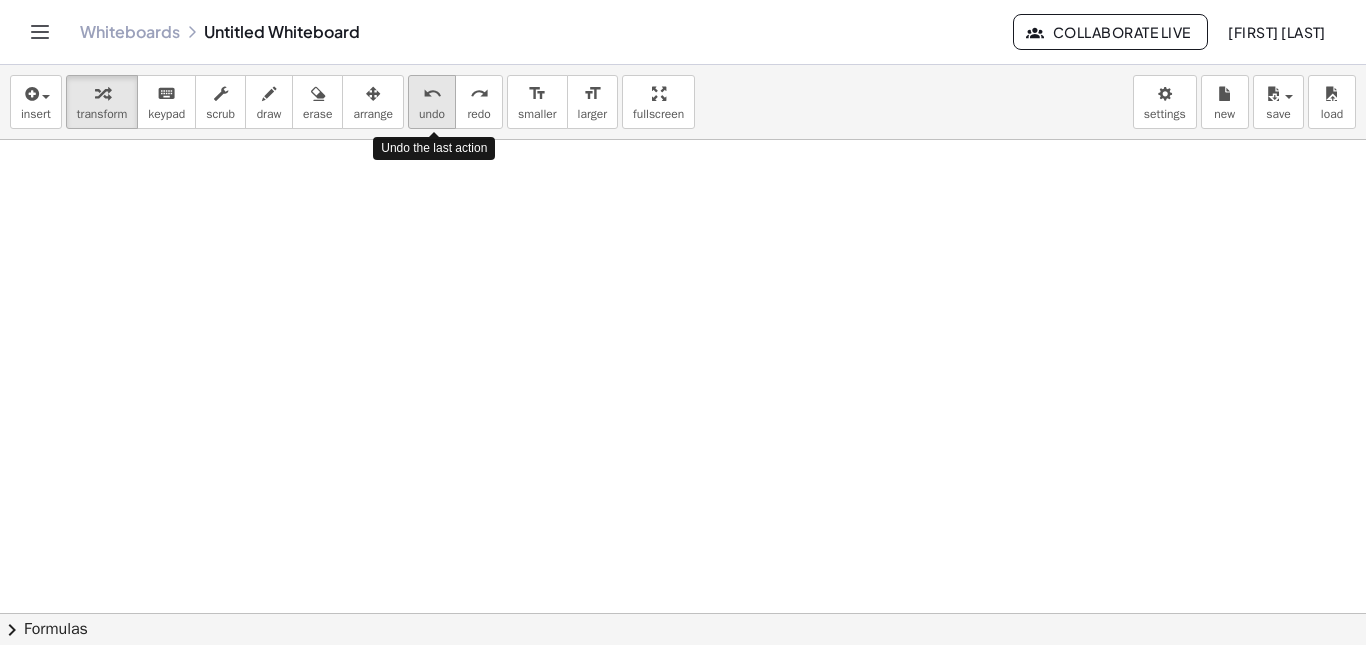 click on "undo" at bounding box center [432, 114] 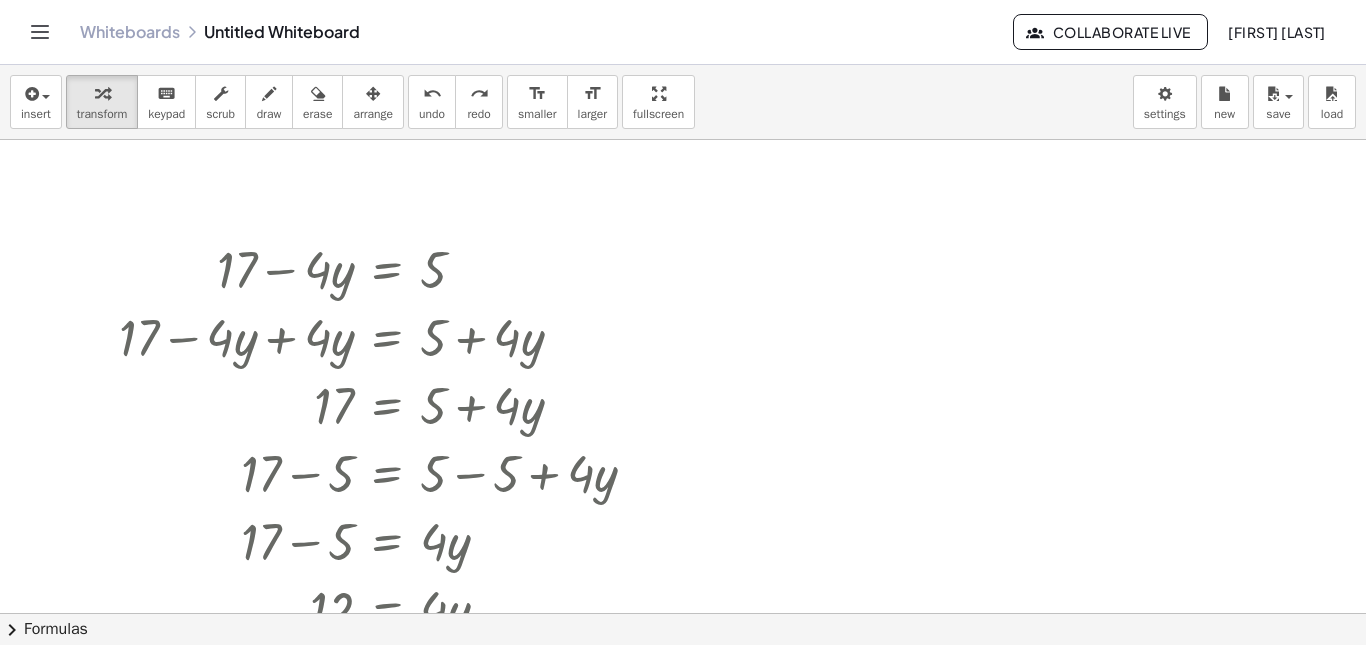 scroll, scrollTop: 133, scrollLeft: 0, axis: vertical 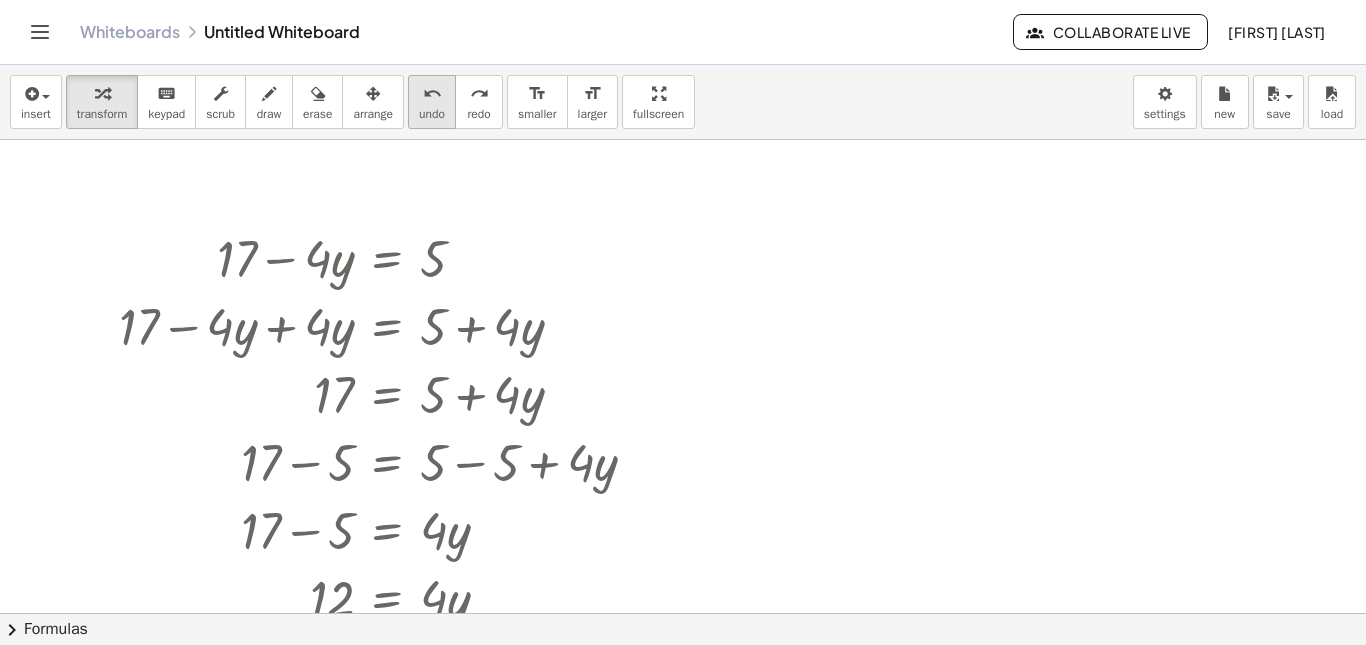 click on "undo" at bounding box center (432, 94) 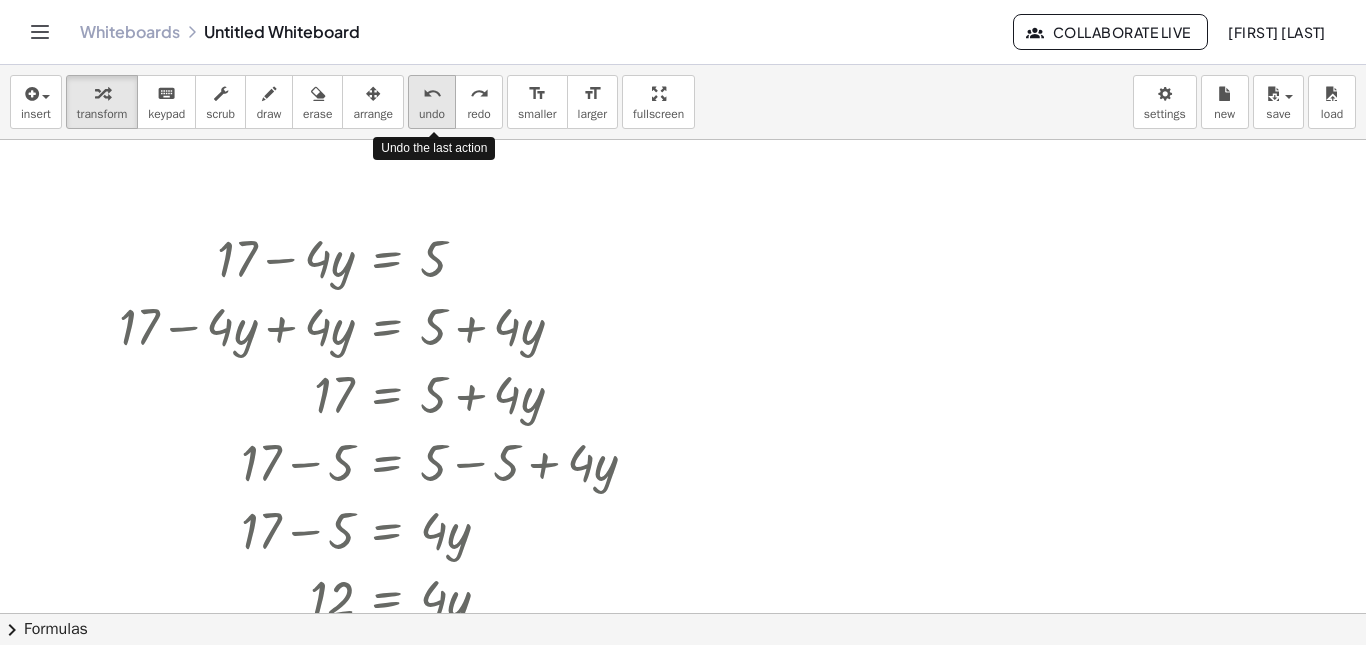 click on "undo" at bounding box center [432, 94] 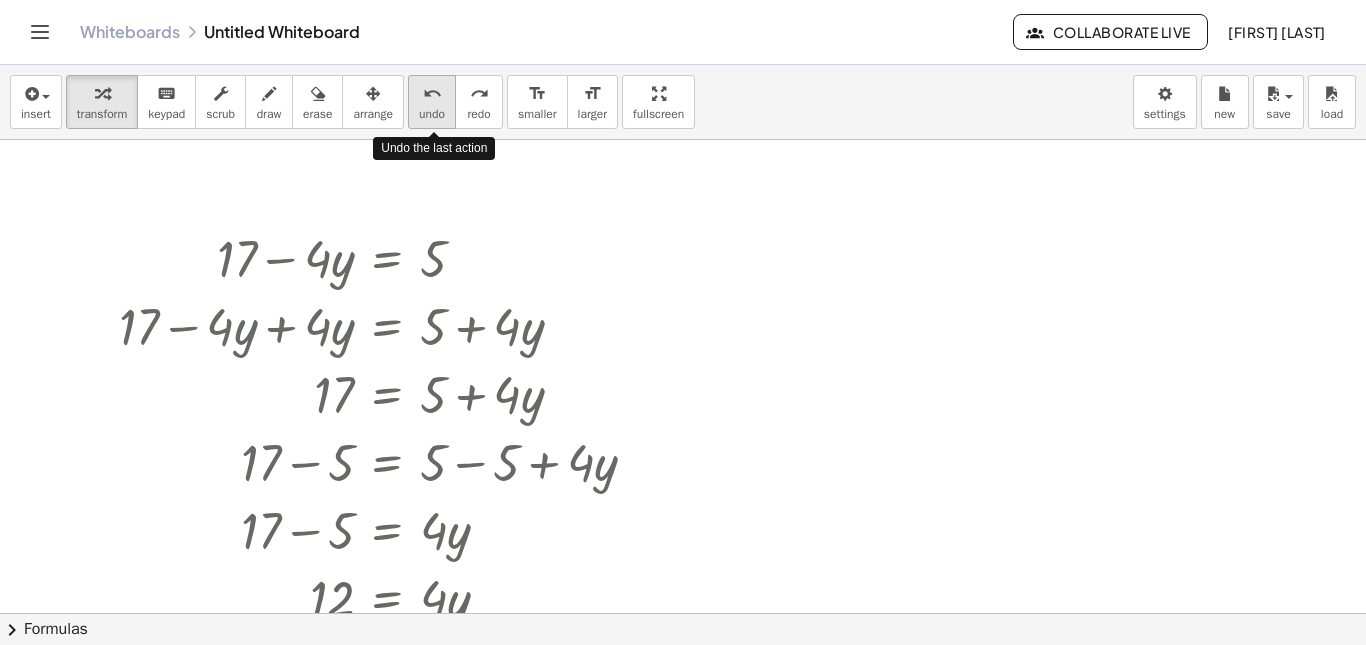 click on "undo" at bounding box center (432, 94) 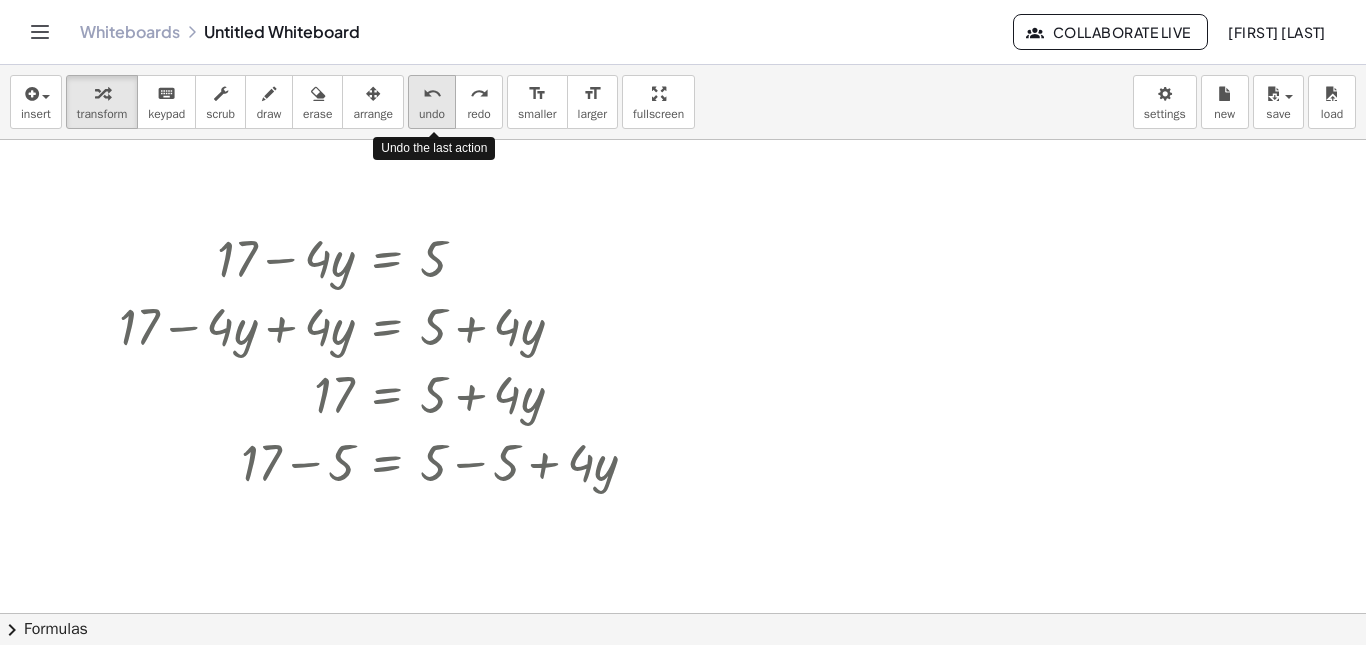 click on "undo" at bounding box center (432, 94) 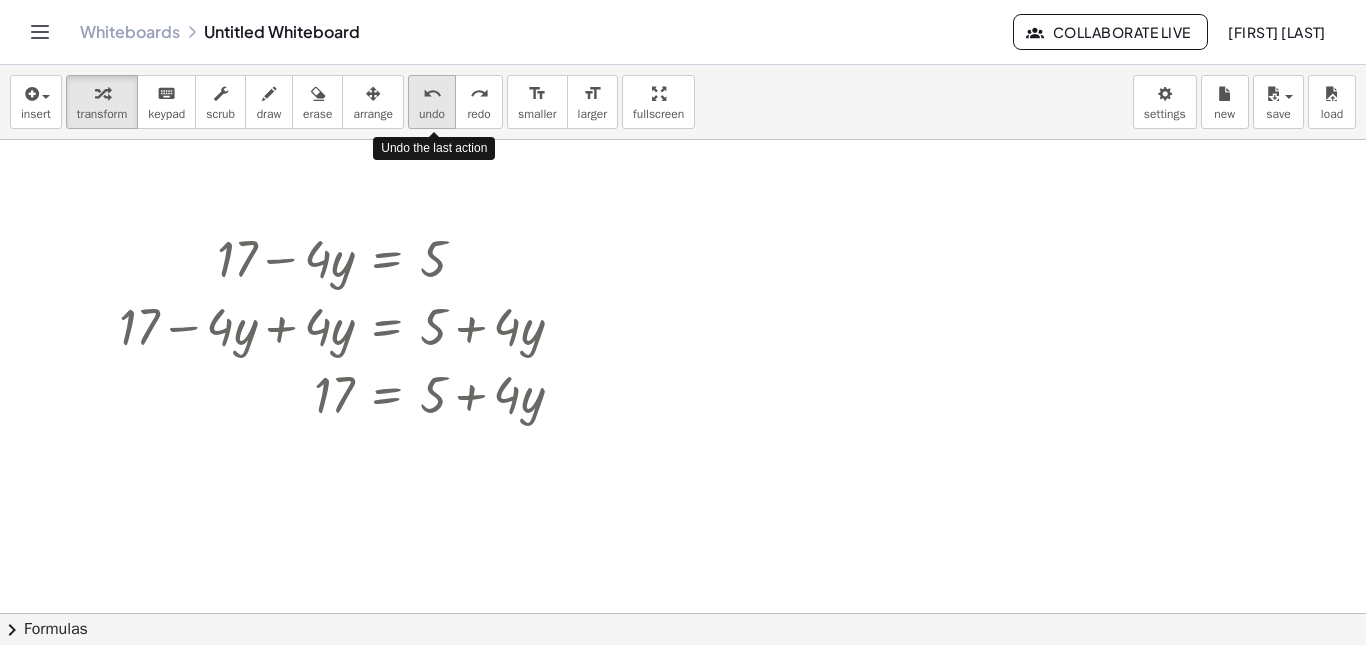click on "undo" at bounding box center (432, 94) 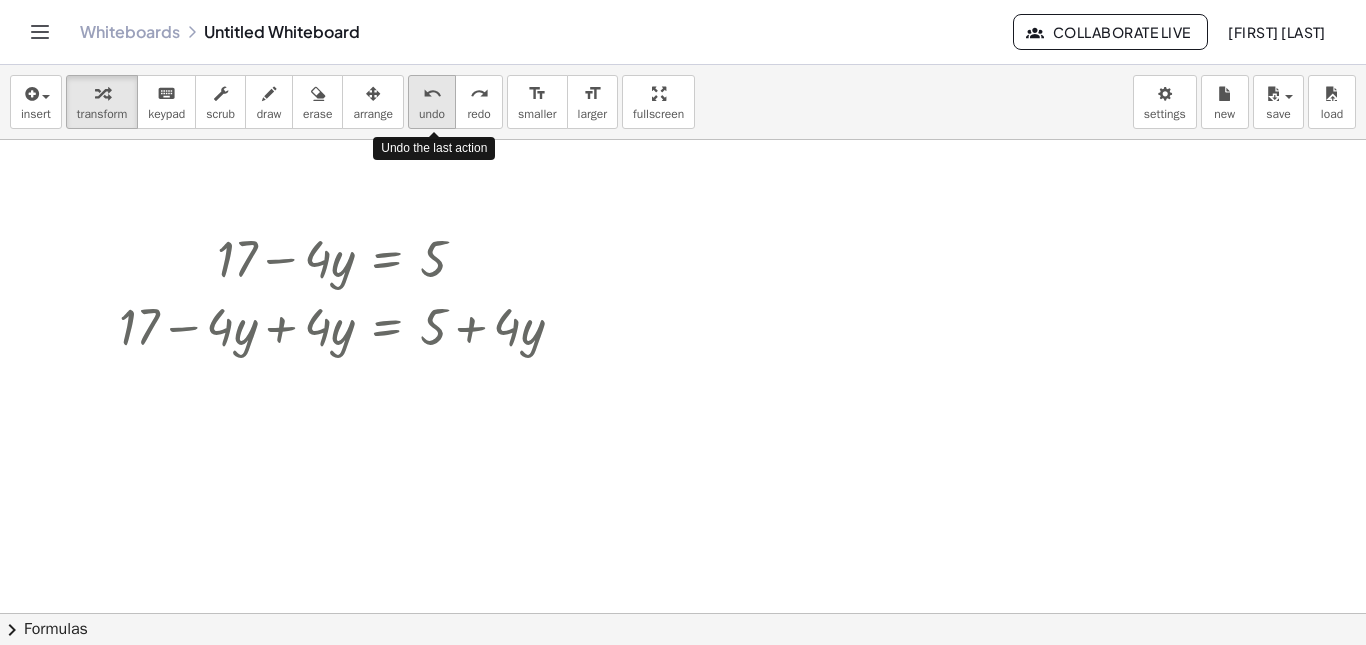 click on "undo" at bounding box center (432, 94) 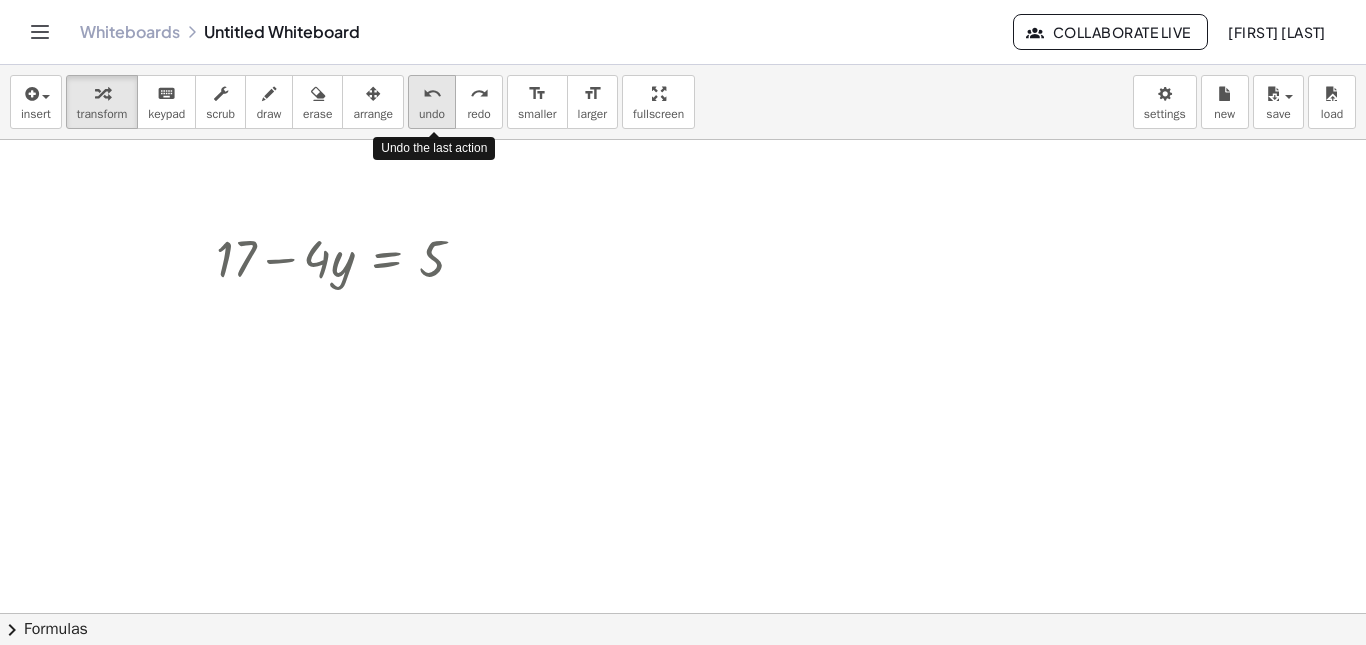 click on "undo" at bounding box center [432, 94] 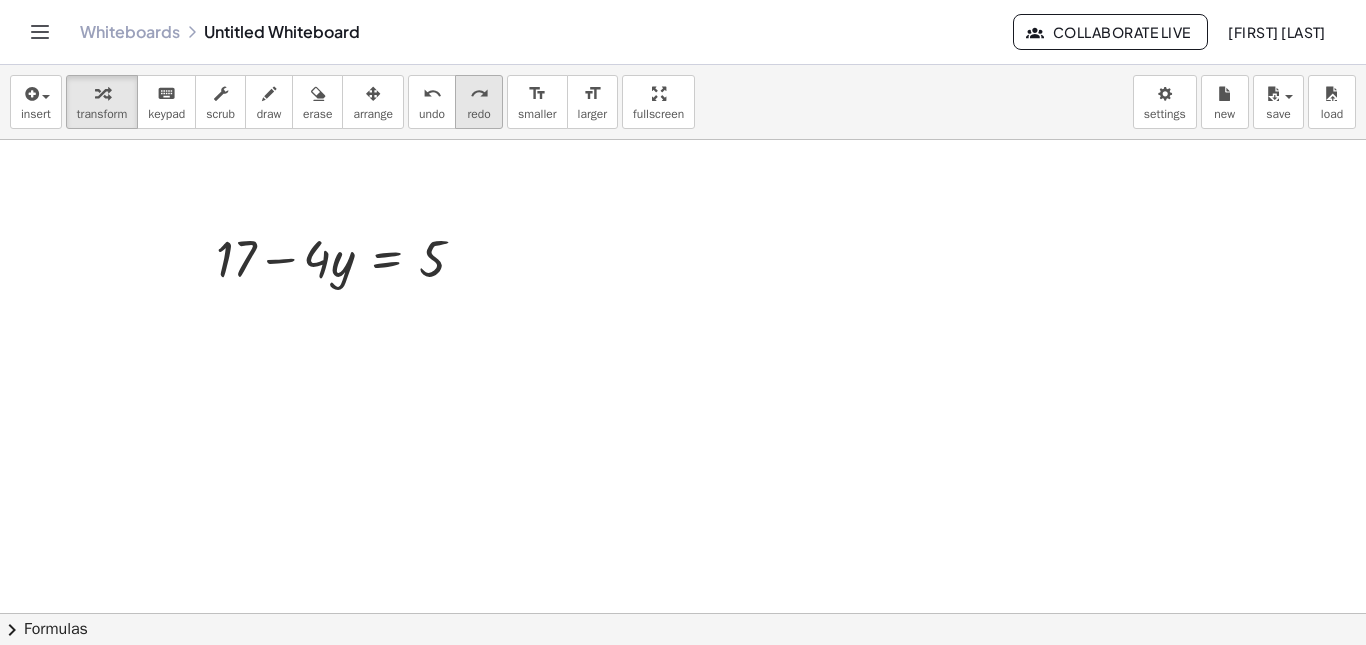 click on "redo" at bounding box center [479, 93] 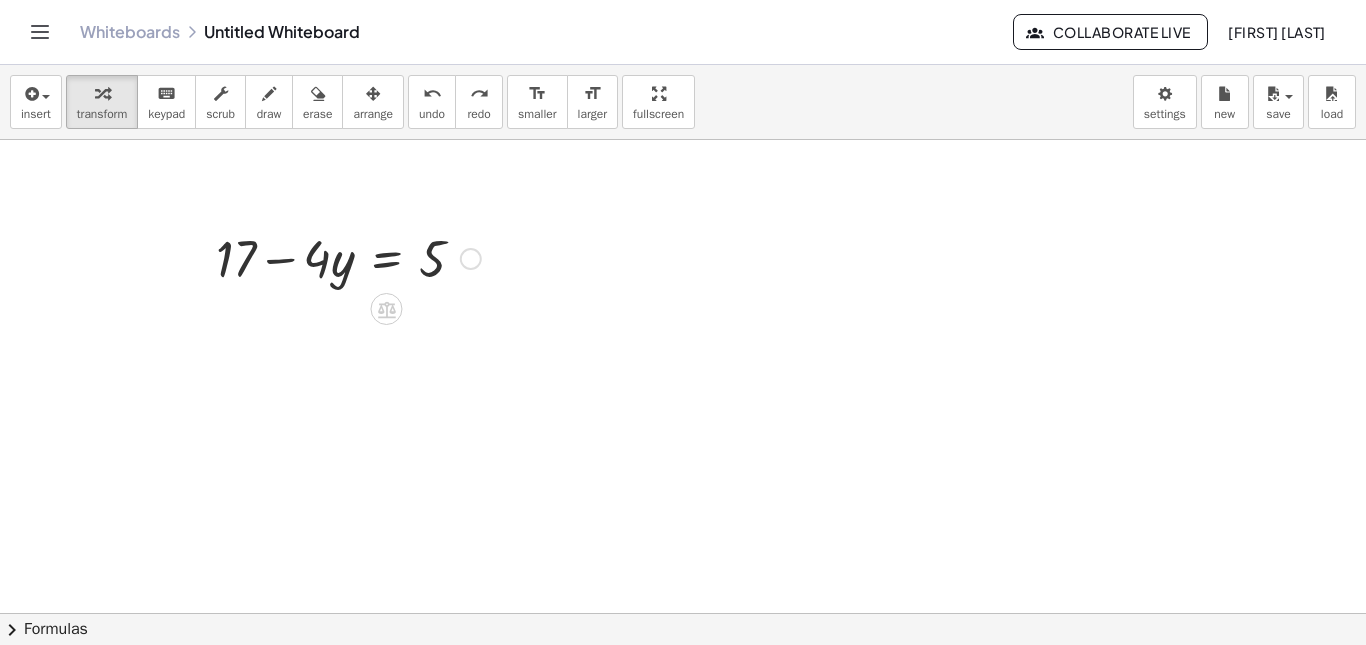 click at bounding box center [471, 259] 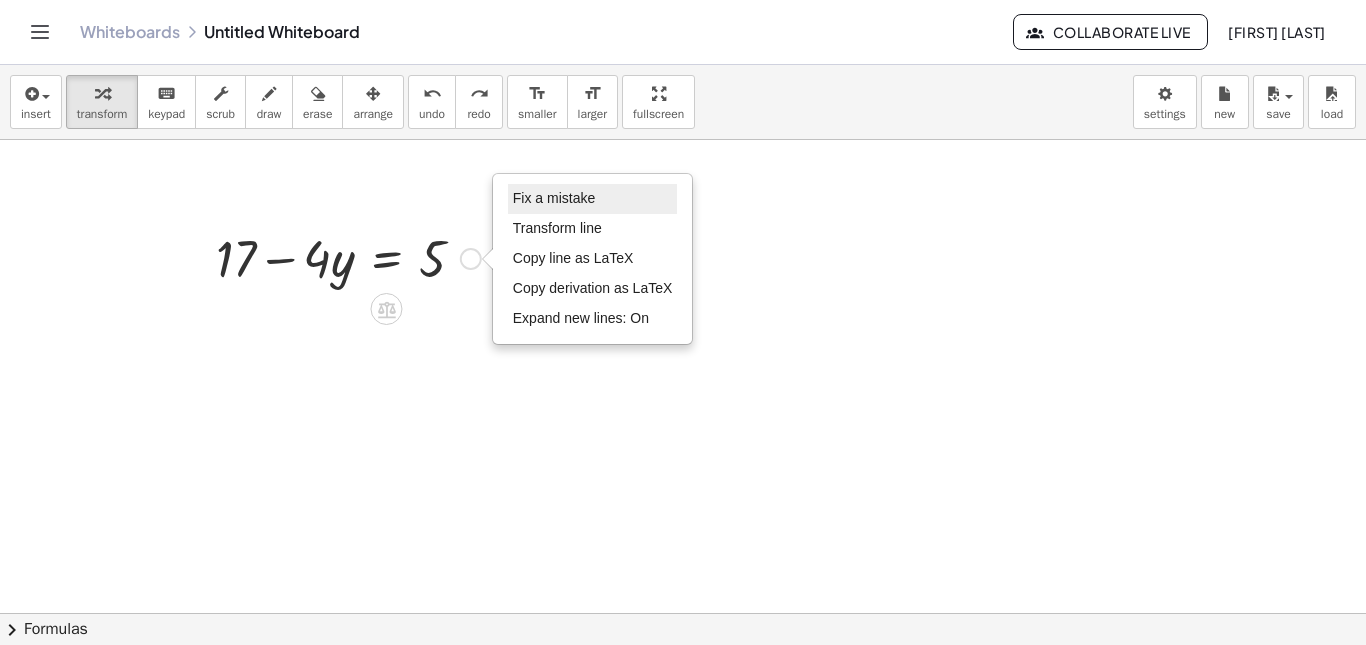 click on "Fix a mistake" at bounding box center (593, 199) 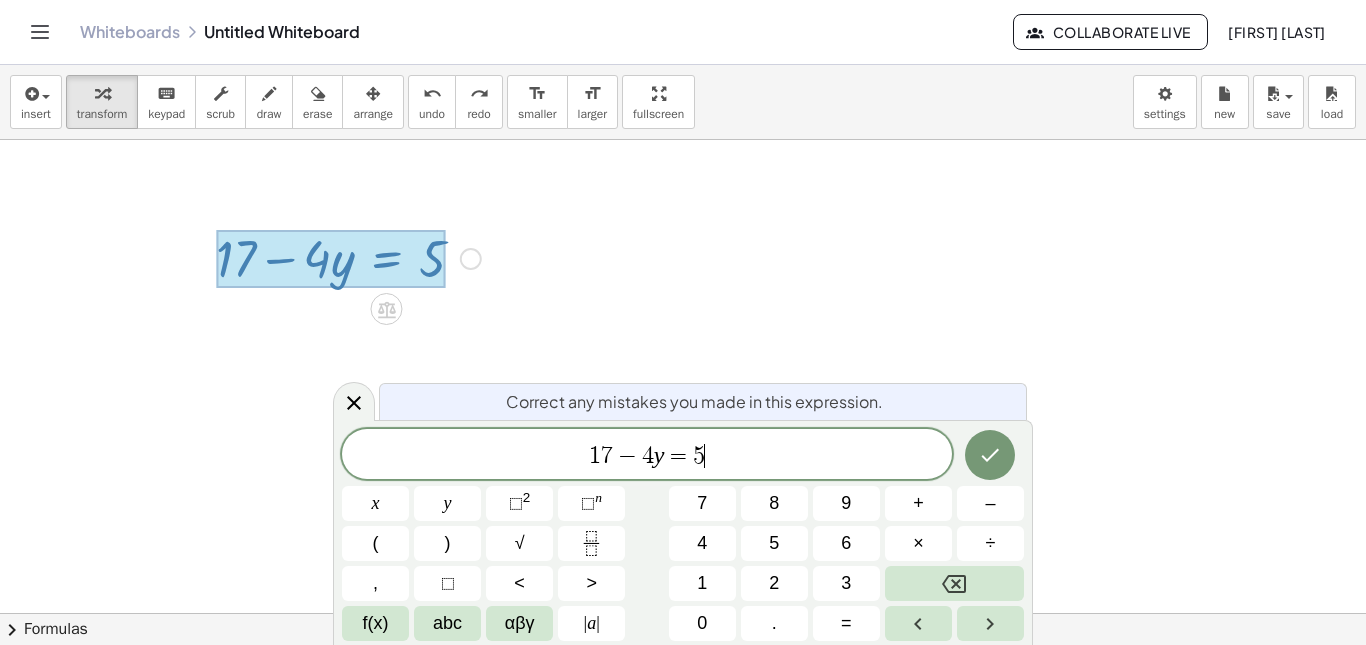 click on "1 7 − 4 y = 5 ​" 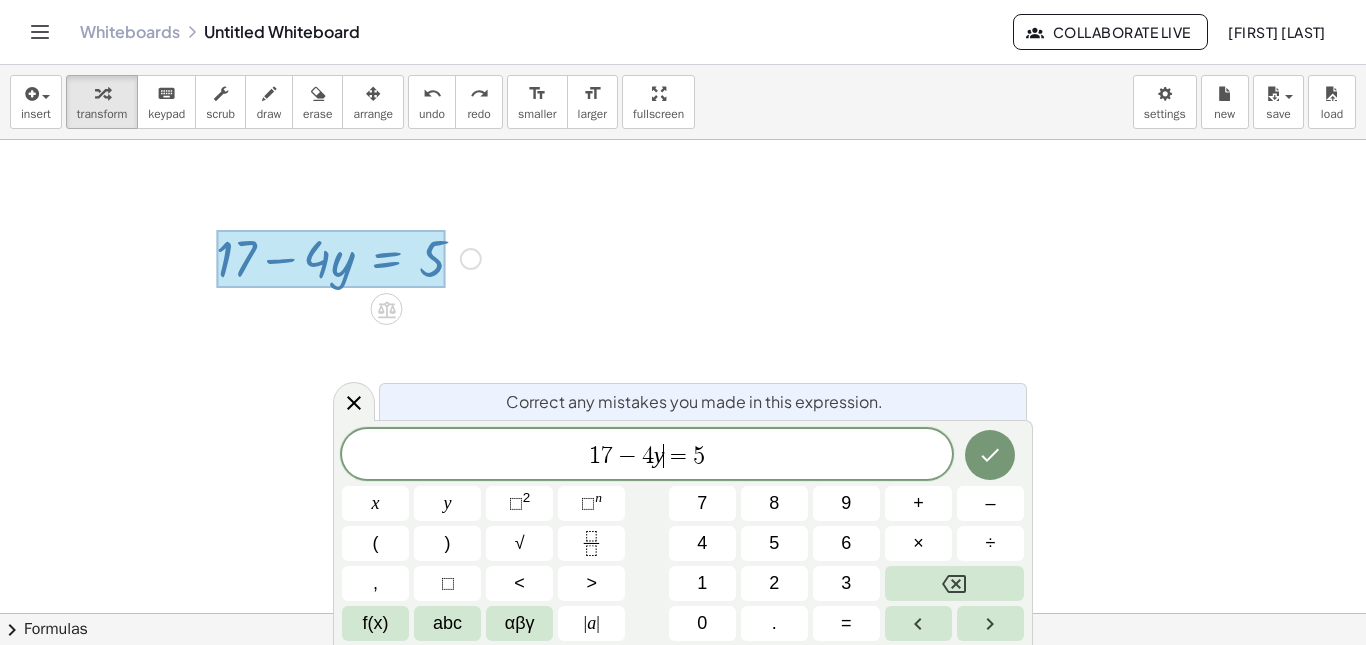 click on "=" at bounding box center (678, 456) 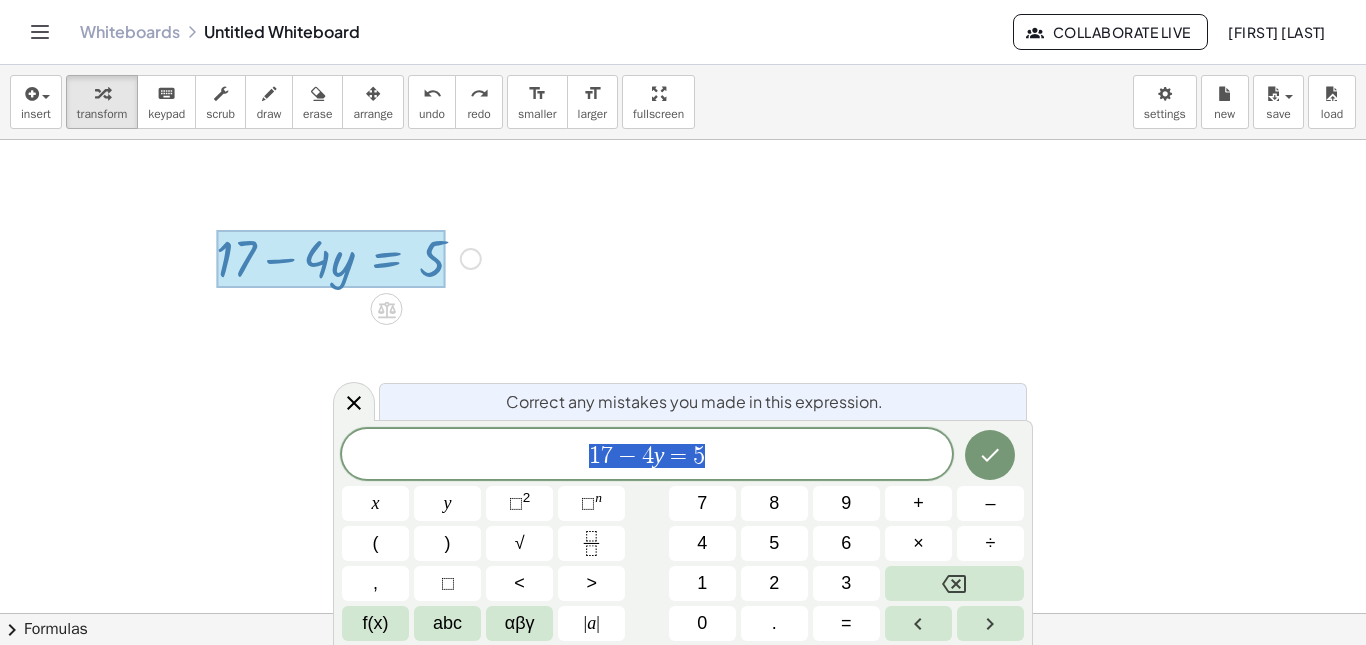 drag, startPoint x: 713, startPoint y: 450, endPoint x: 553, endPoint y: 474, distance: 161.79 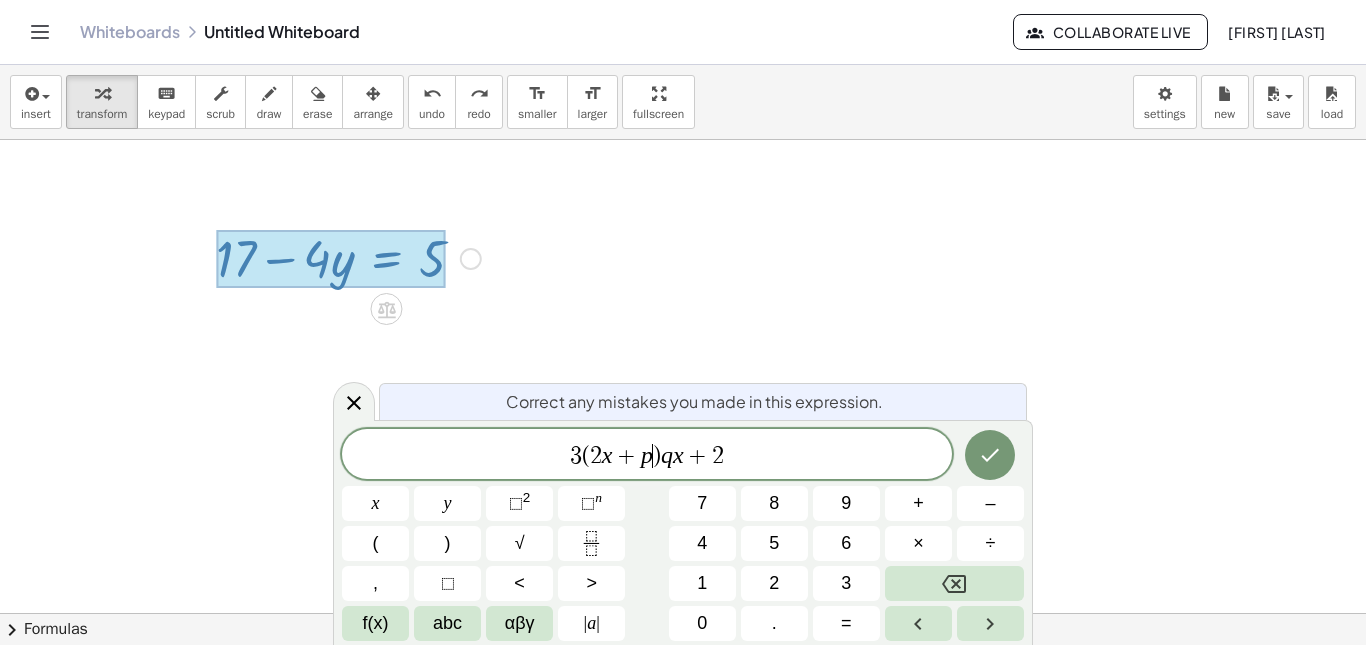 click on ")" at bounding box center [657, 456] 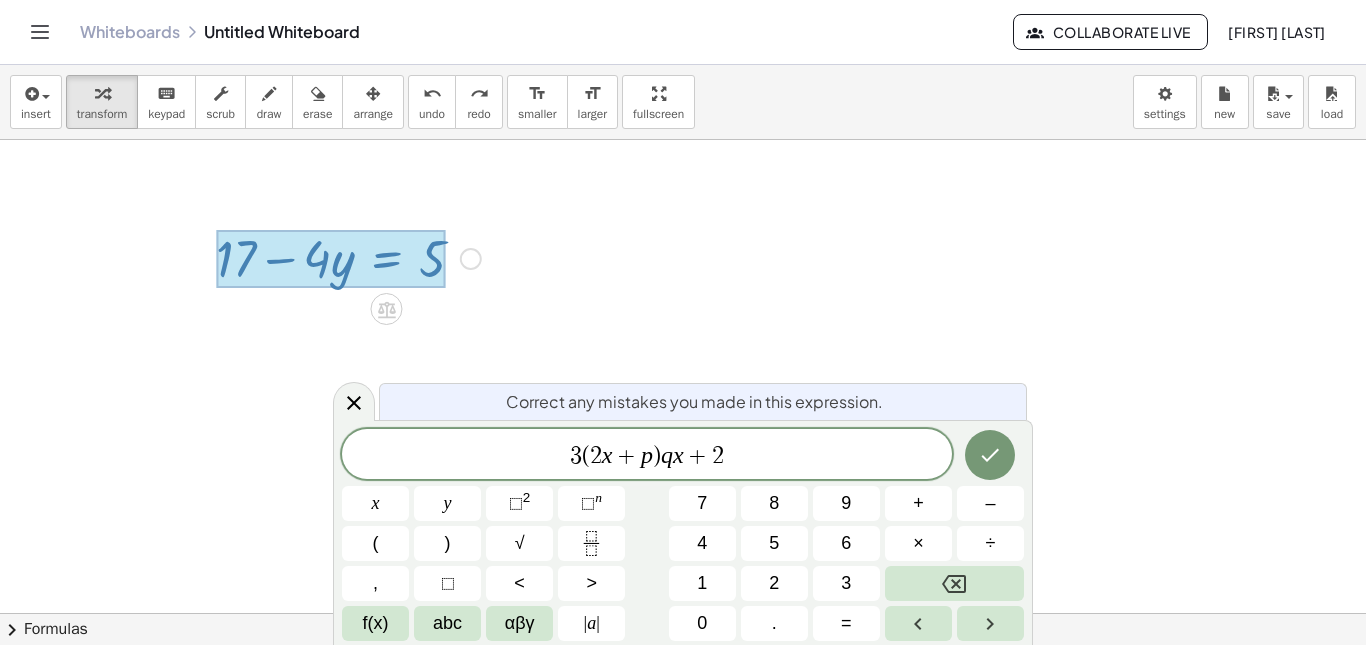 click on ")" at bounding box center [657, 456] 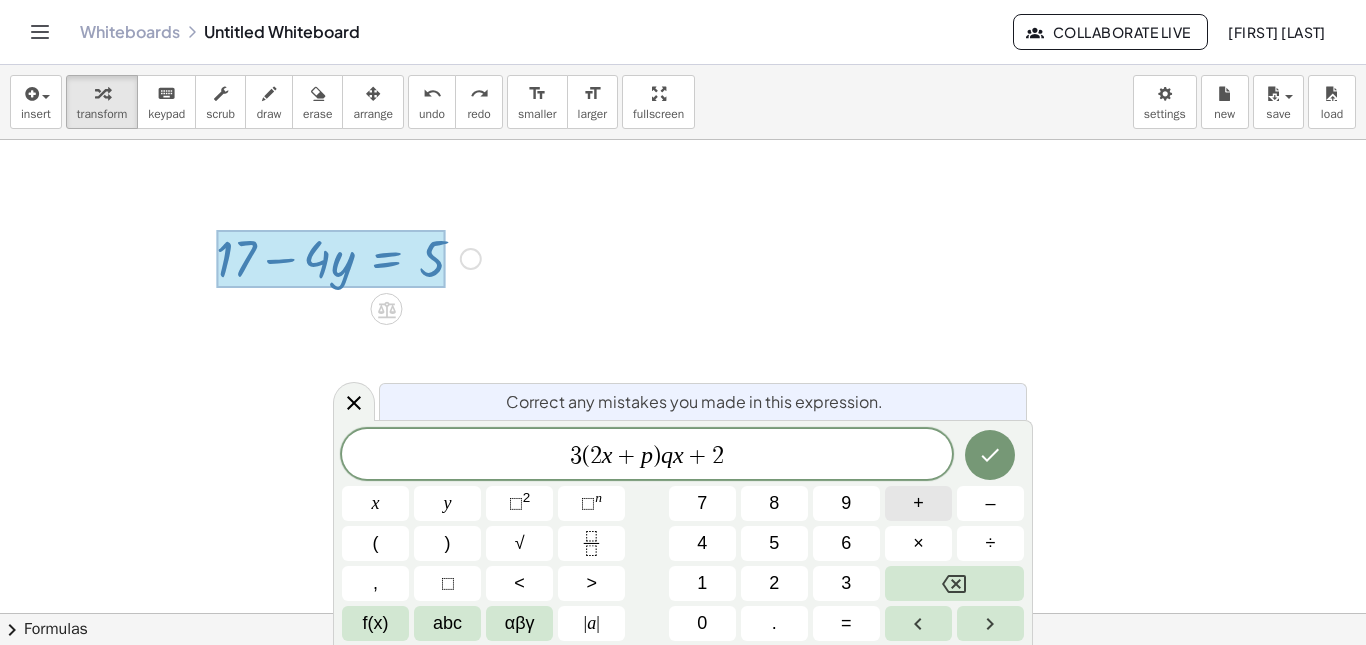 click on "+" at bounding box center (918, 503) 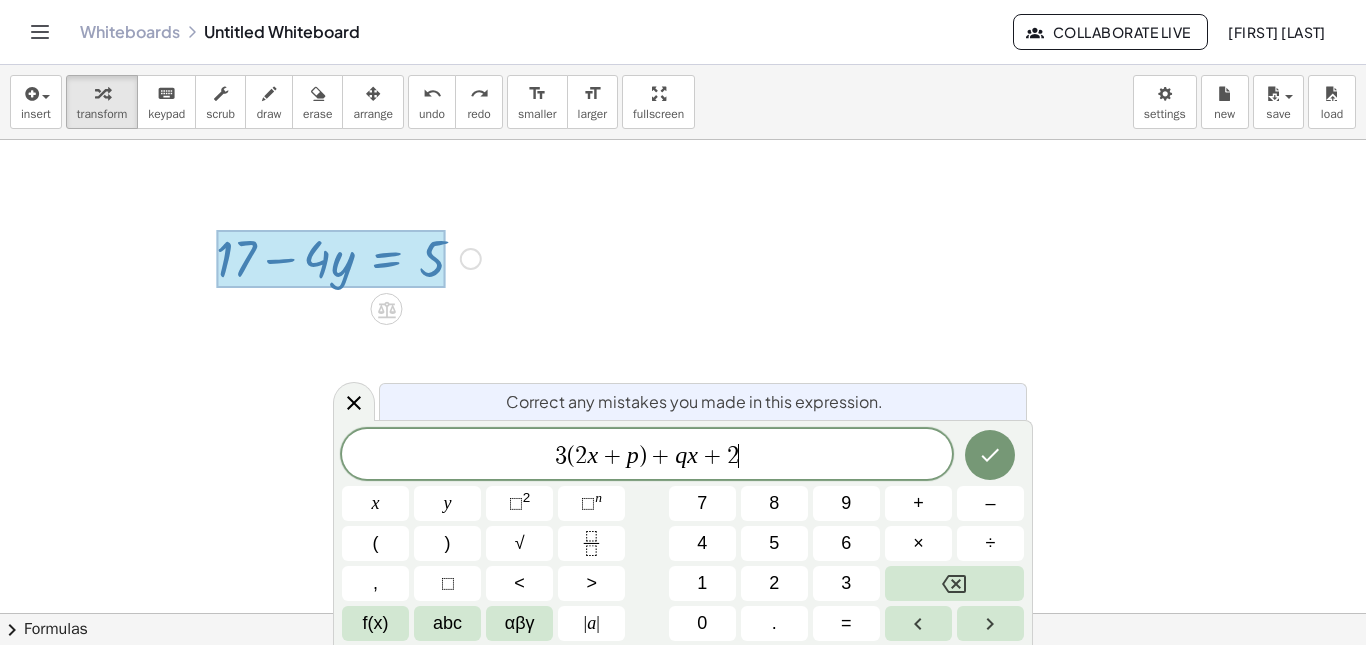 click on "3 ( 2 x + p ) + q x + 2 ​" at bounding box center (647, 456) 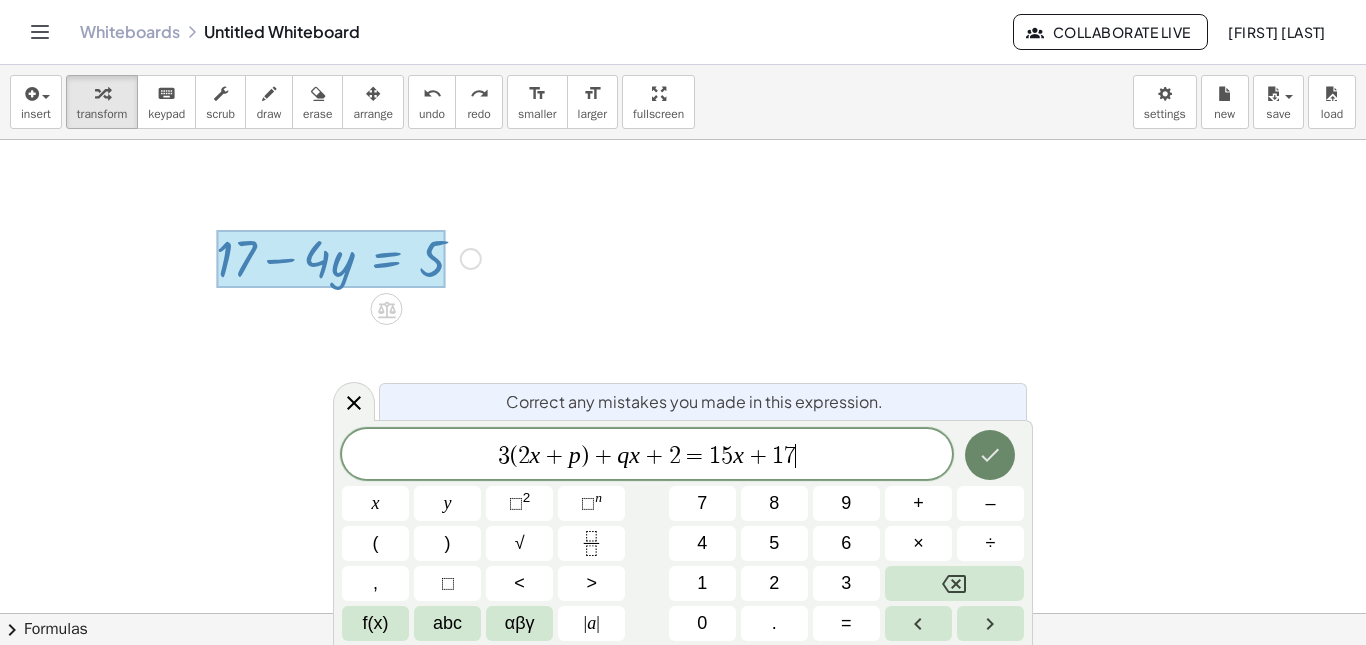 click 